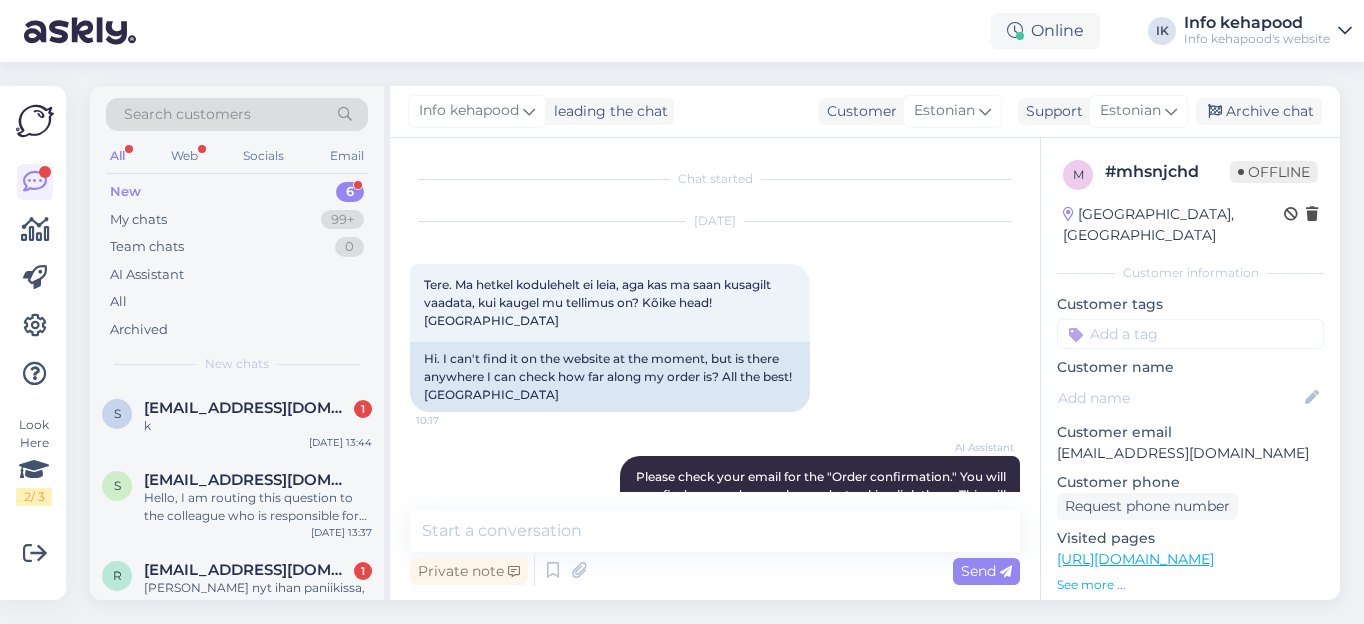 scroll, scrollTop: 0, scrollLeft: 0, axis: both 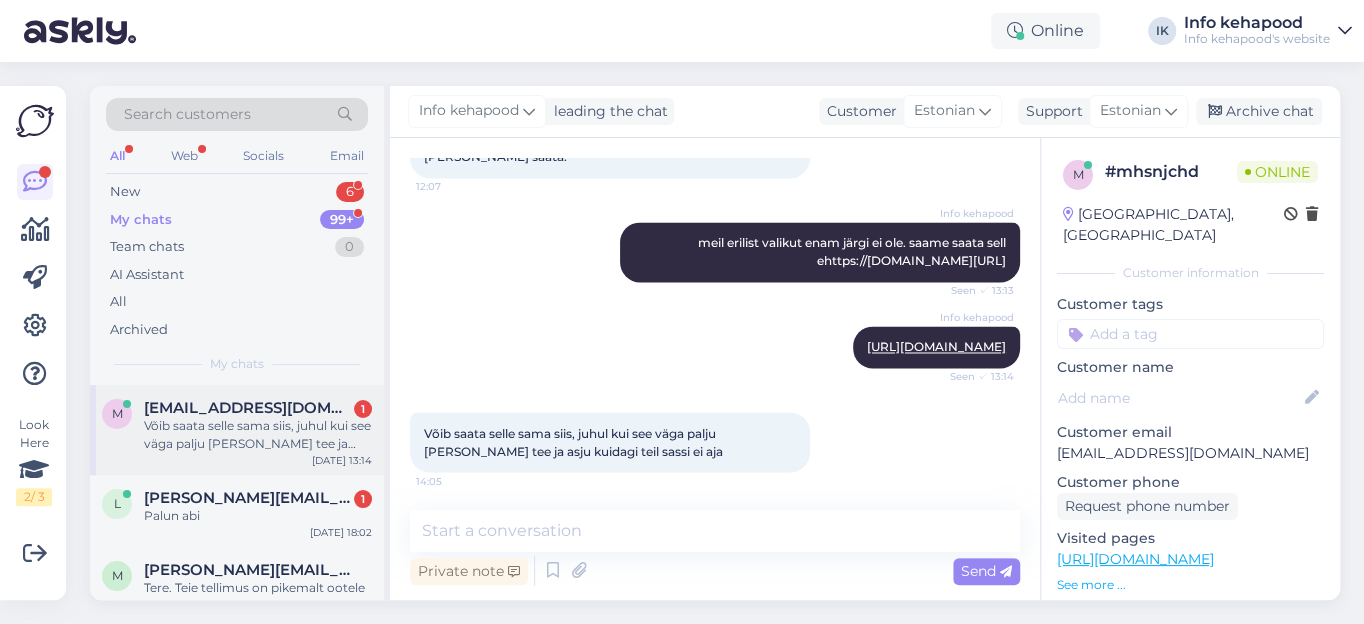 click on "Võib saata selle sama siis, juhul kui see väga palju [PERSON_NAME] tee ja asju kuidagi teil sassi ei aja" at bounding box center [258, 435] 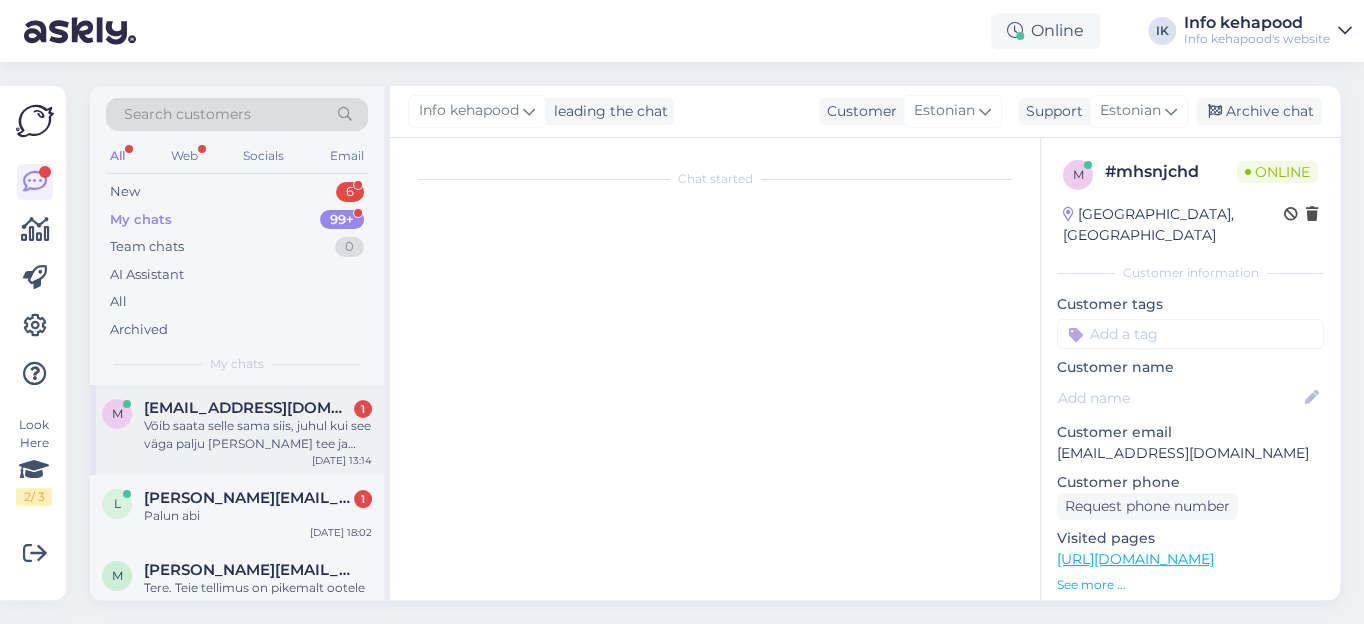 scroll, scrollTop: 1630, scrollLeft: 0, axis: vertical 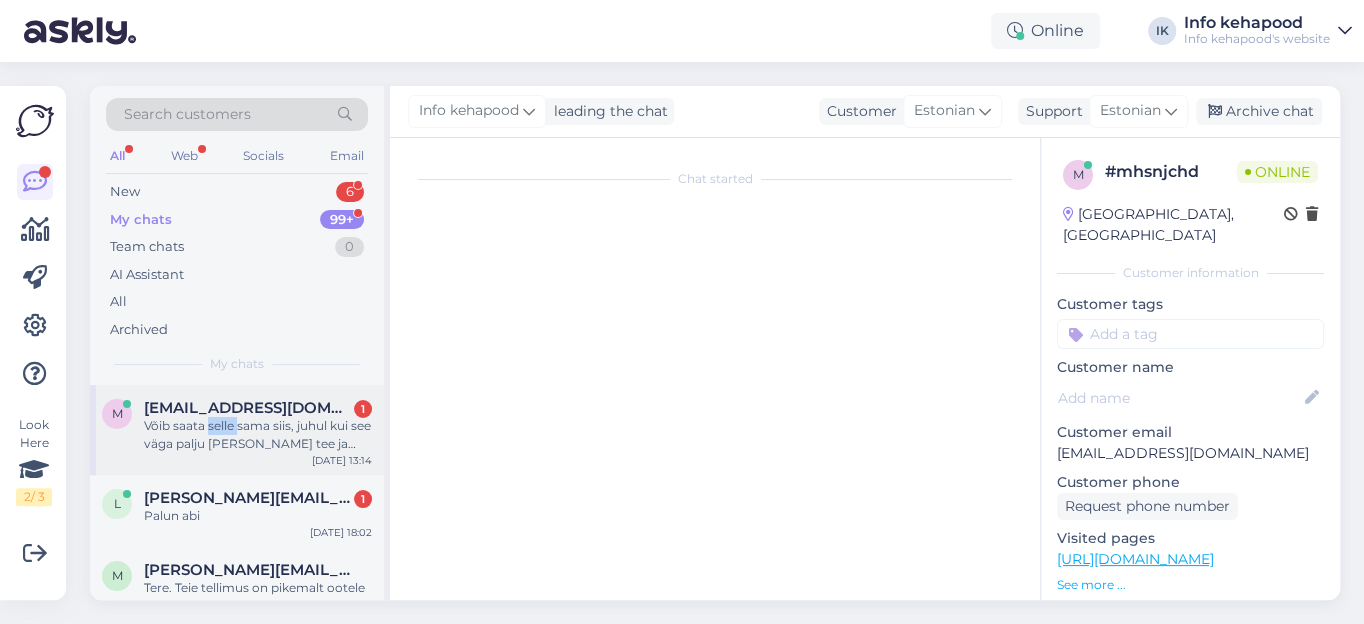 click on "Võib saata selle sama siis, juhul kui see väga palju [PERSON_NAME] tee ja asju kuidagi teil sassi ei aja" at bounding box center [258, 435] 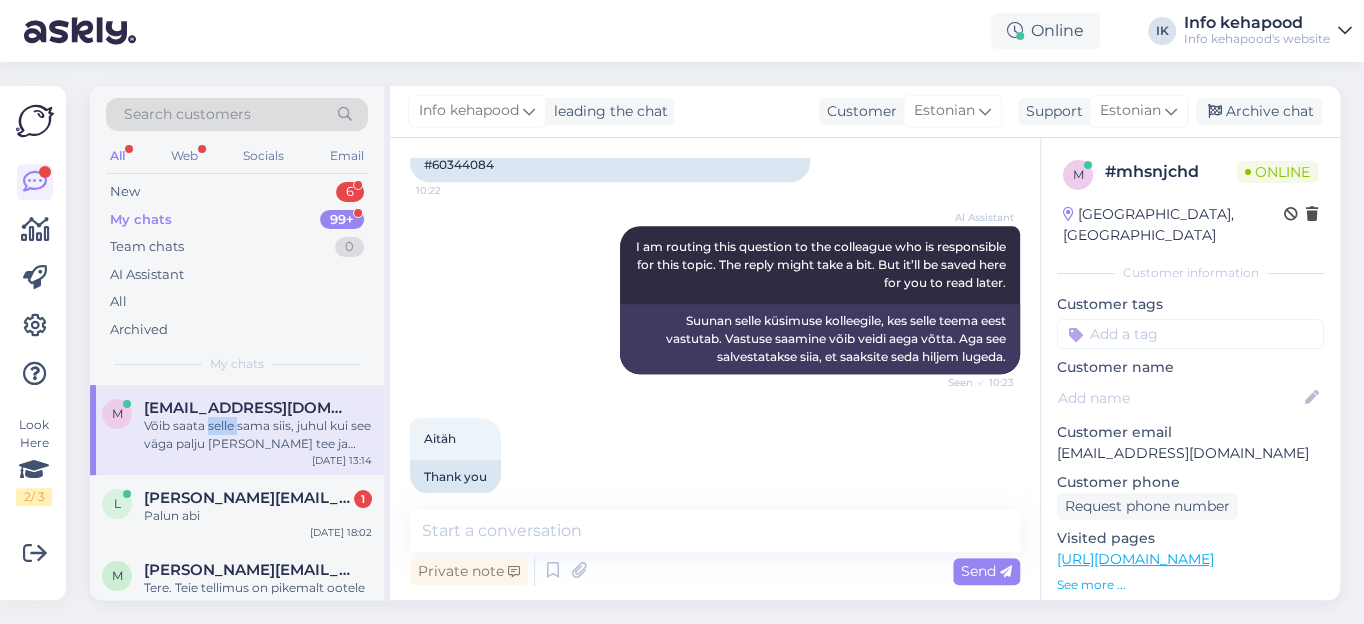 scroll, scrollTop: 903, scrollLeft: 0, axis: vertical 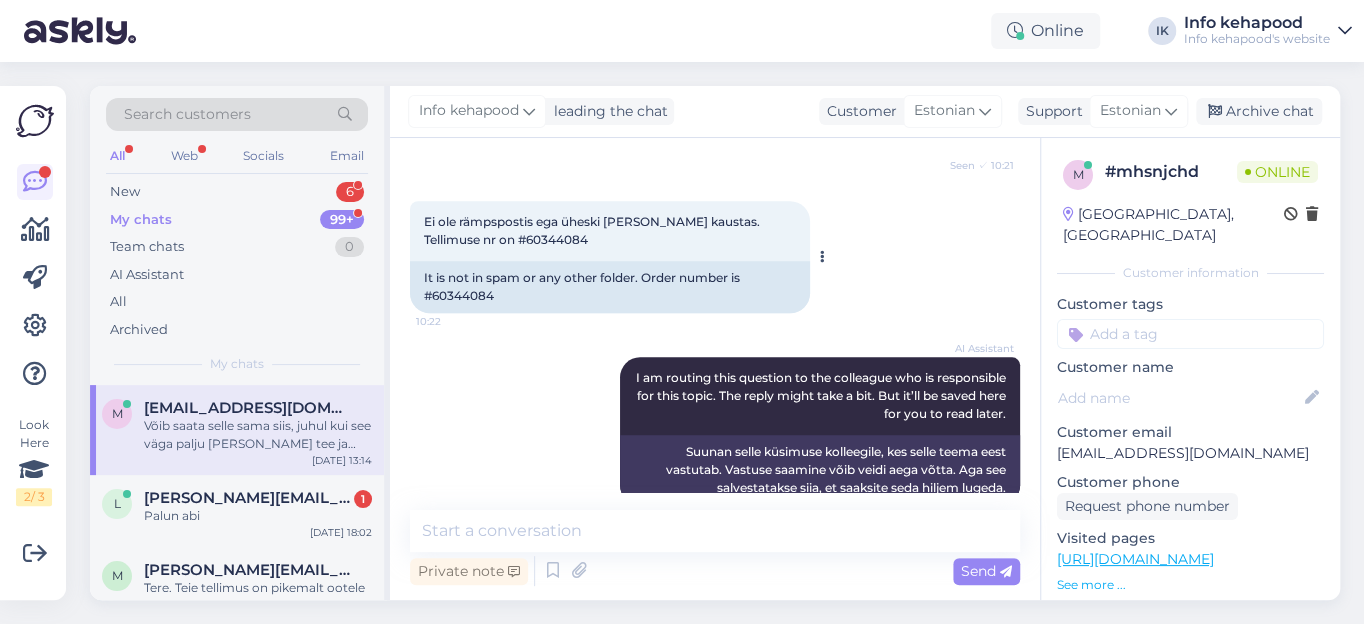 click on "It is not in spam or any other folder. Order number is #60344084" at bounding box center [610, 287] 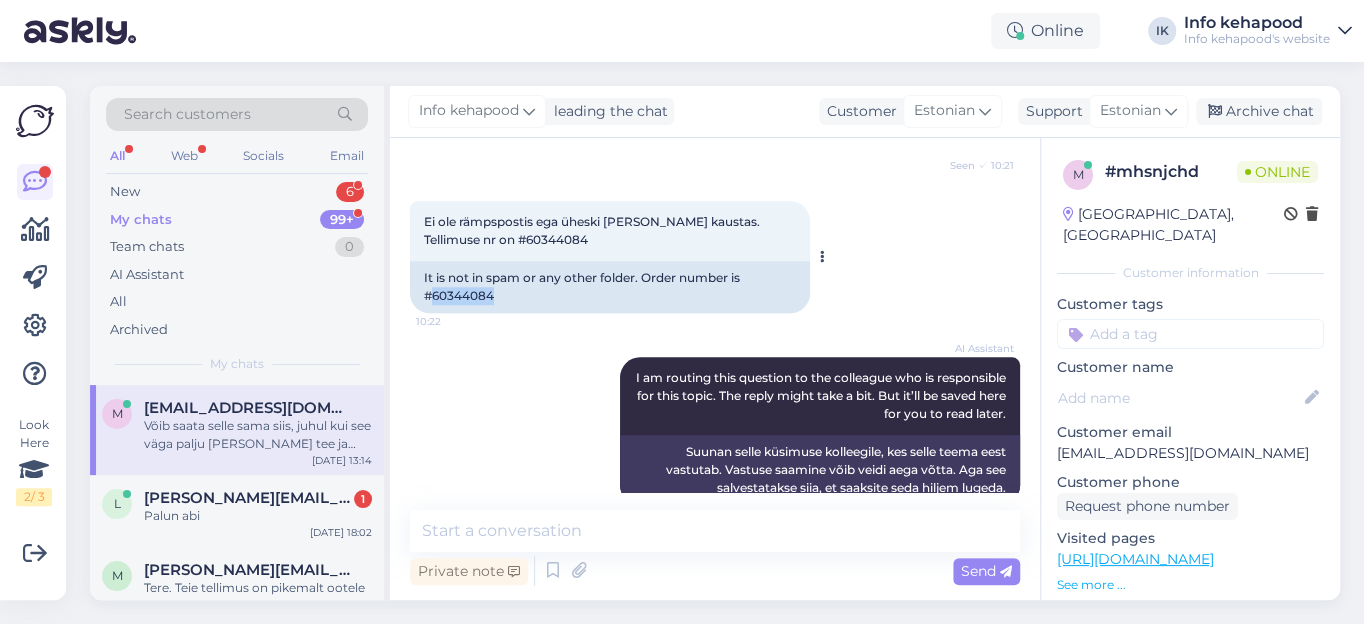 click on "It is not in spam or any other folder. Order number is #60344084" at bounding box center (610, 287) 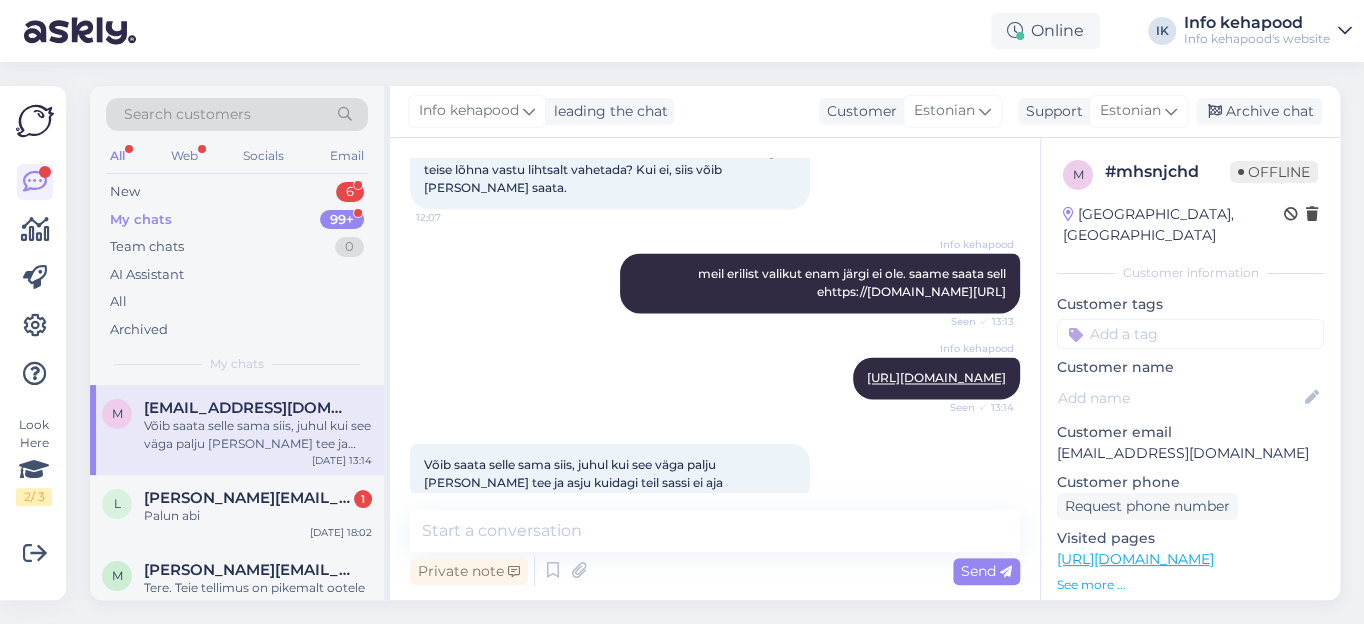 scroll, scrollTop: 1630, scrollLeft: 0, axis: vertical 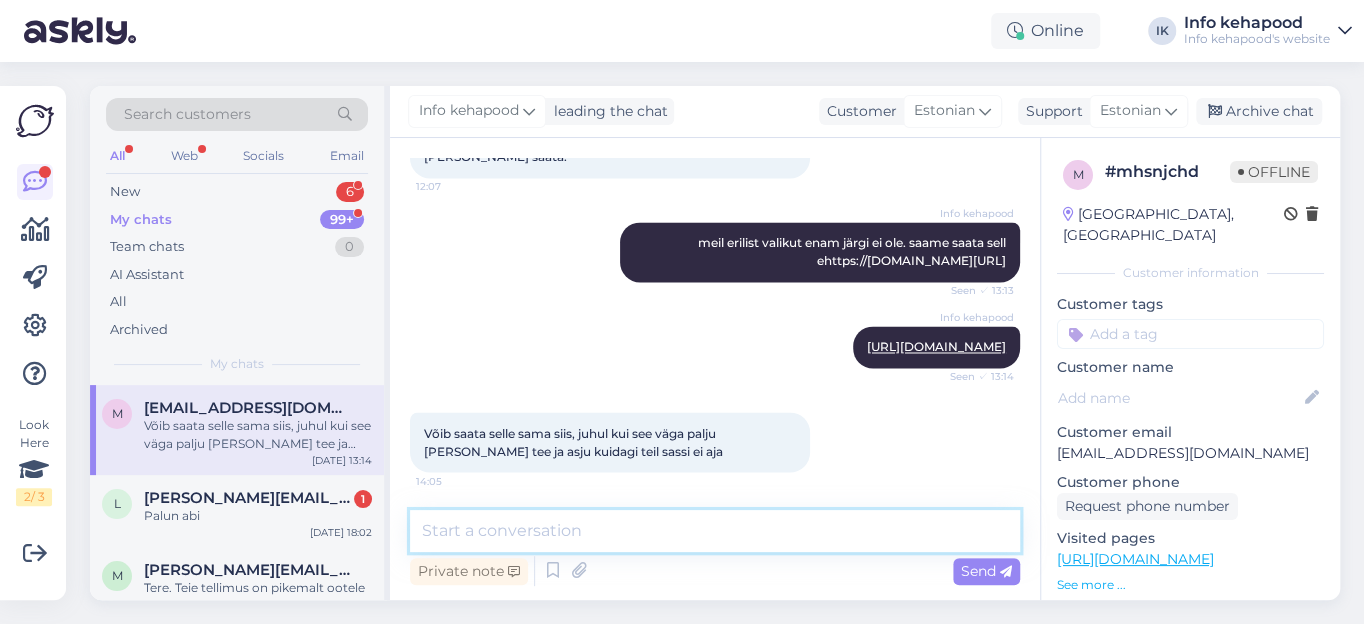 click at bounding box center (715, 531) 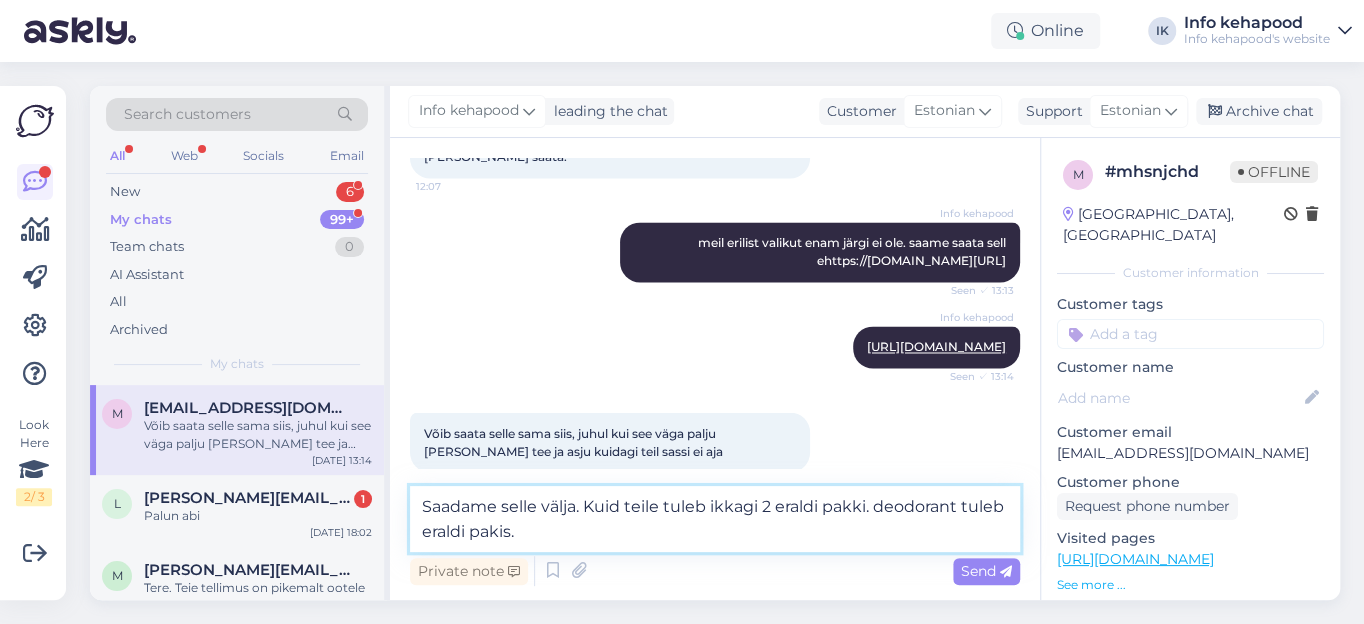 click on "Saadame selle välja. Kuid teile tuleb ikkagi 2 eraldi pakki. deodorant tuleb eraldi pakis." at bounding box center [715, 519] 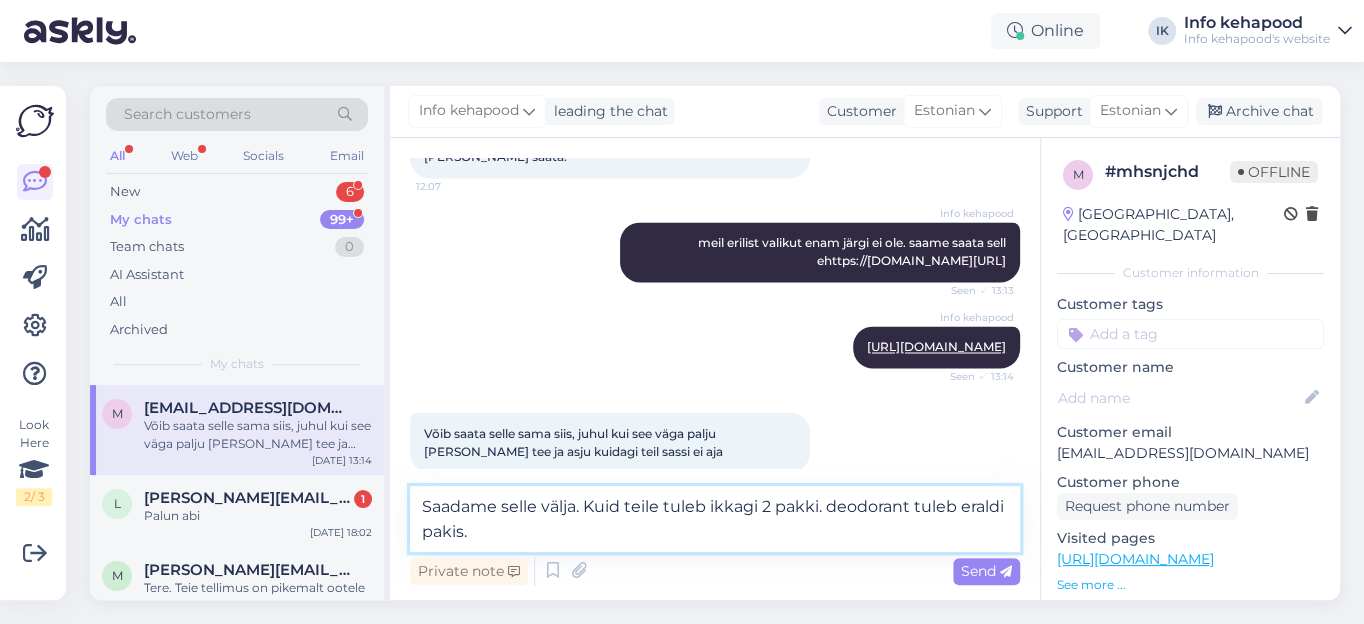 click on "Saadame selle välja. Kuid teile tuleb ikkagi 2 pakki. deodorant tuleb eraldi pakis." at bounding box center [715, 519] 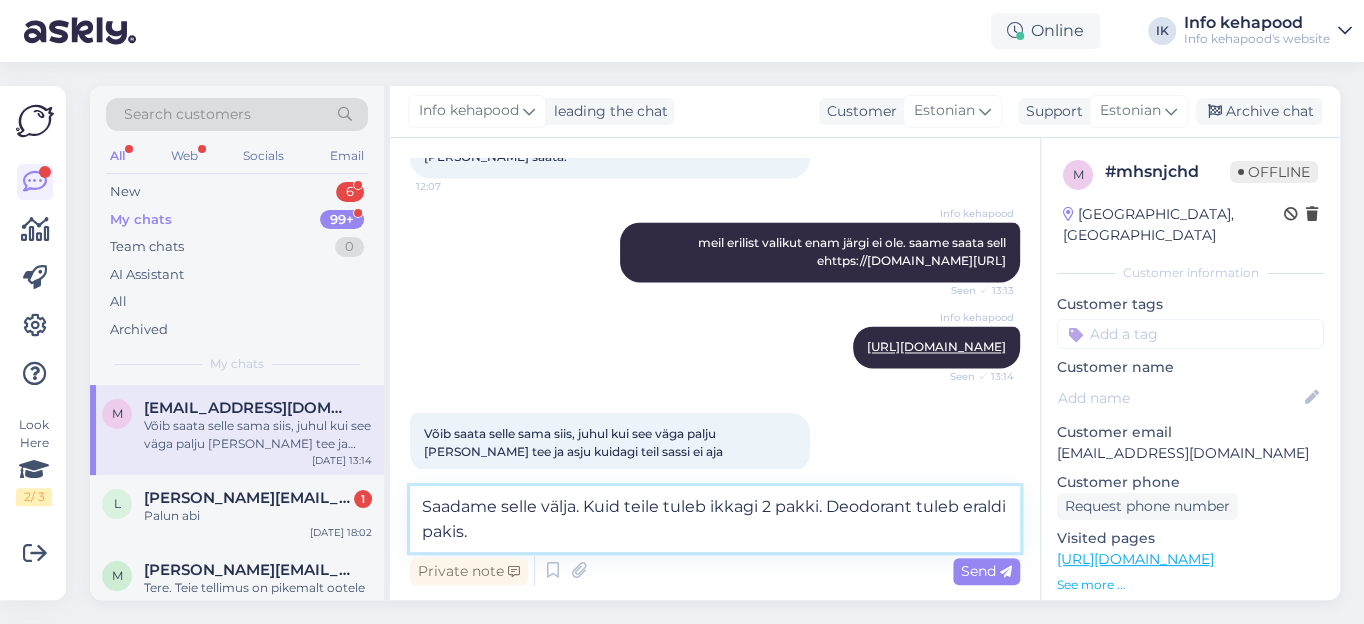 click on "Saadame selle välja. Kuid teile tuleb ikkagi 2 pakki. Deodorant tuleb eraldi pakis." at bounding box center [715, 519] 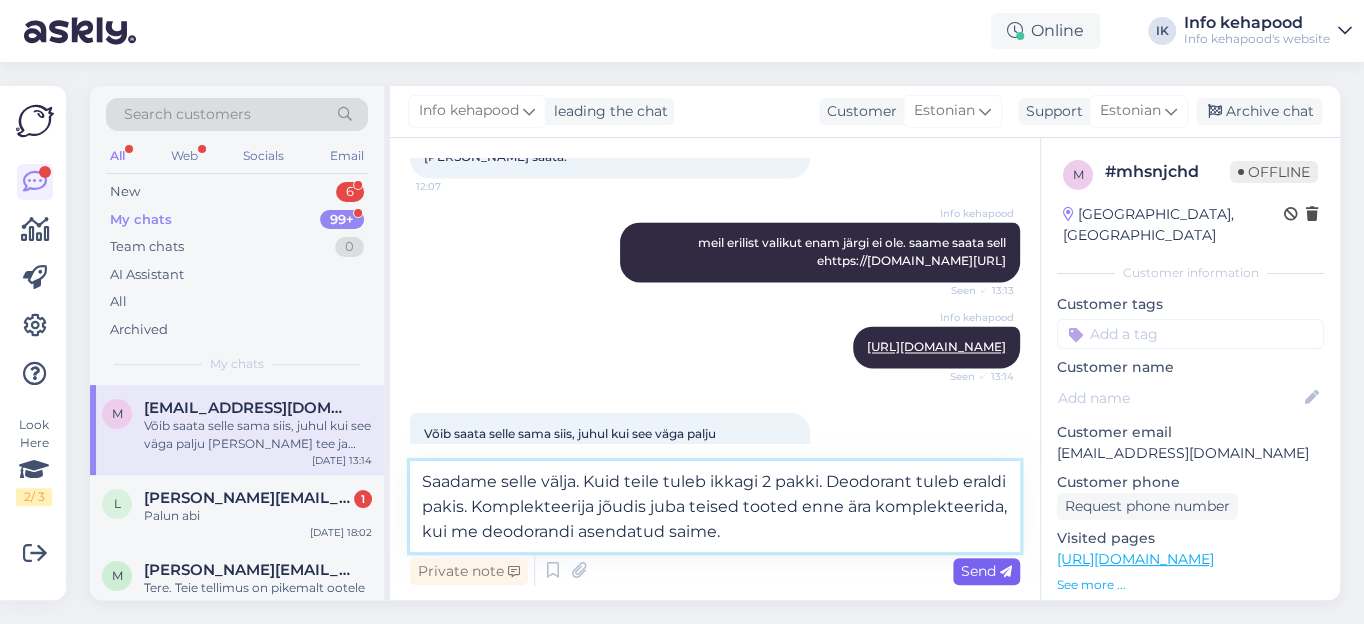 type on "Saadame selle välja. Kuid teile tuleb ikkagi 2 pakki. Deodorant tuleb eraldi pakis. Komplekteerija jõudis juba teised tooted enne ära komplekteerida, kui me deodorandi asendatud saime." 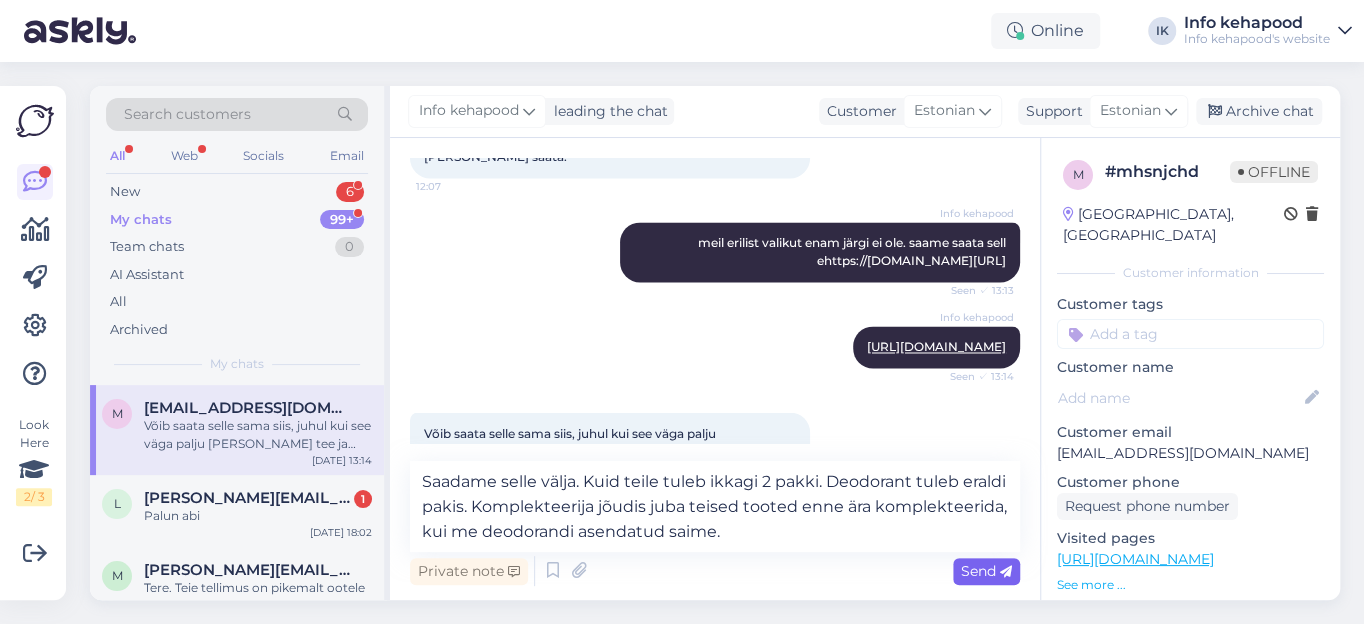 click on "Send" at bounding box center [986, 571] 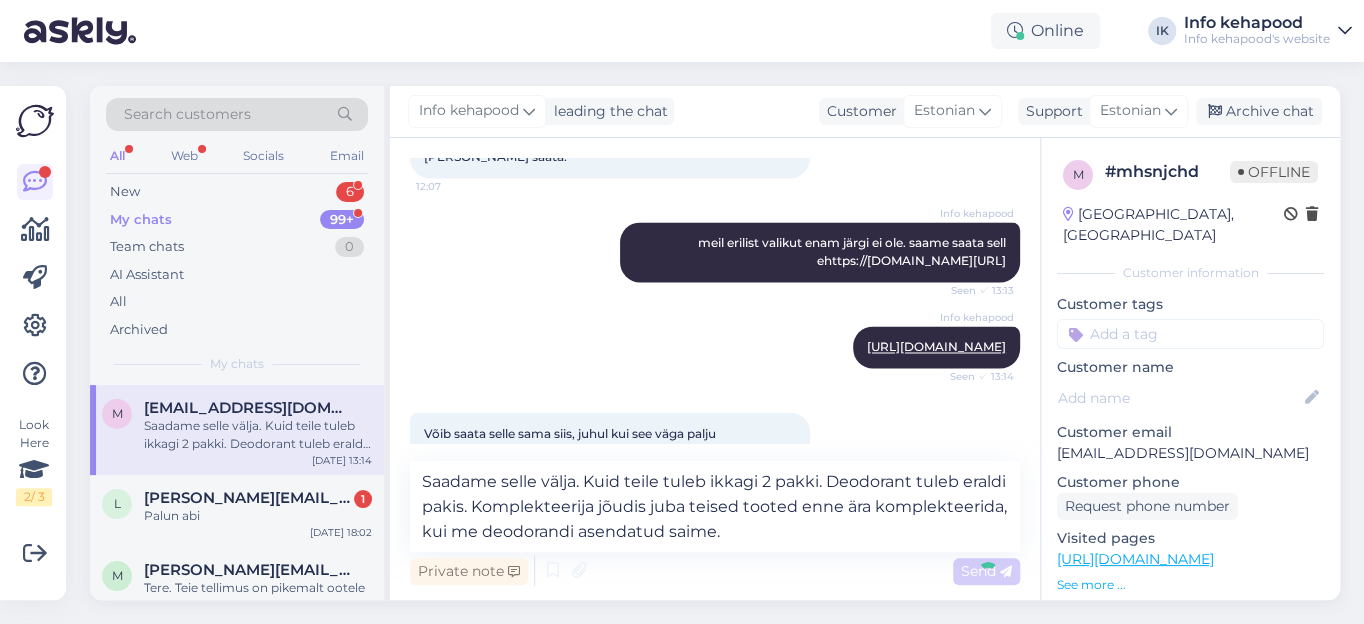 type 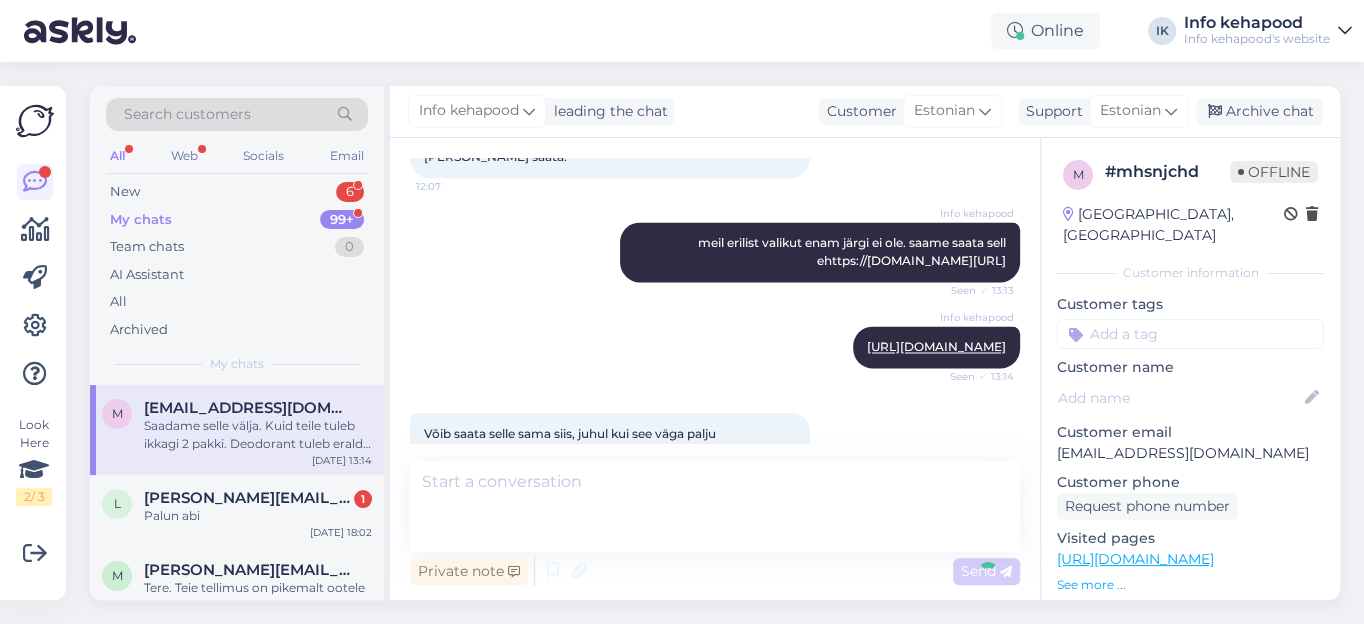 scroll, scrollTop: 1770, scrollLeft: 0, axis: vertical 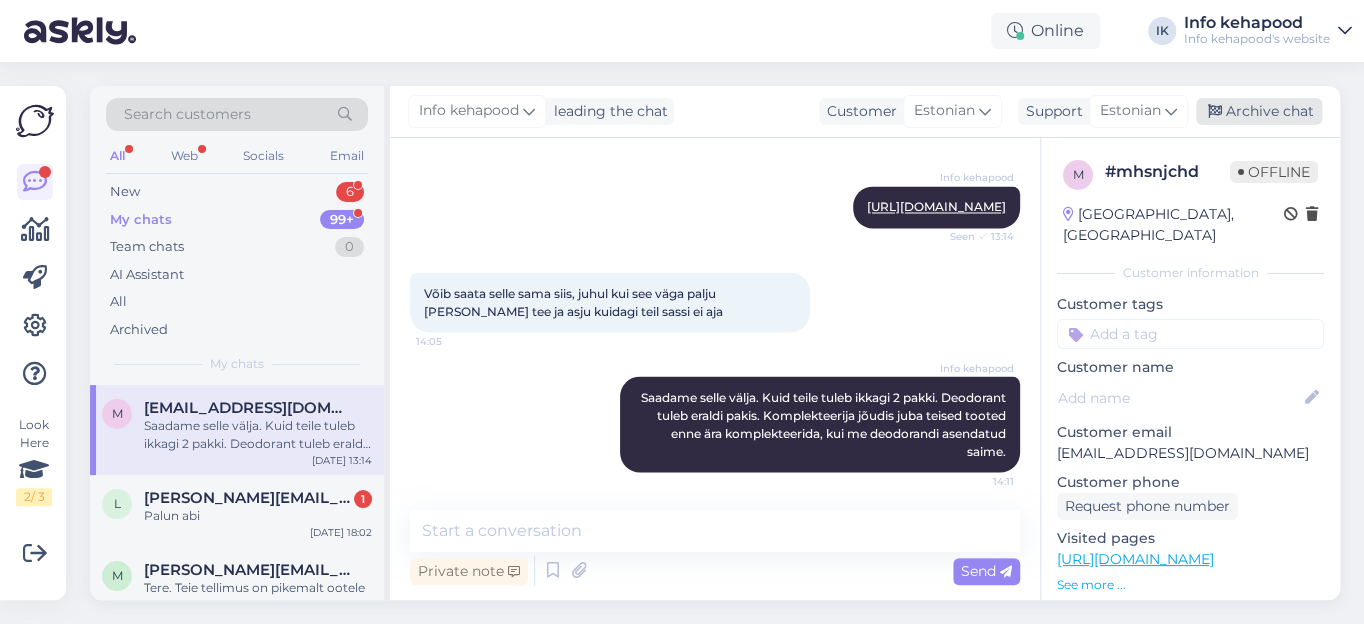 click on "Archive chat" at bounding box center (1259, 111) 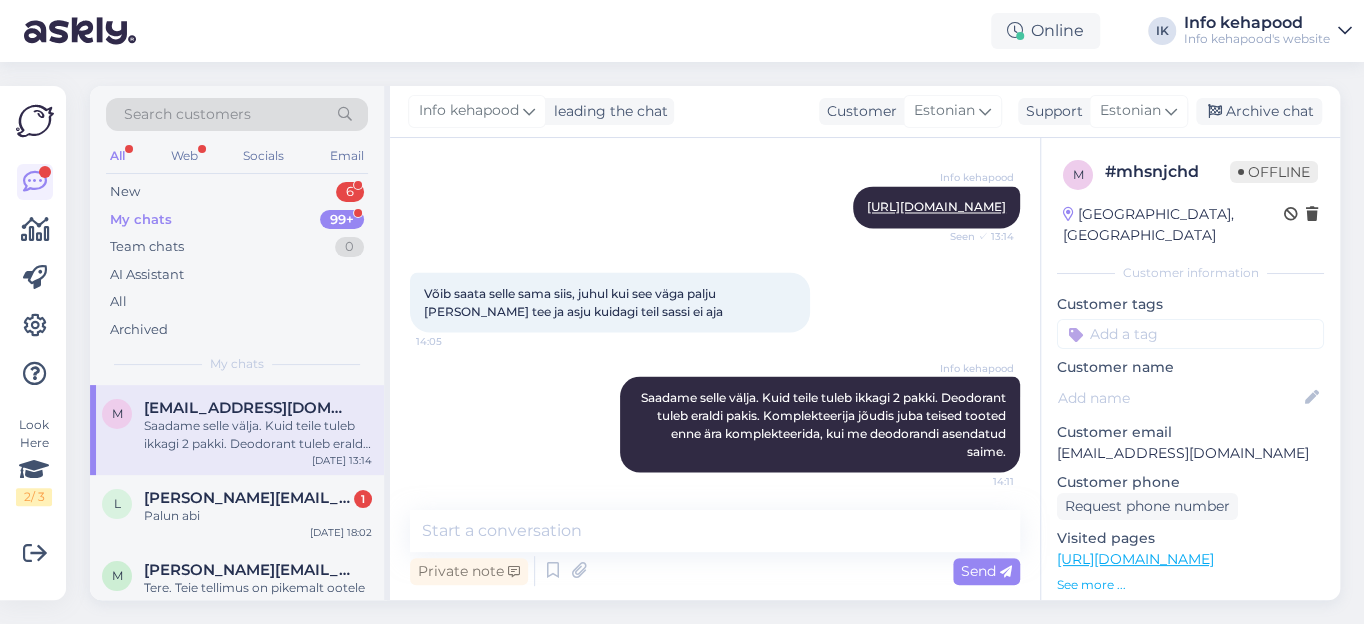 scroll, scrollTop: 1777, scrollLeft: 0, axis: vertical 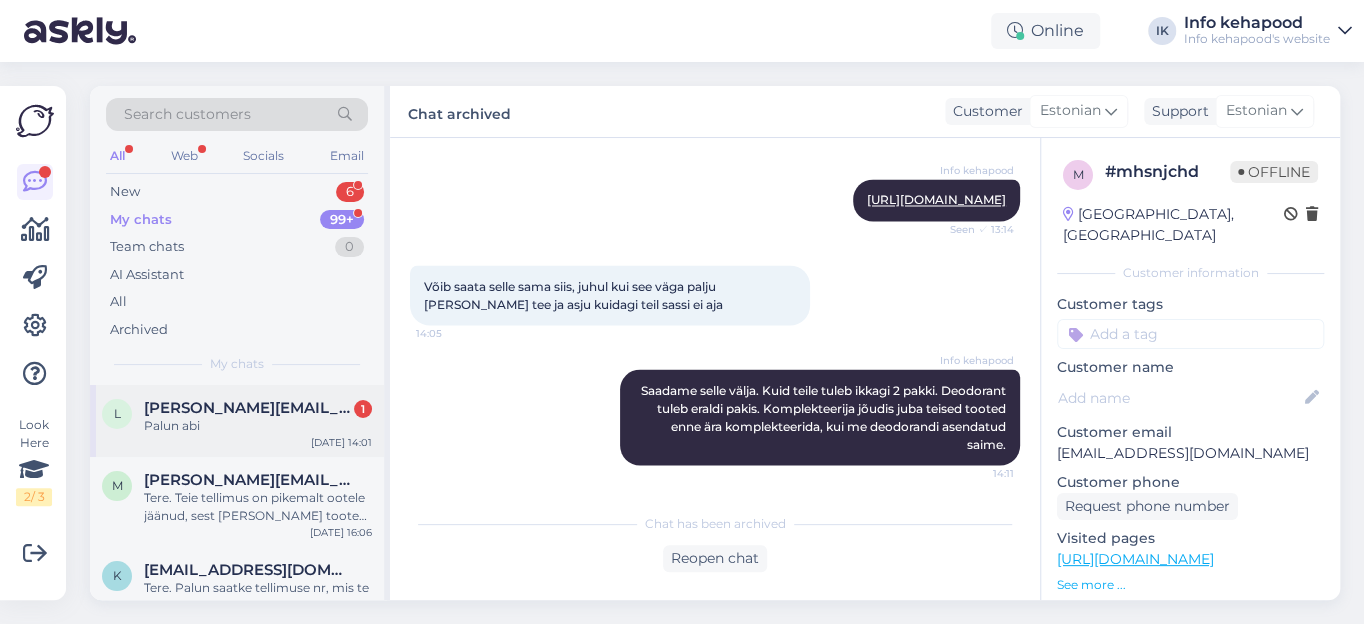 click on "[PERSON_NAME][EMAIL_ADDRESS][DOMAIN_NAME]" at bounding box center (248, 408) 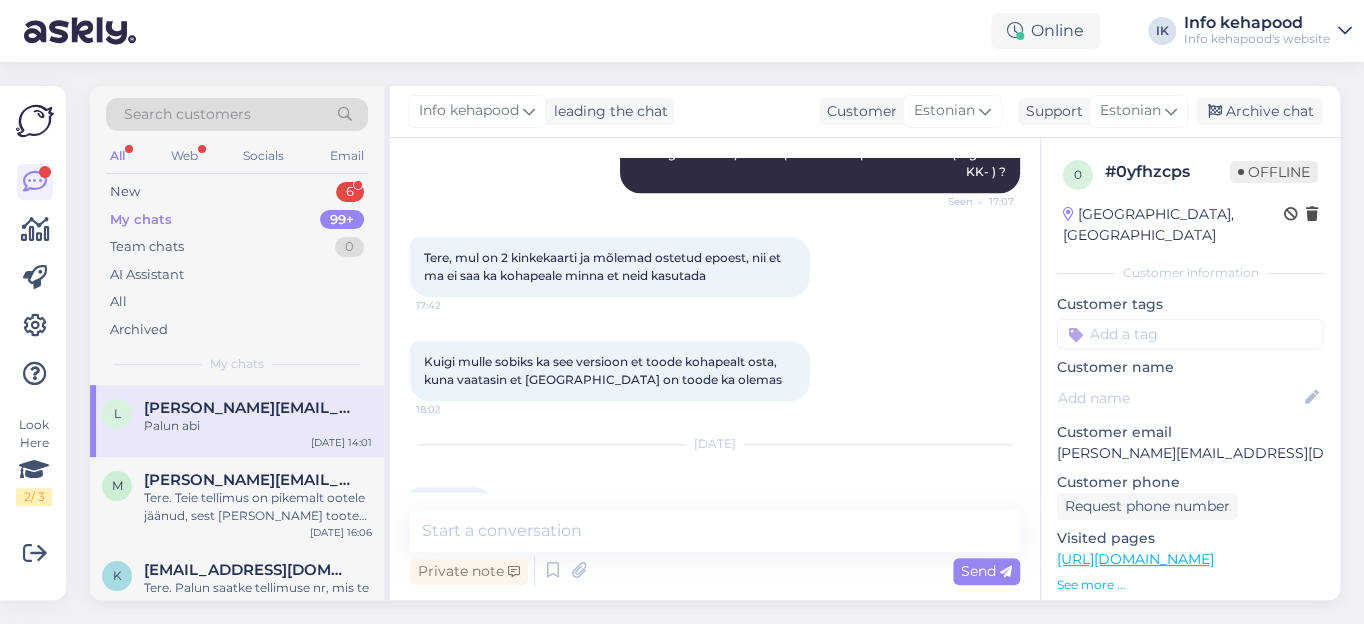 scroll, scrollTop: 681, scrollLeft: 0, axis: vertical 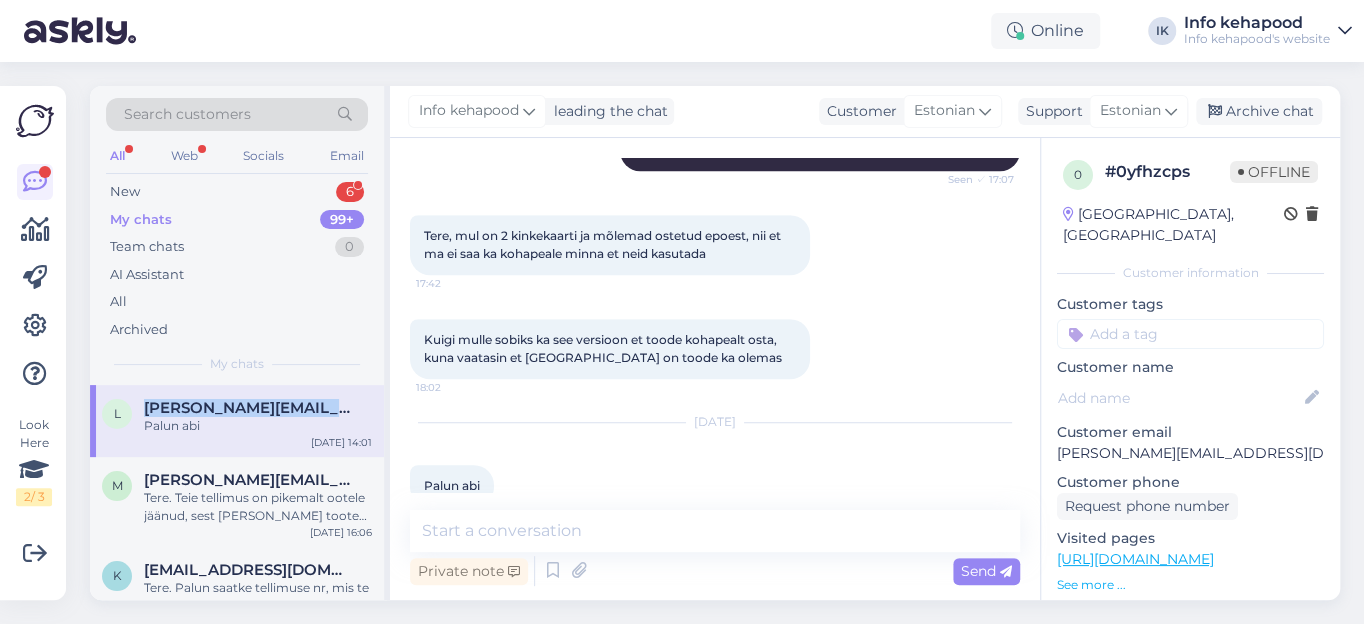 drag, startPoint x: 144, startPoint y: 404, endPoint x: 319, endPoint y: 407, distance: 175.02571 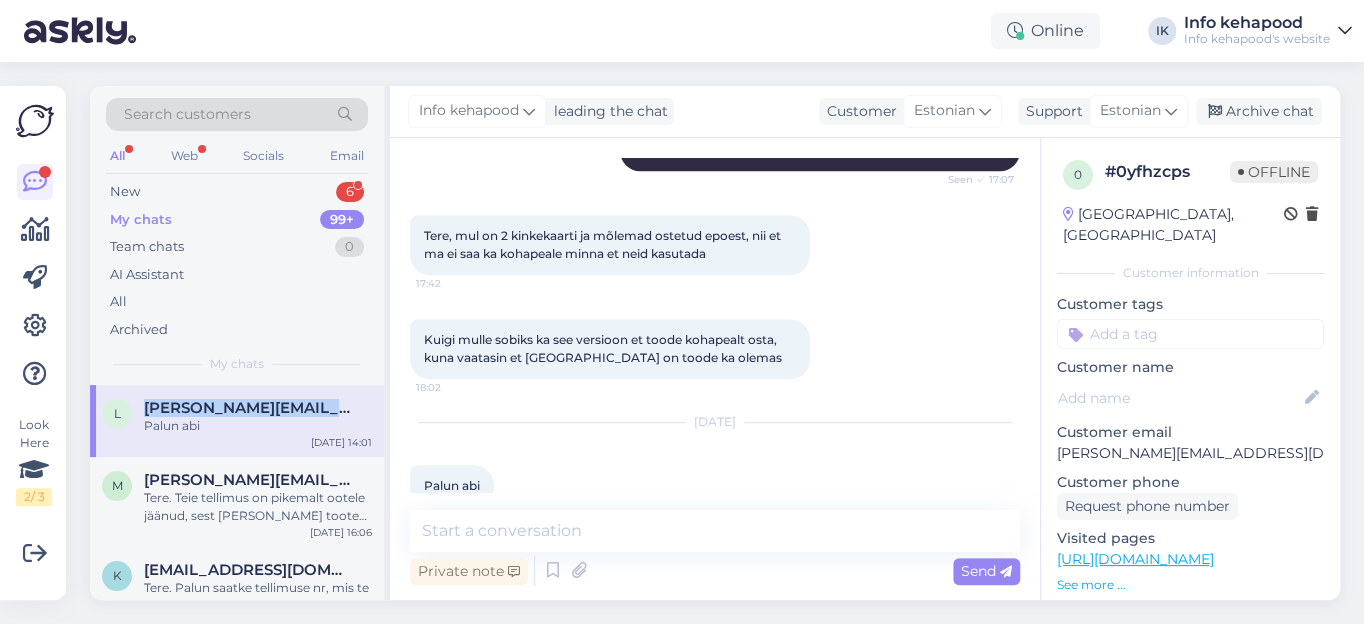 click on "[PERSON_NAME][EMAIL_ADDRESS][DOMAIN_NAME]" at bounding box center [258, 408] 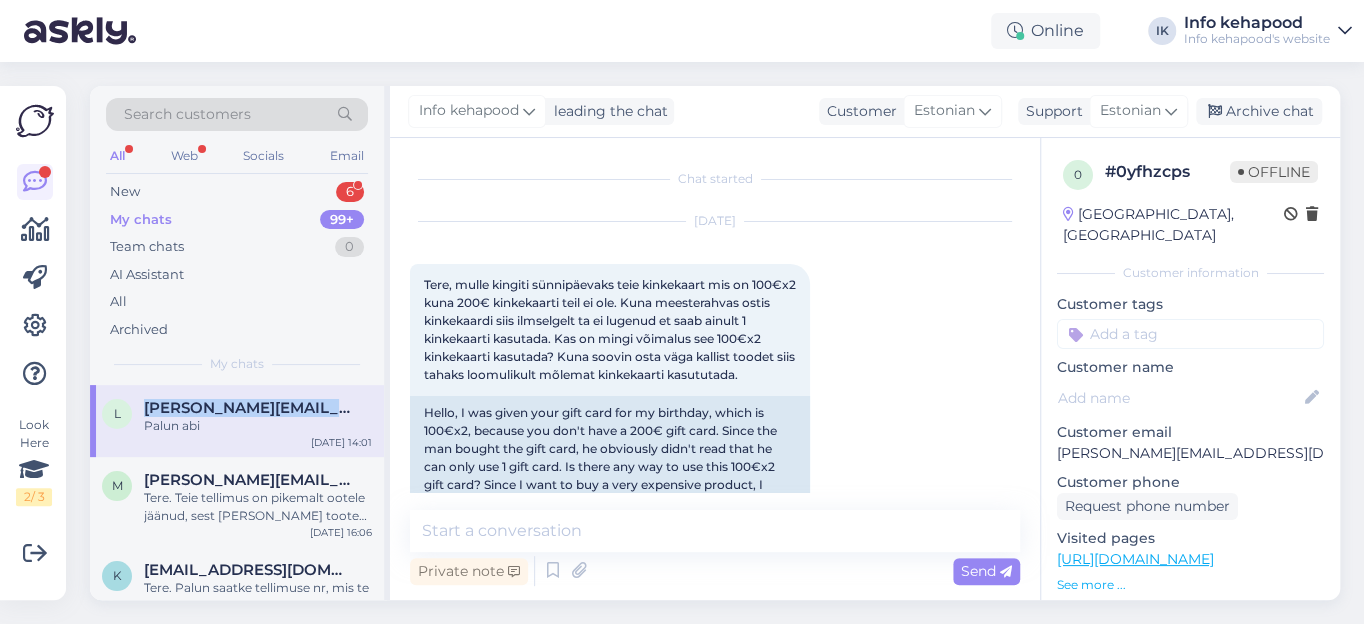 copy on "[PERSON_NAME][EMAIL_ADDRESS][DOMAIN_NAME]" 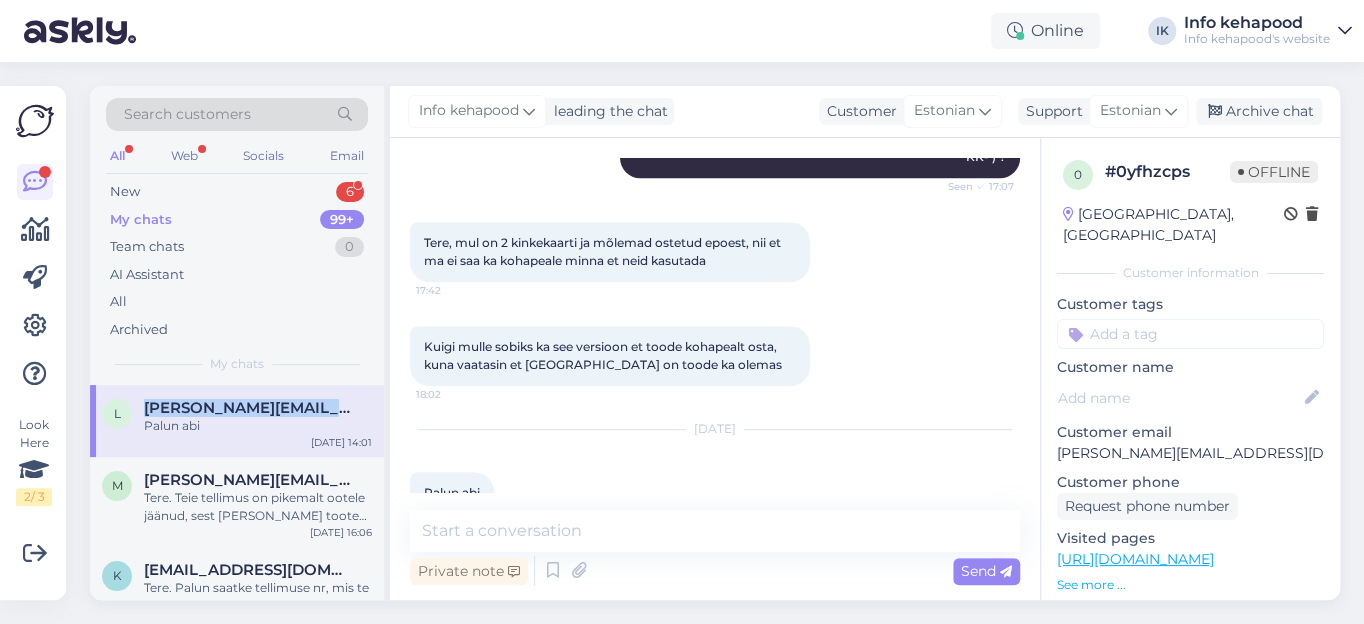 scroll, scrollTop: 681, scrollLeft: 0, axis: vertical 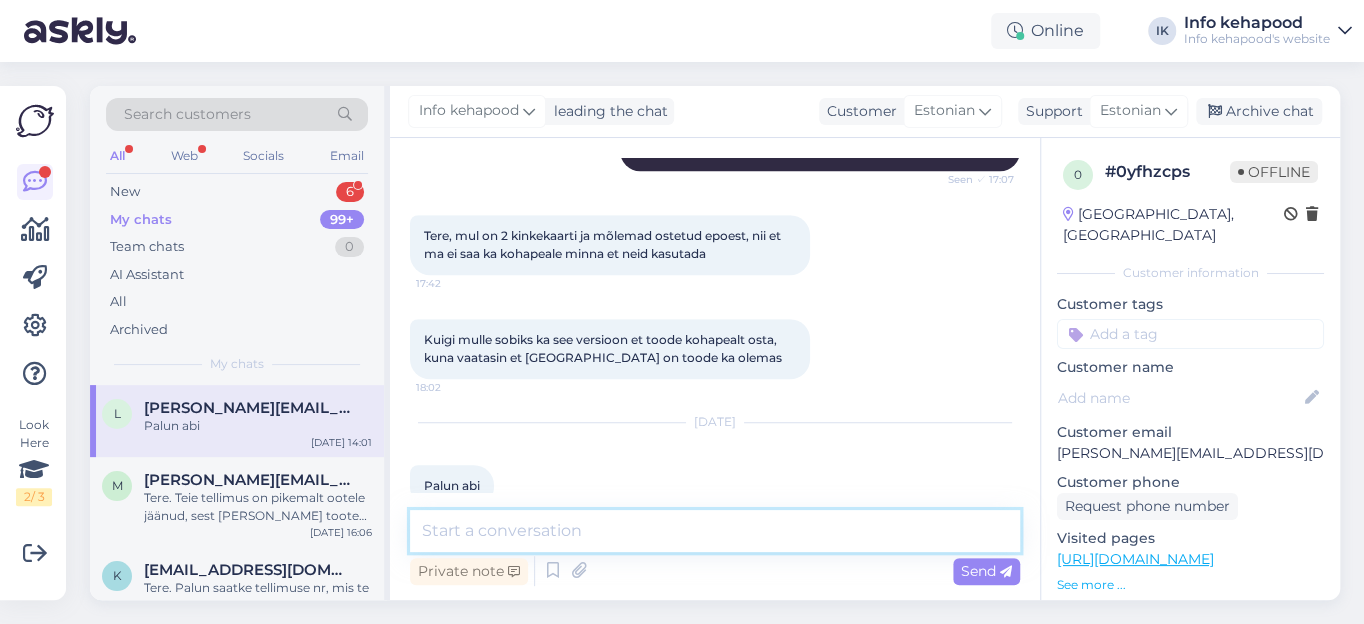 click at bounding box center (715, 531) 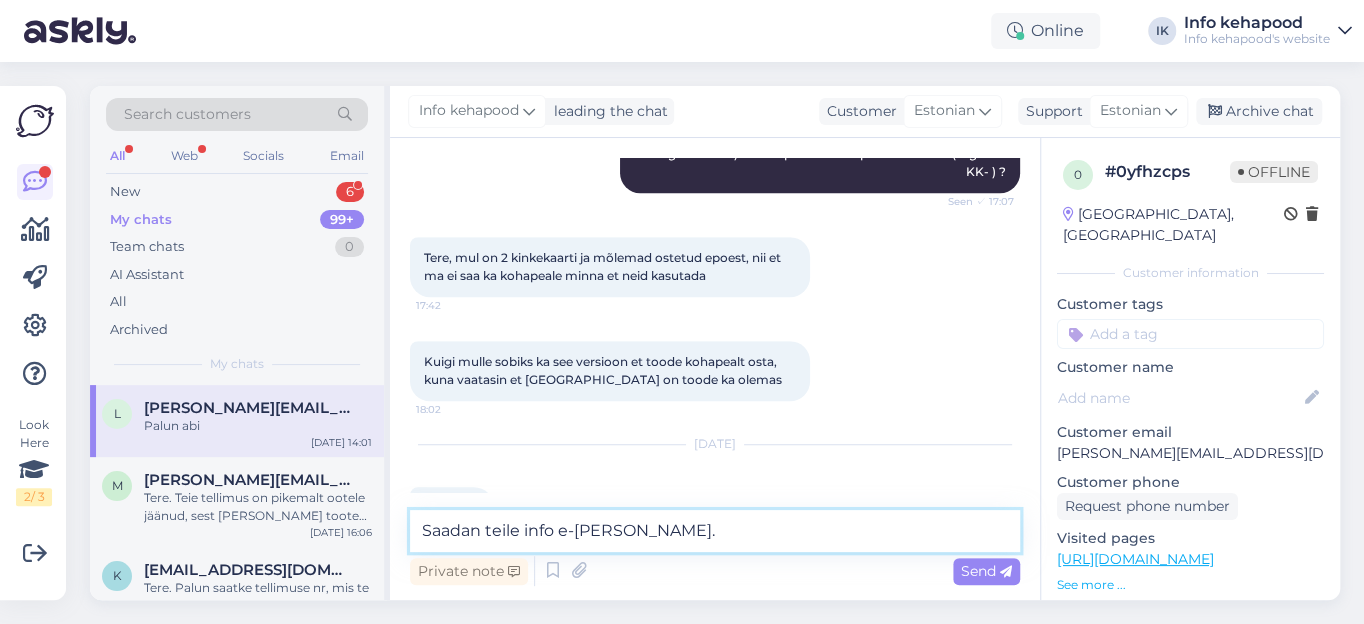scroll, scrollTop: 681, scrollLeft: 0, axis: vertical 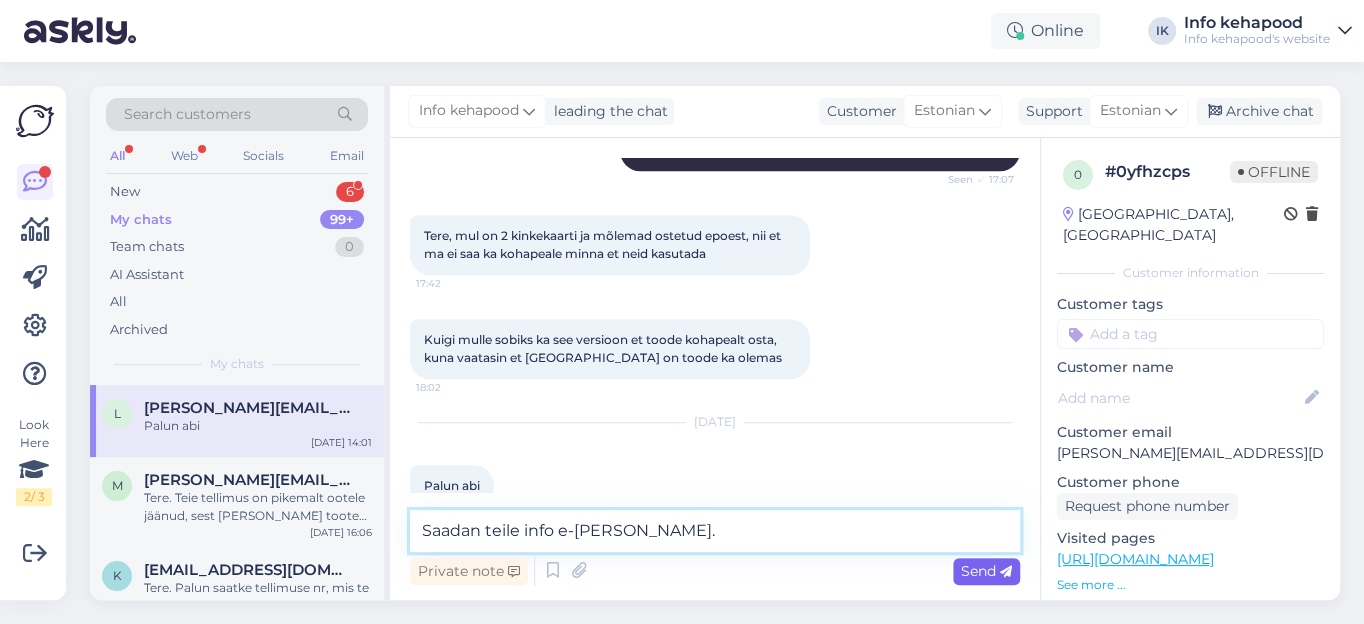 type on "Saadan teile info e-[PERSON_NAME]." 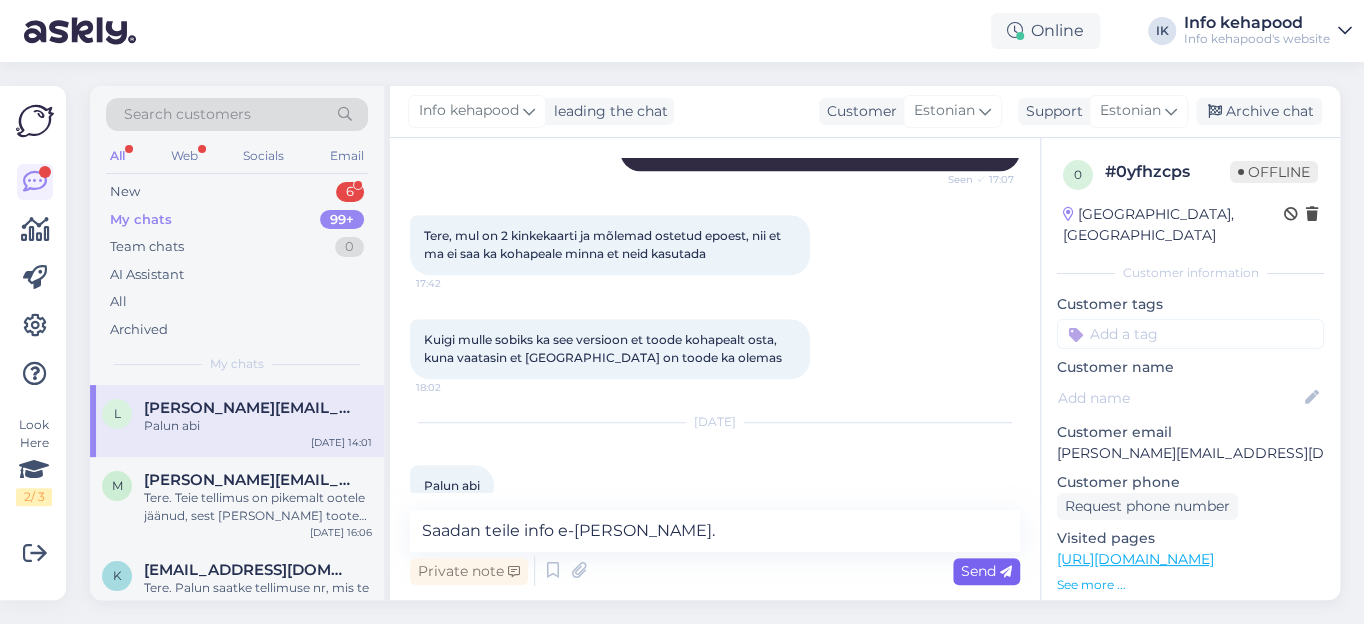 click on "Send" at bounding box center (986, 571) 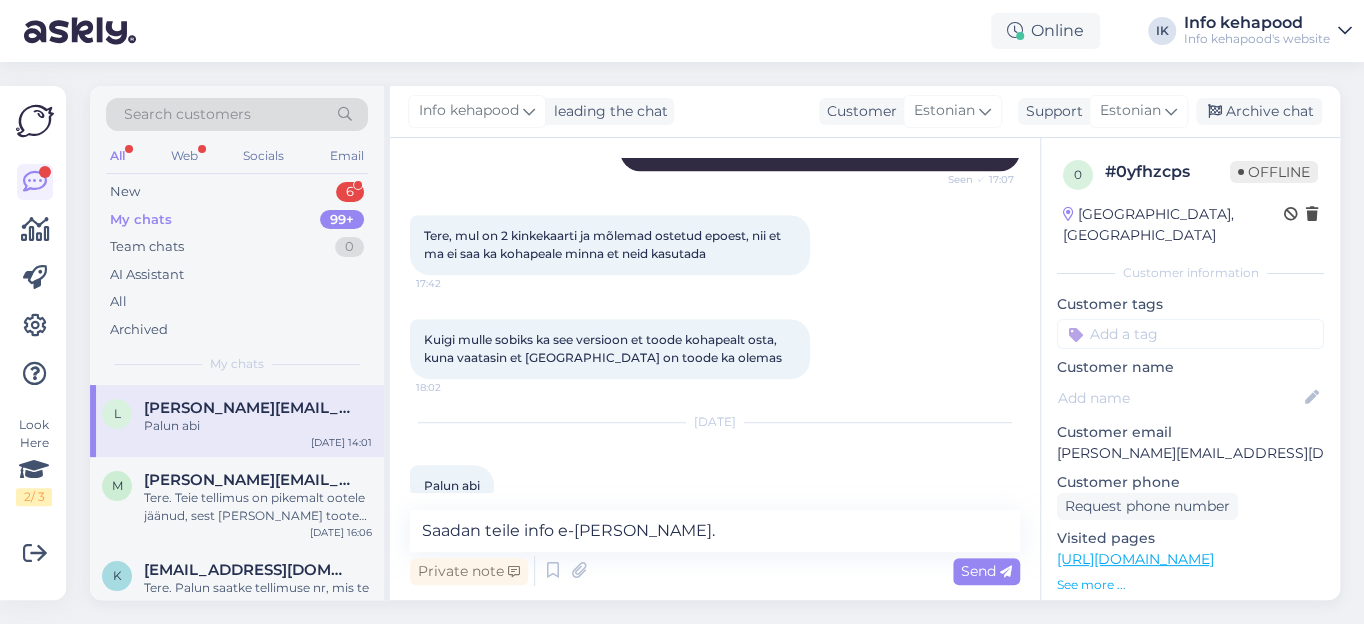 type 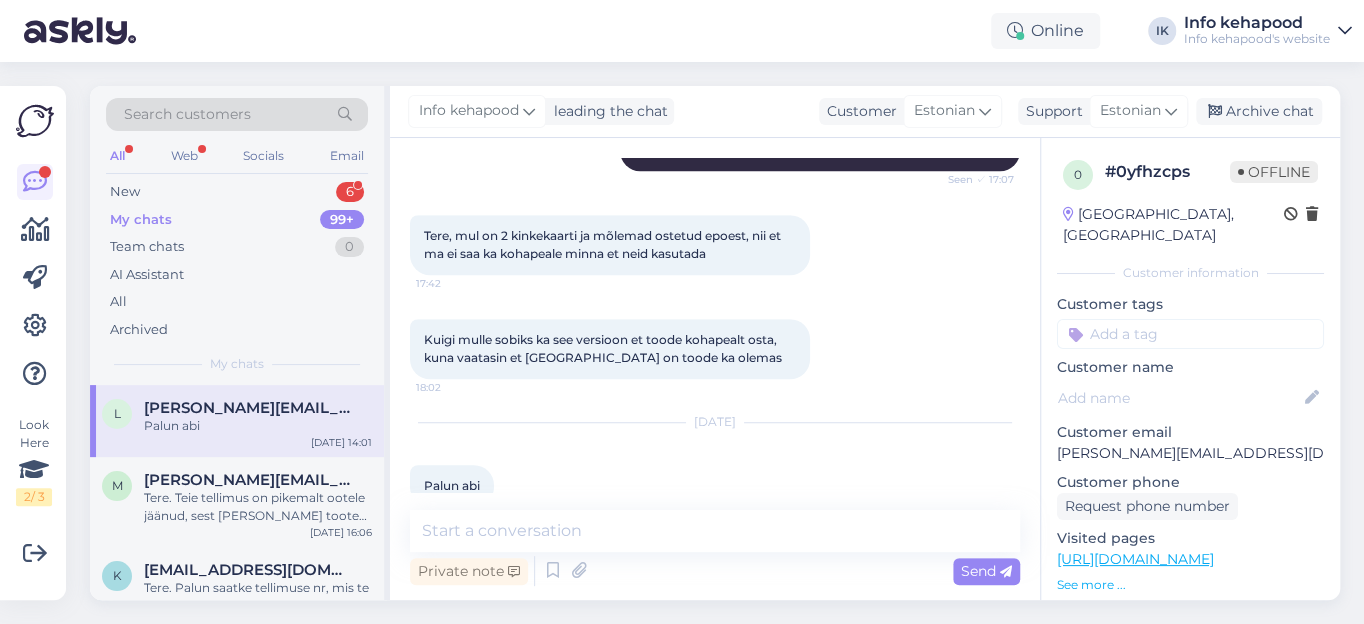 scroll, scrollTop: 767, scrollLeft: 0, axis: vertical 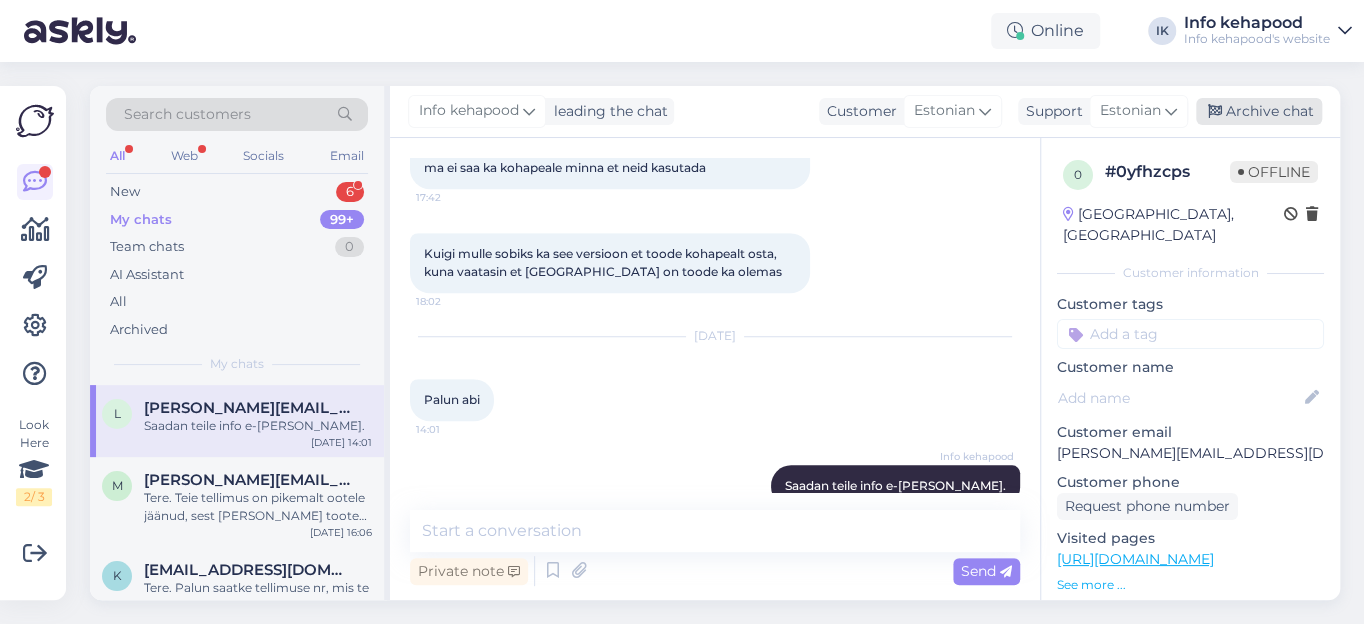 click on "Archive chat" at bounding box center (1259, 111) 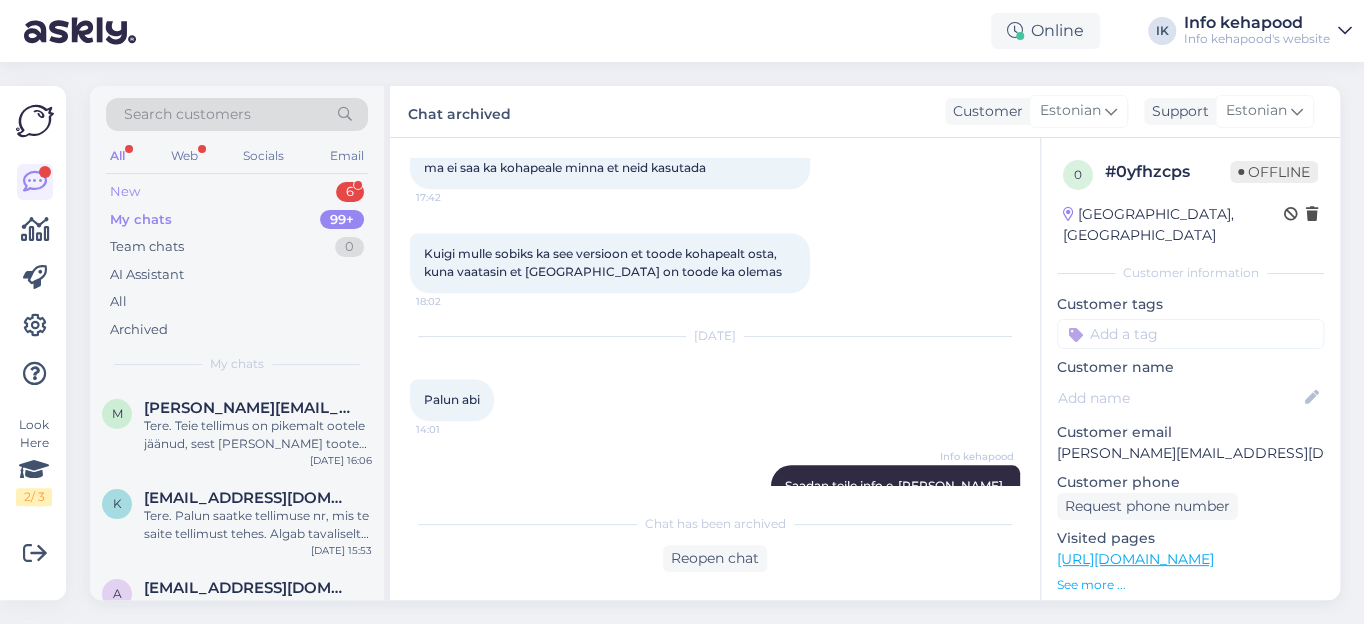 click on "New 6" at bounding box center (237, 192) 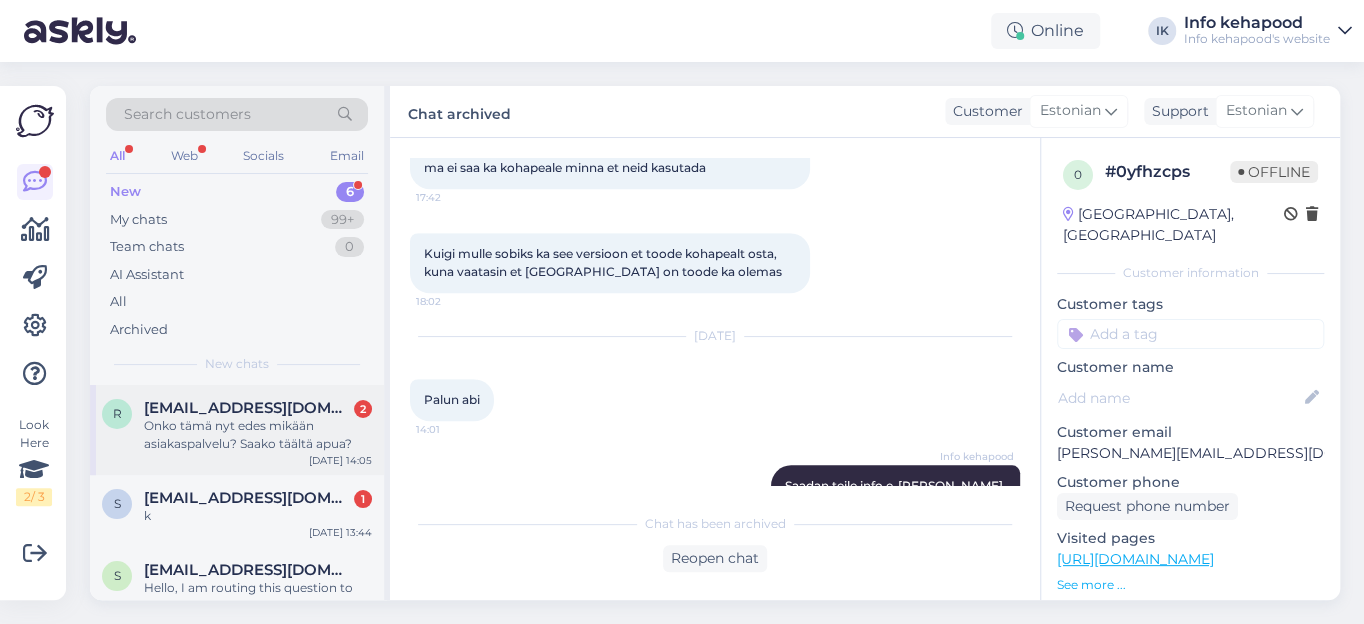 click on "Onko tämä nyt edes mikään asiakaspalvelu? Saako täältä apua?" at bounding box center [258, 435] 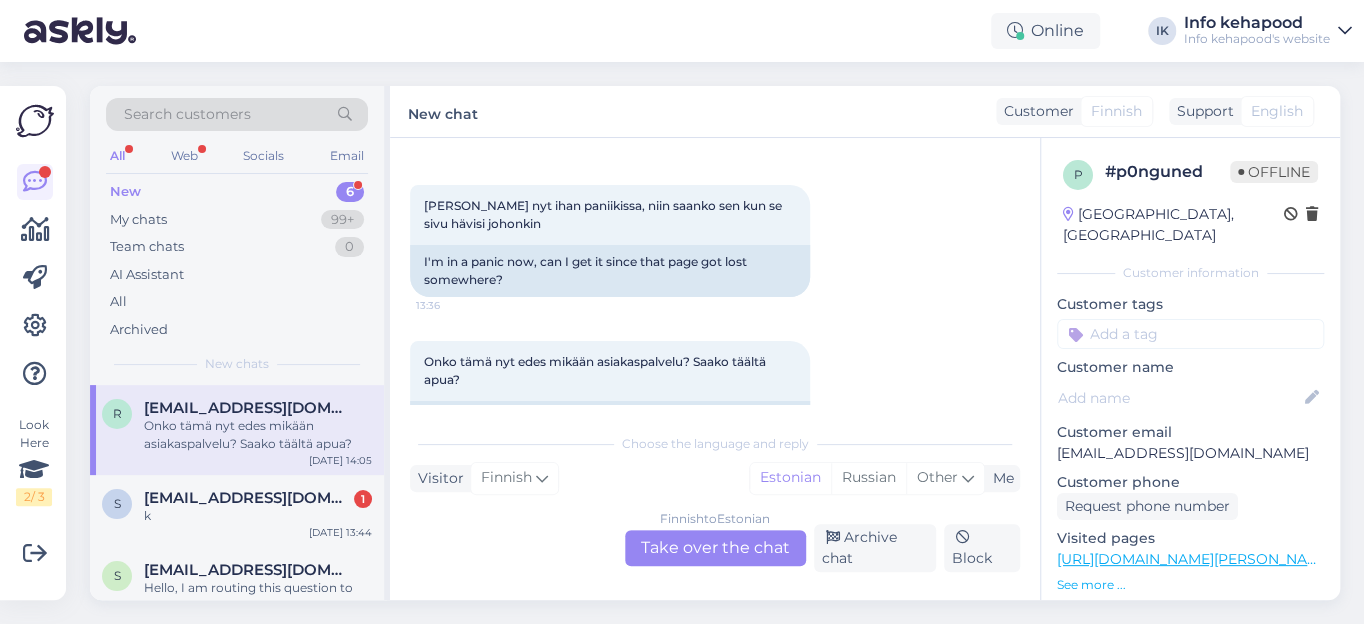 scroll, scrollTop: 495, scrollLeft: 0, axis: vertical 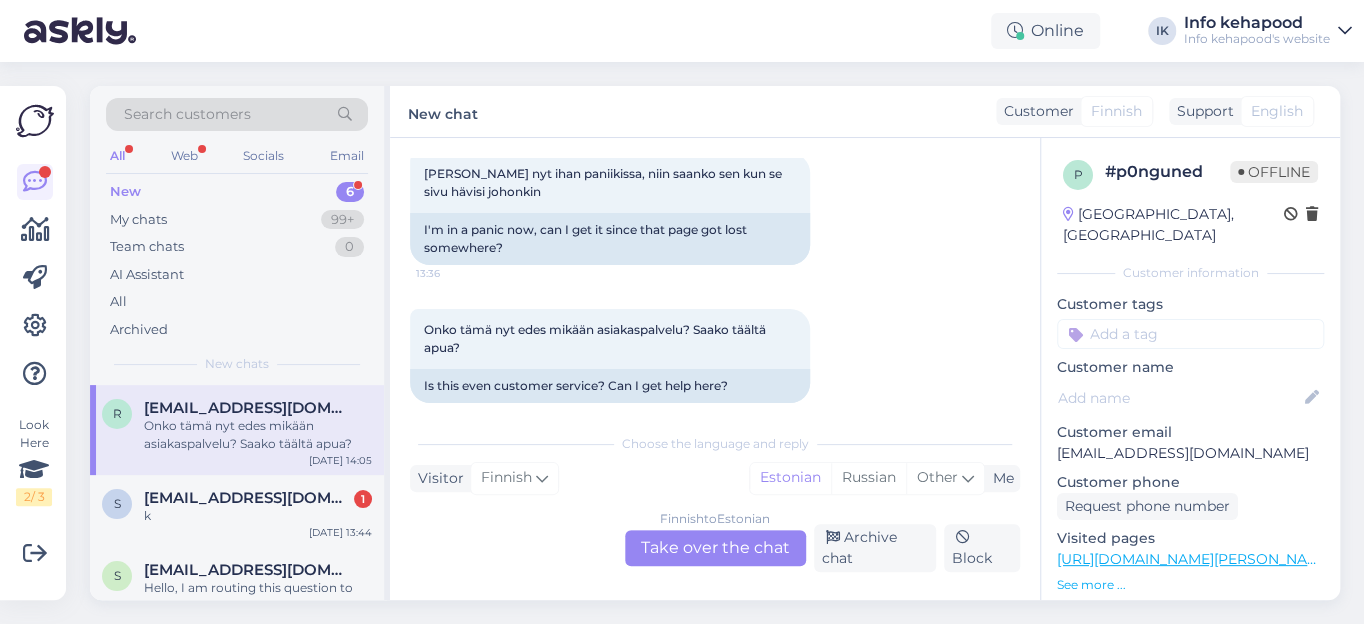 click on "Finnish  to  Estonian Take over the chat" at bounding box center (715, 548) 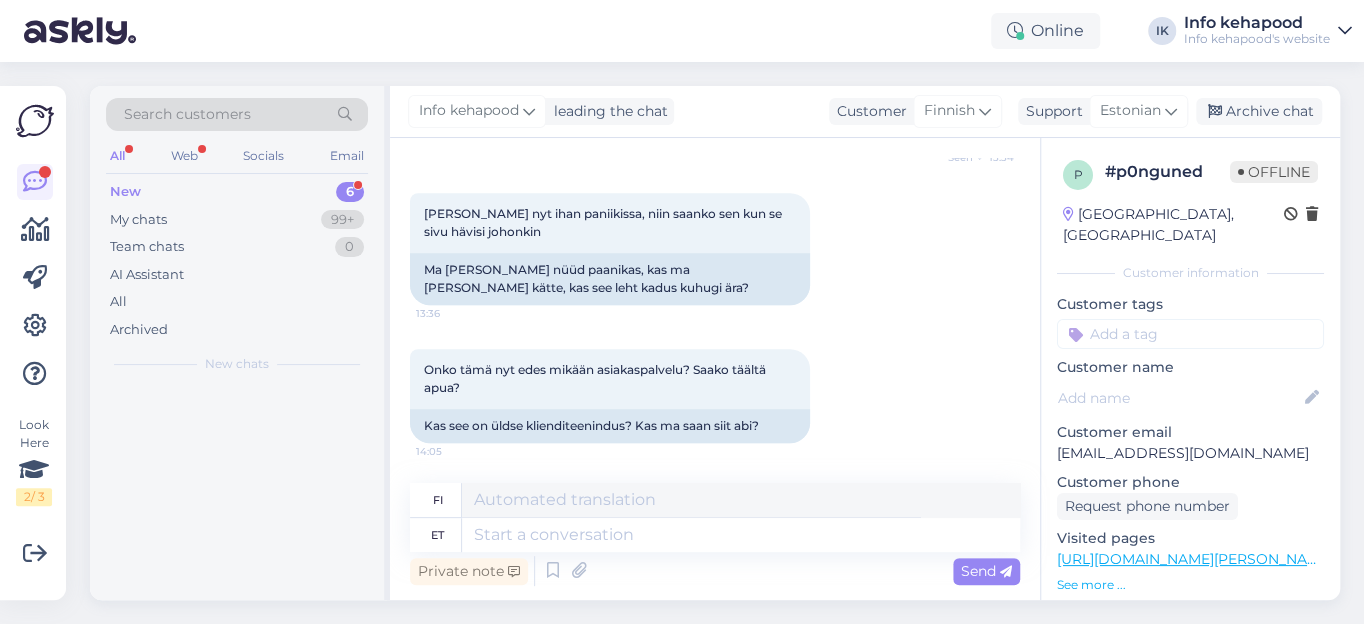 scroll, scrollTop: 436, scrollLeft: 0, axis: vertical 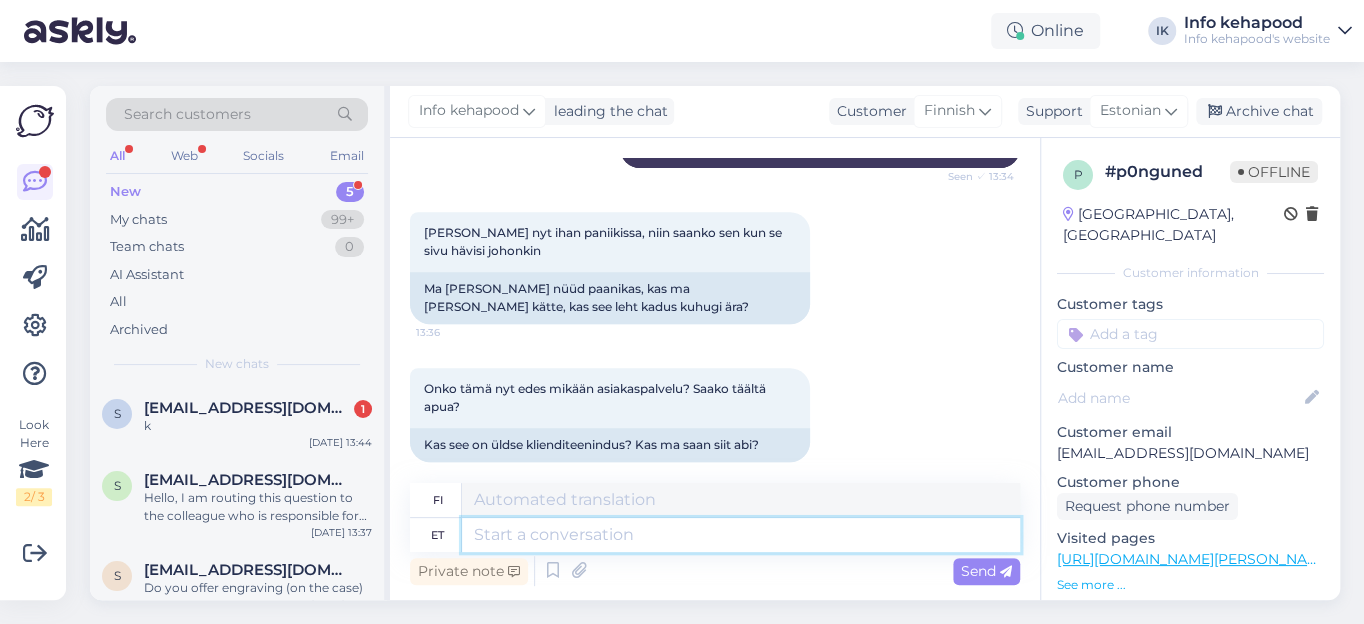 click at bounding box center (741, 535) 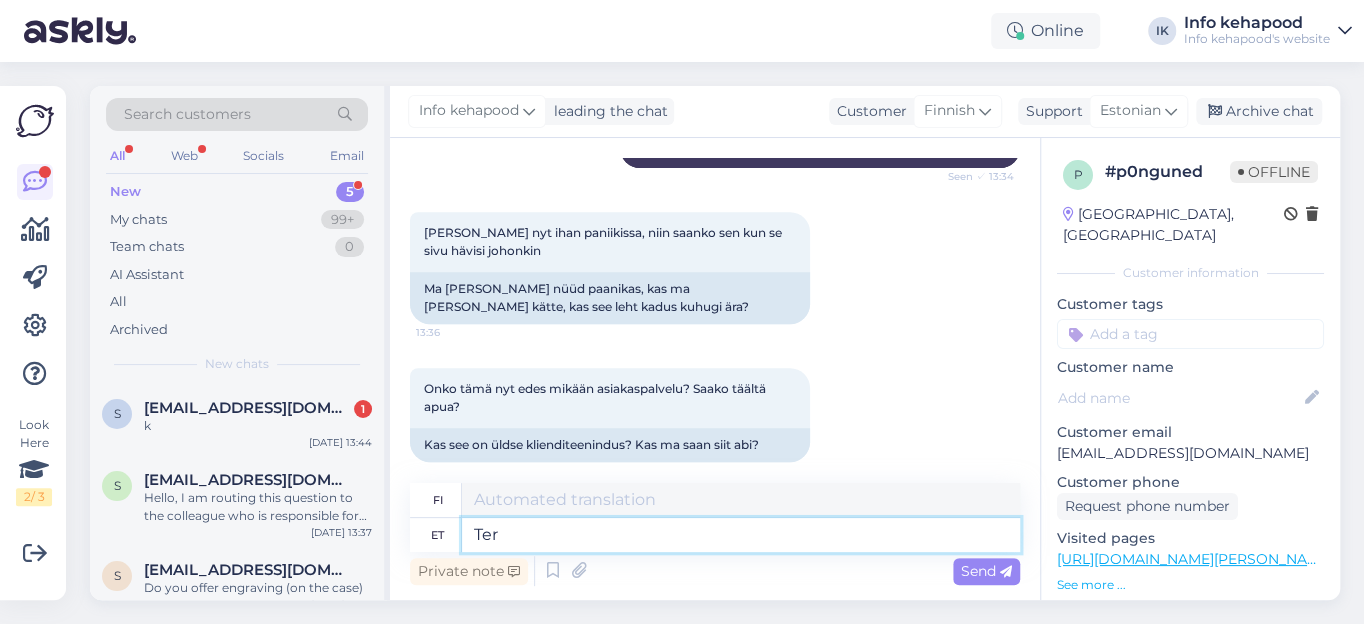 type on "Tere" 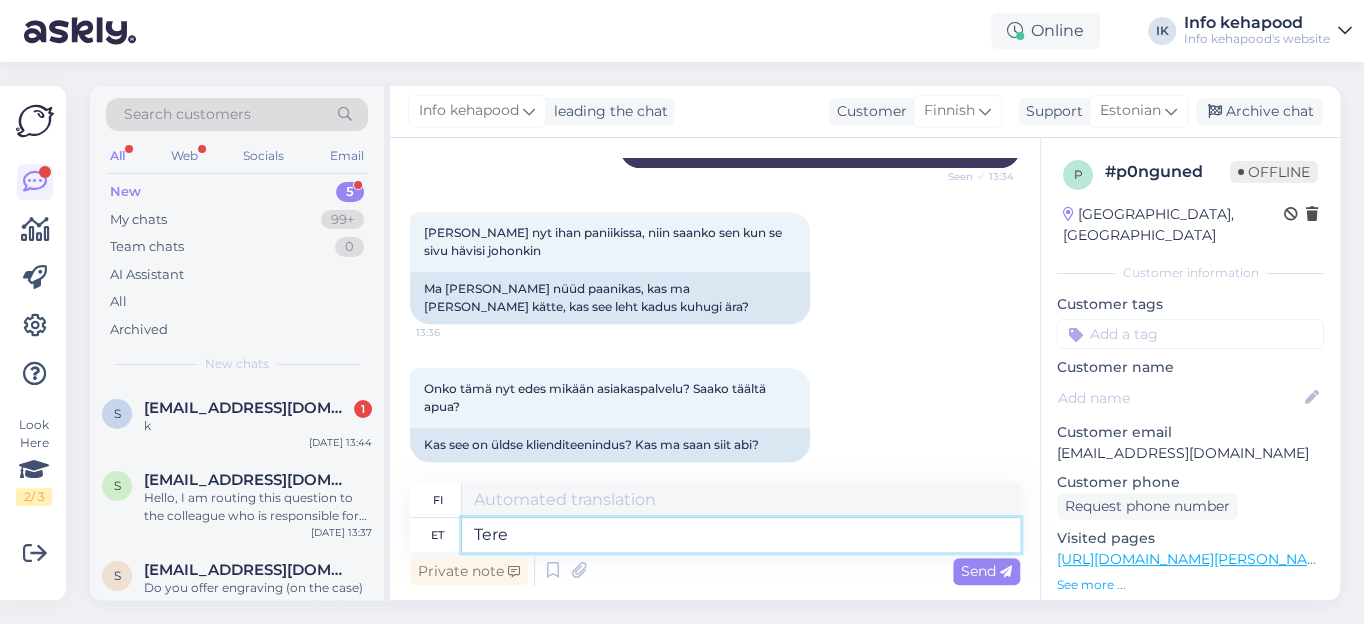 type on "Hei" 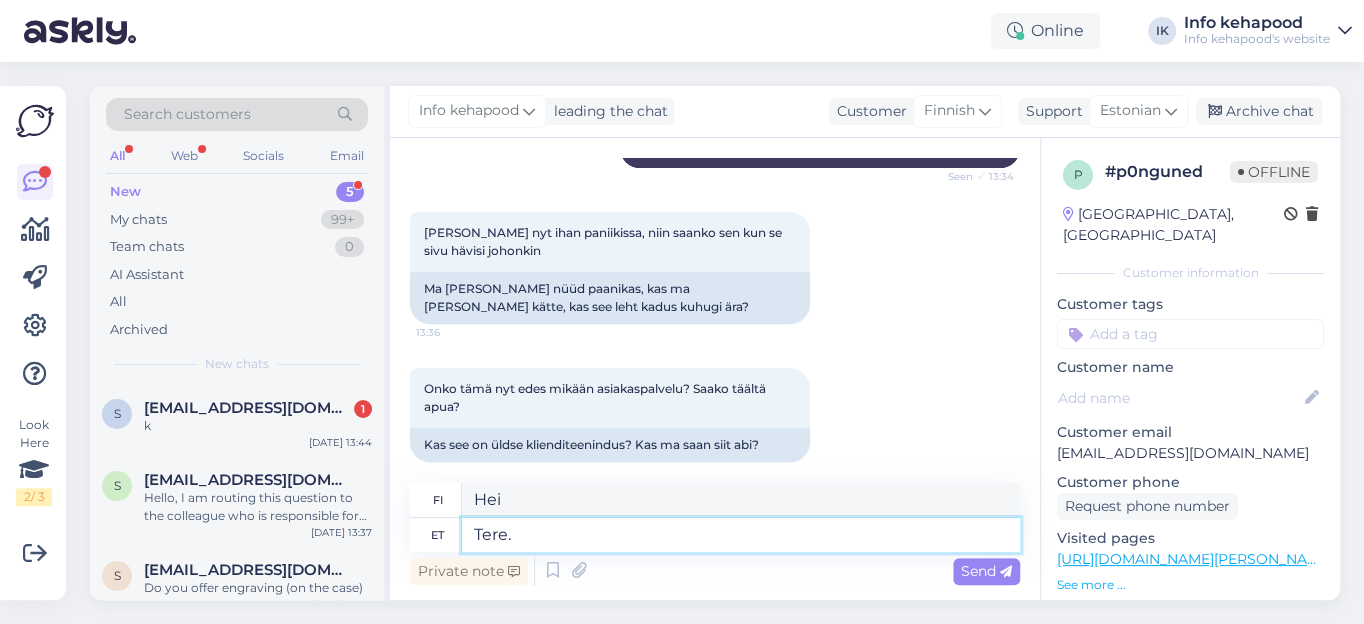 type on "Tere." 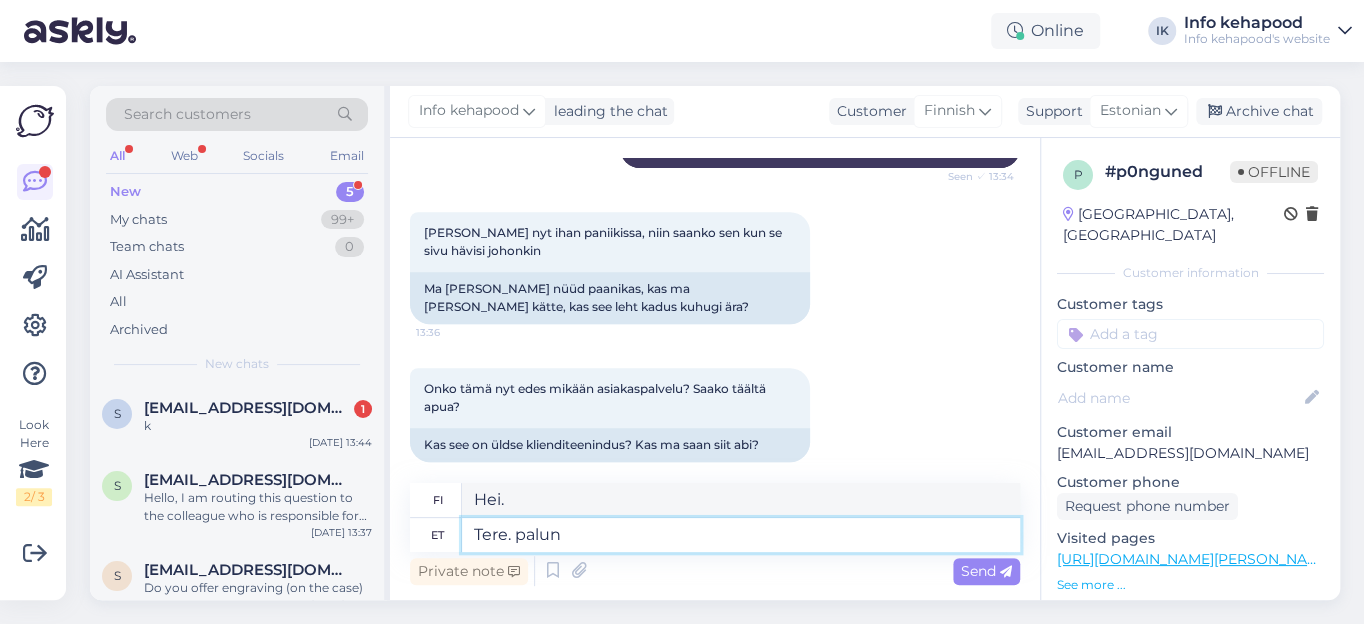 type on "Tere. palun" 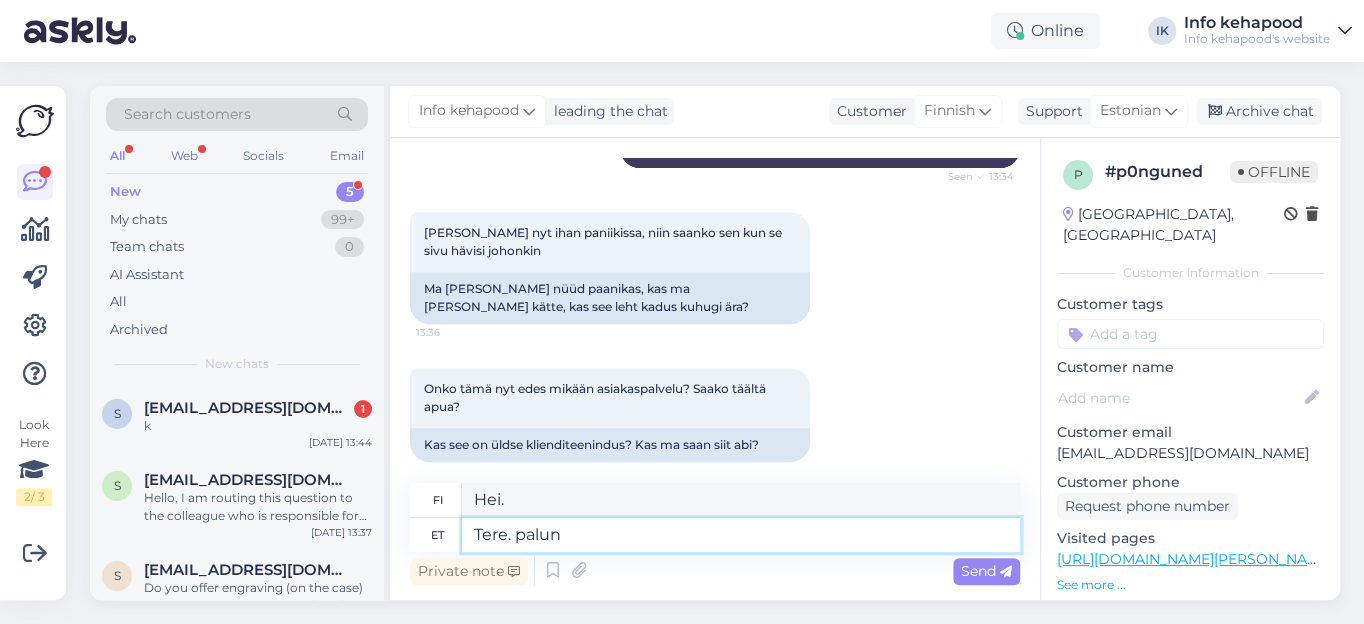 type on "Hei, ole hyvä" 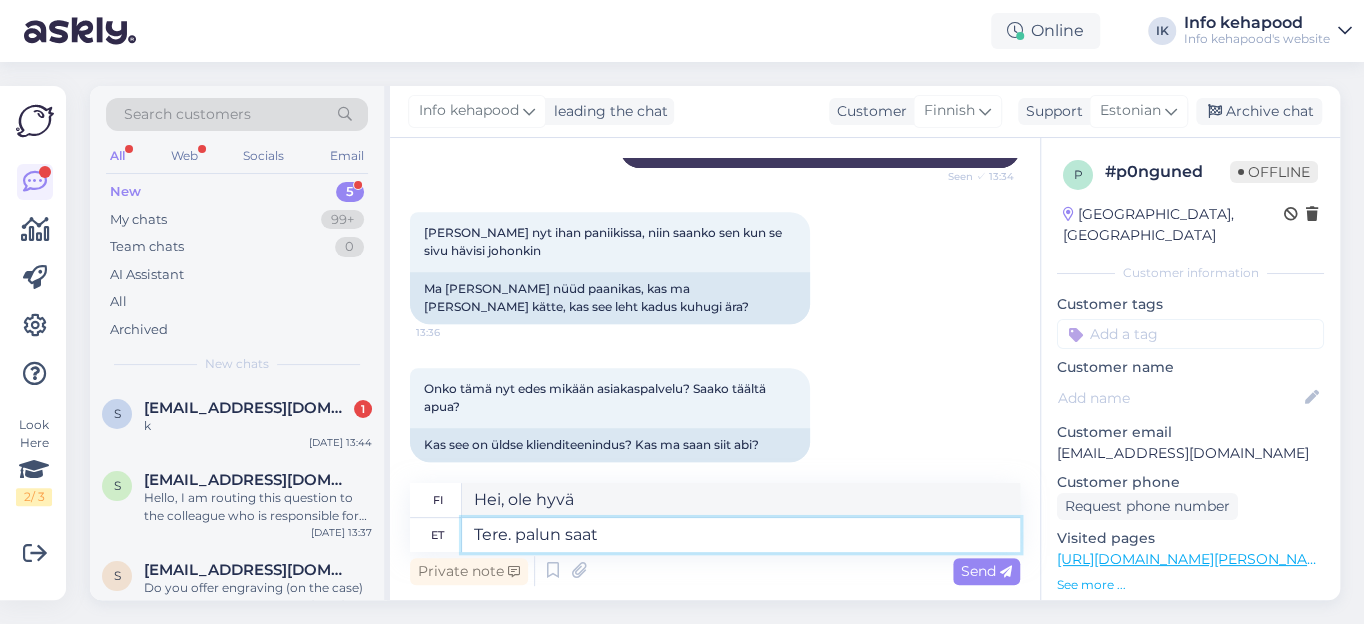 type on "Tere. palun saatk" 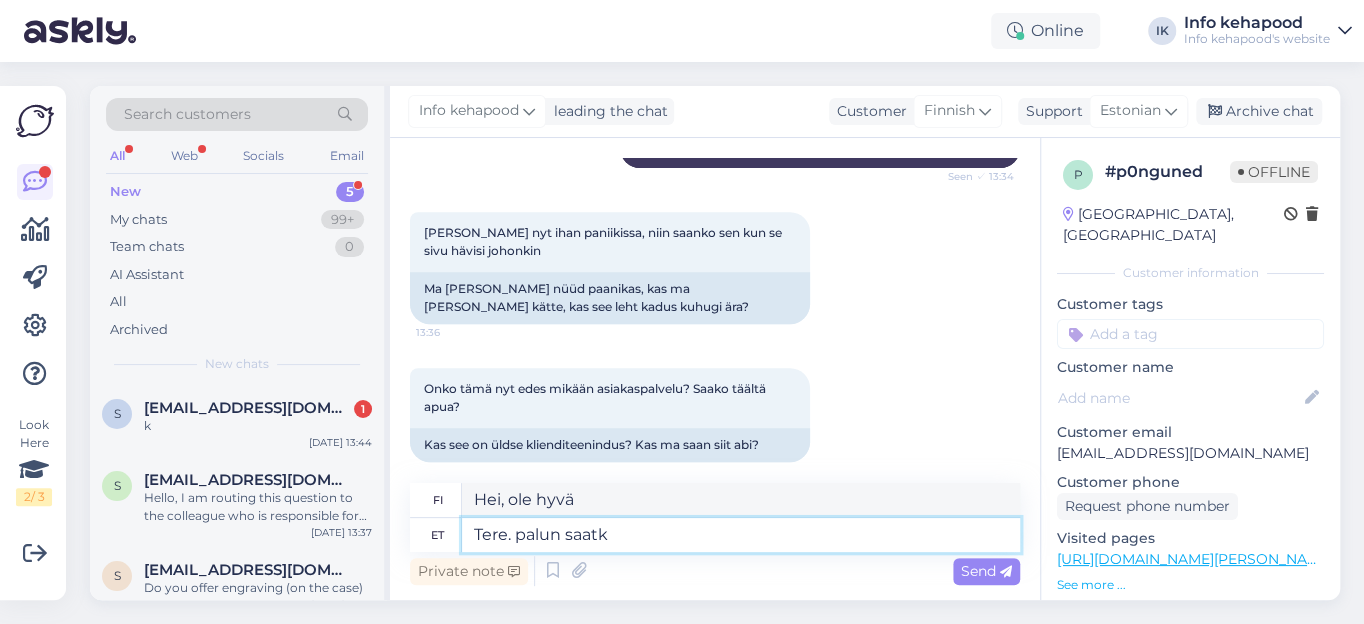 type on "Hei, lähetäthän" 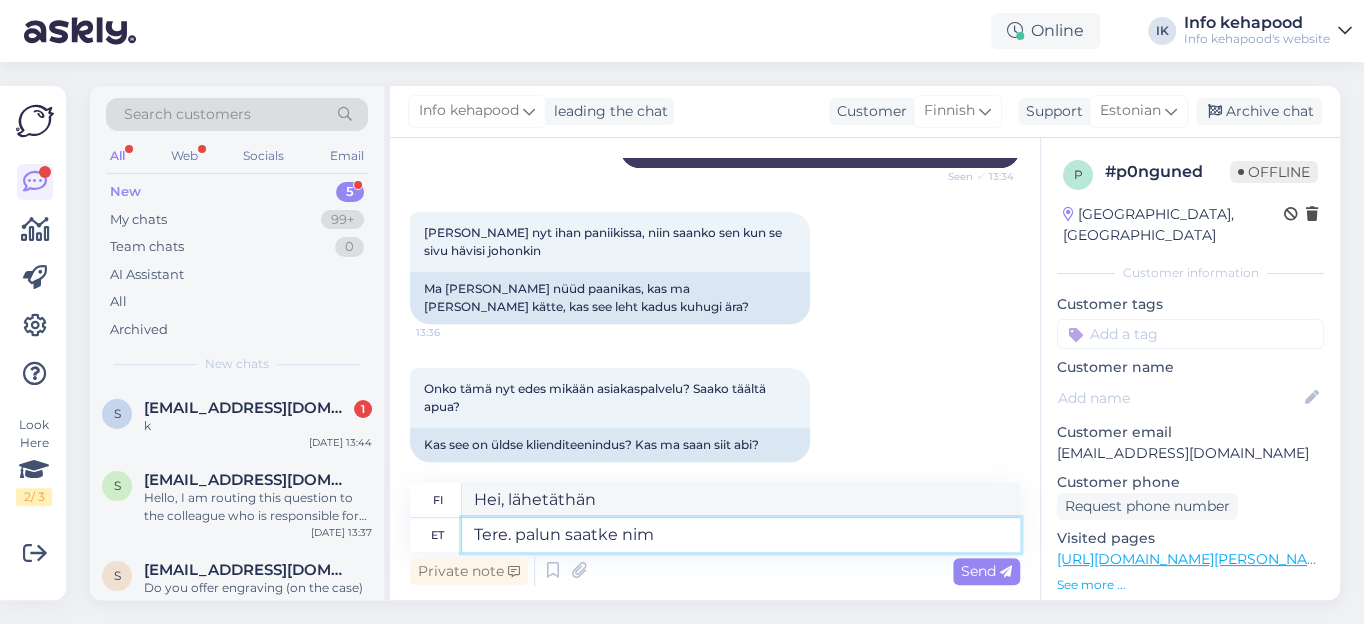 type on "Tere. palun saatke nimi" 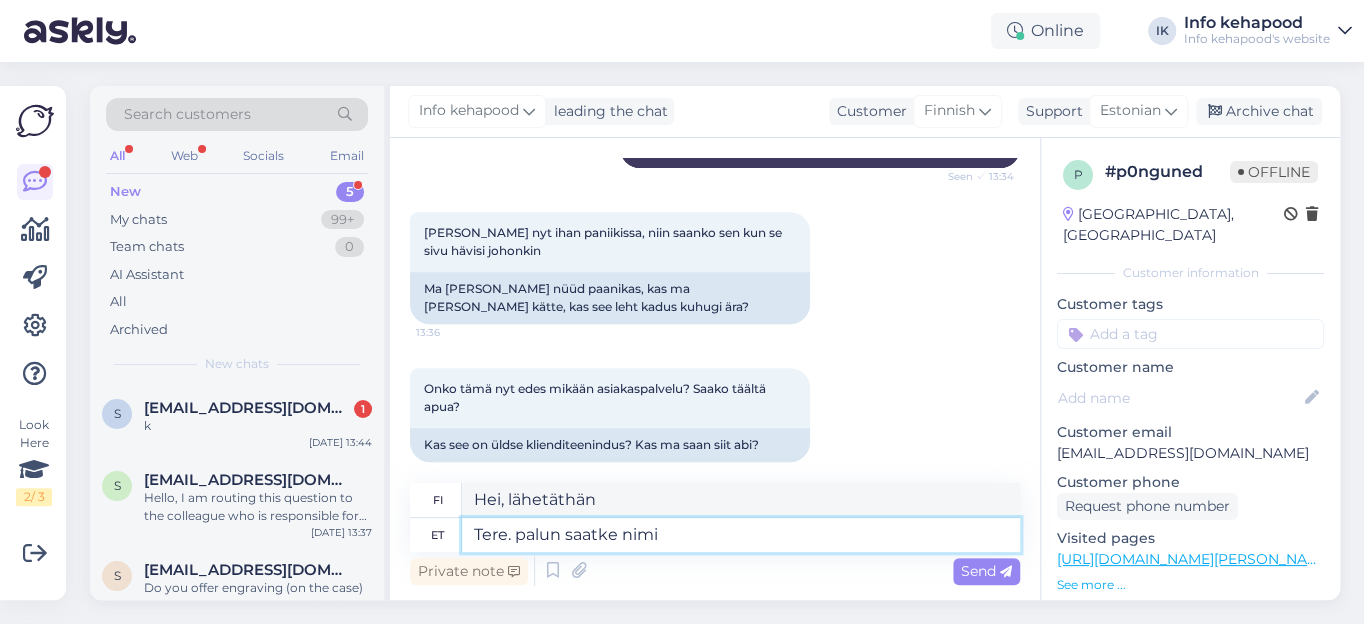 type on "Hei, lähetäthän nimen" 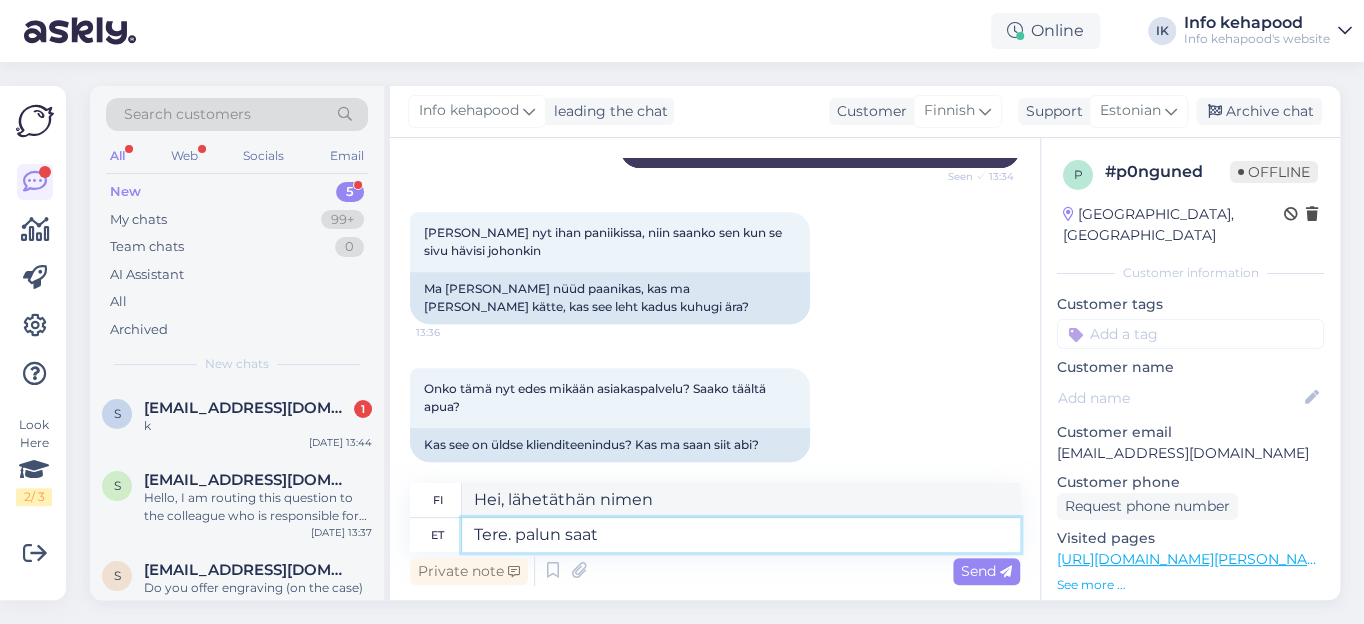 type on "Tere. palun saa" 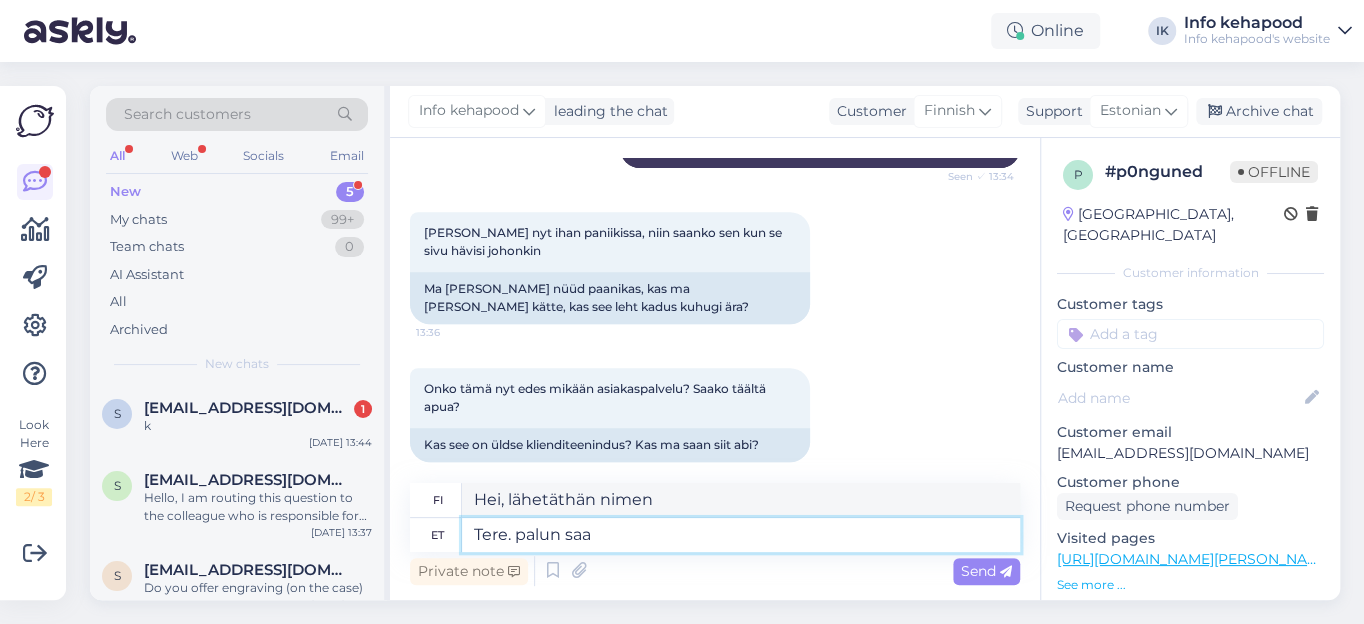 type on "Hei, lähetäthän" 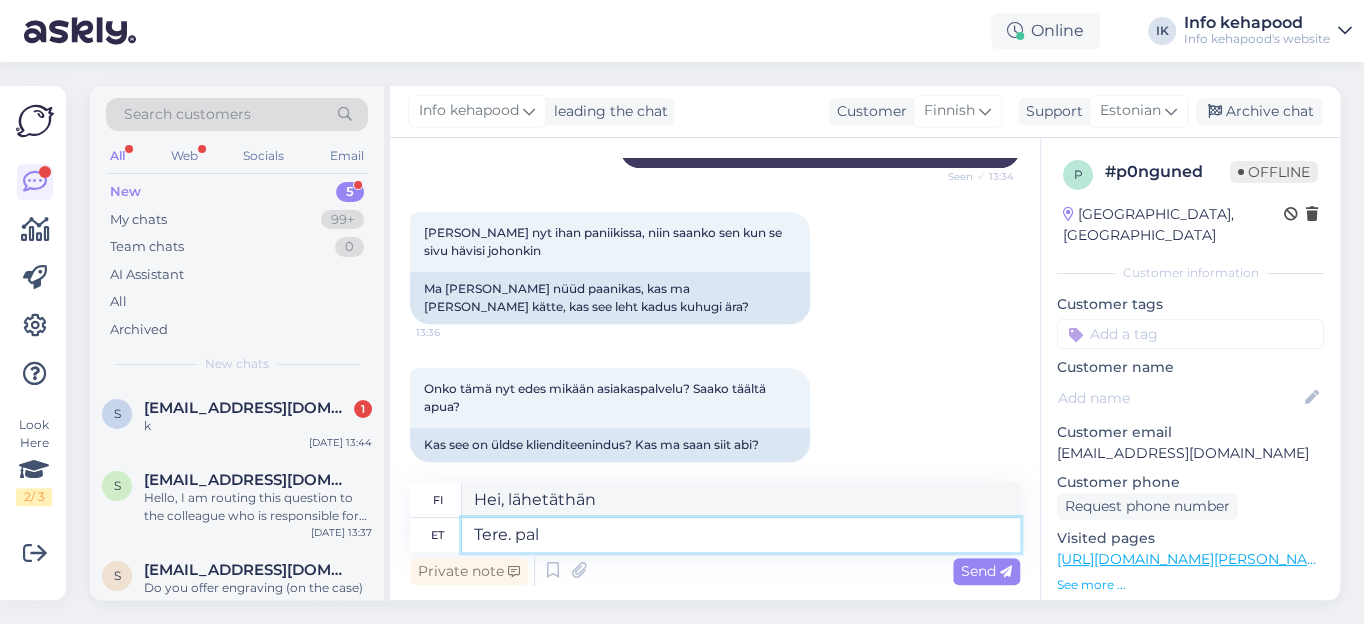type on "Tere. pa" 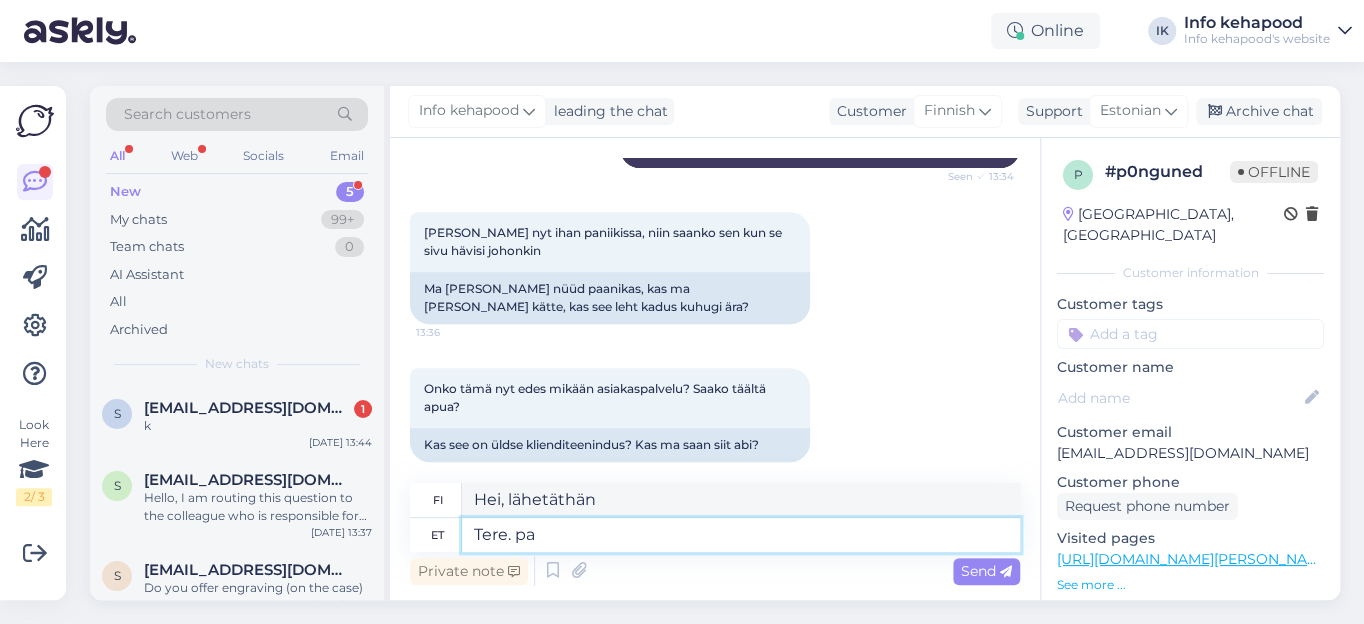 type on "Hei, ole hyvä" 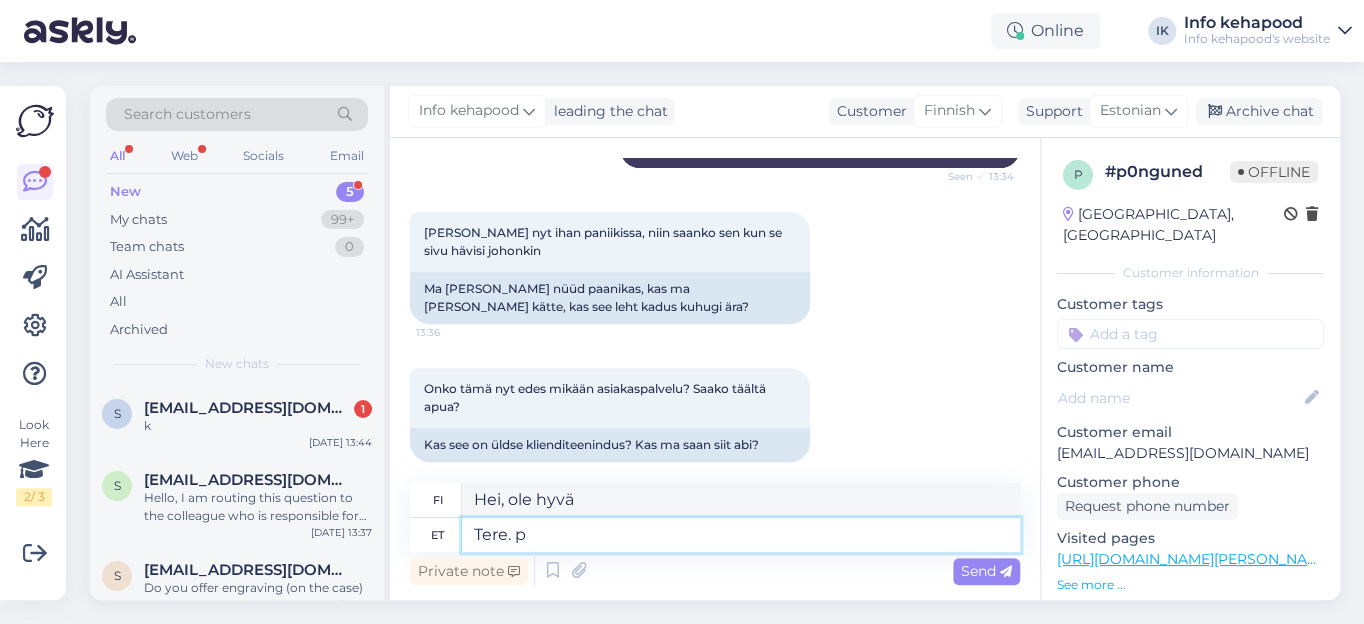 type on "Tere." 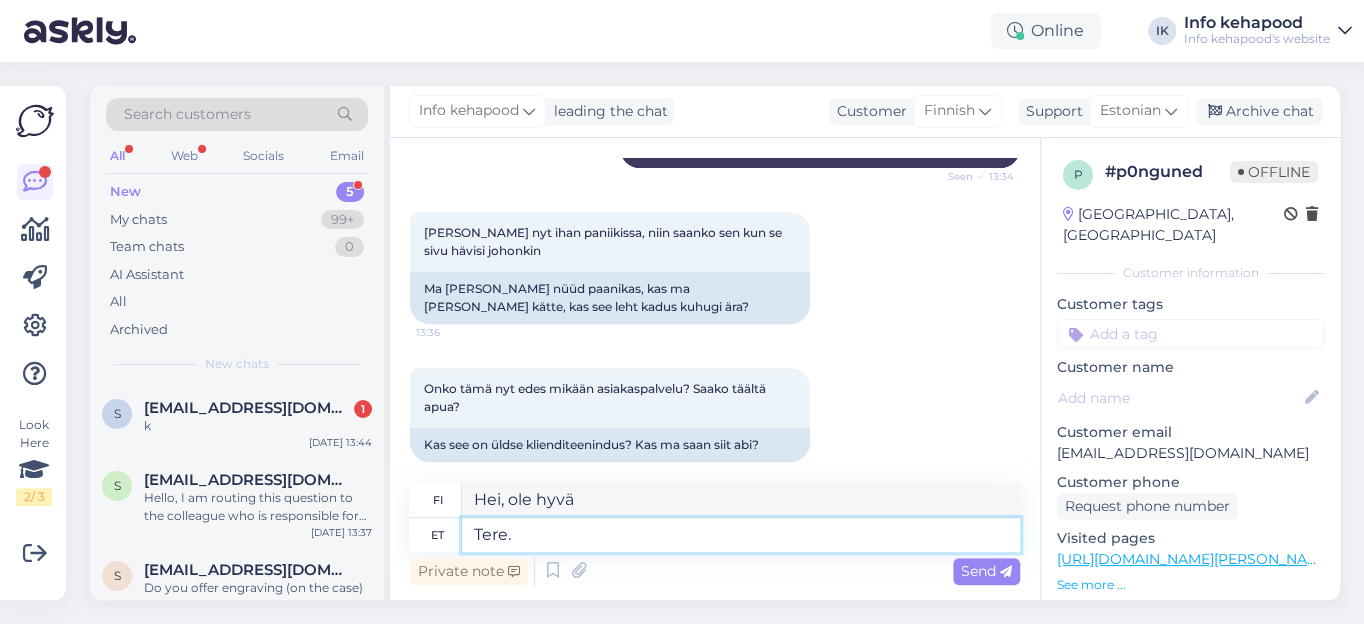 type on "Hei." 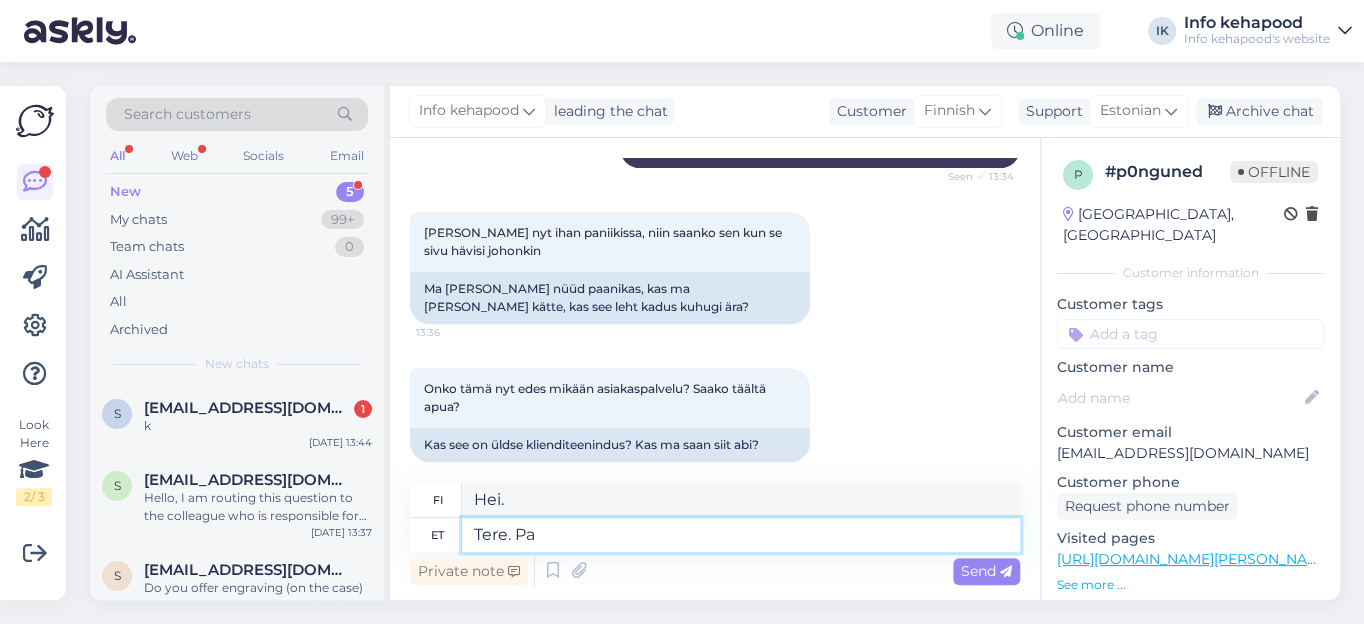 type on "Tere. Pal" 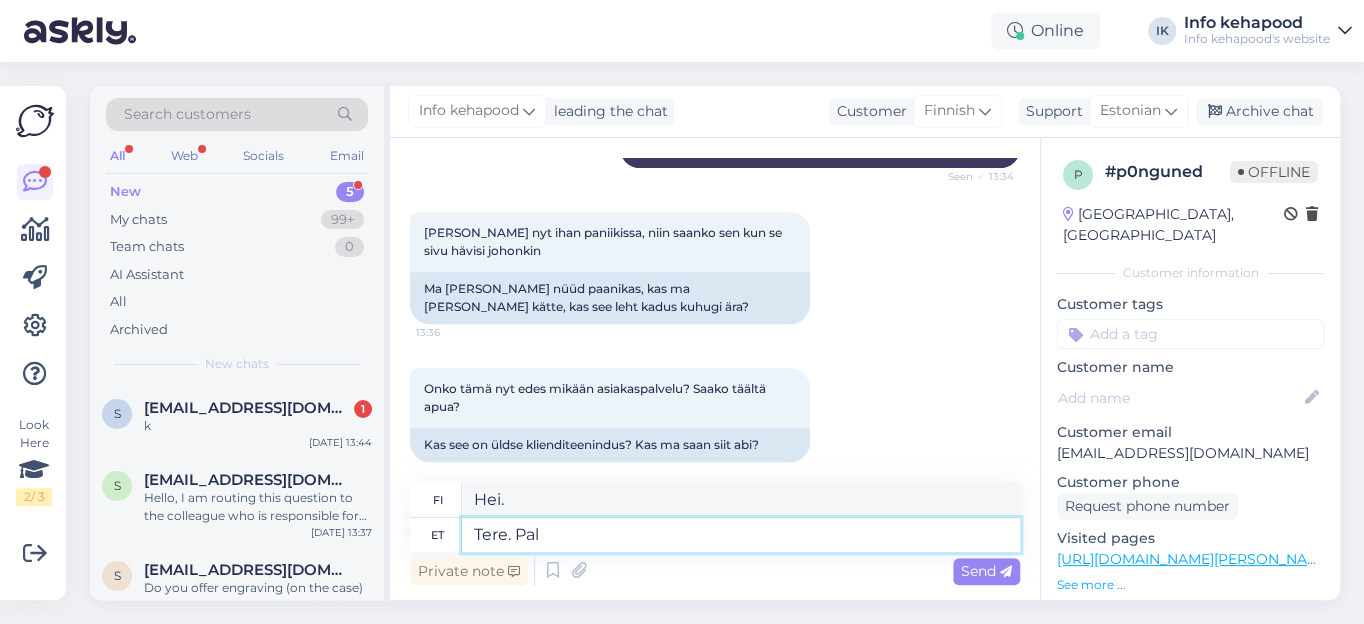 type on "Hei. [GEOGRAPHIC_DATA]" 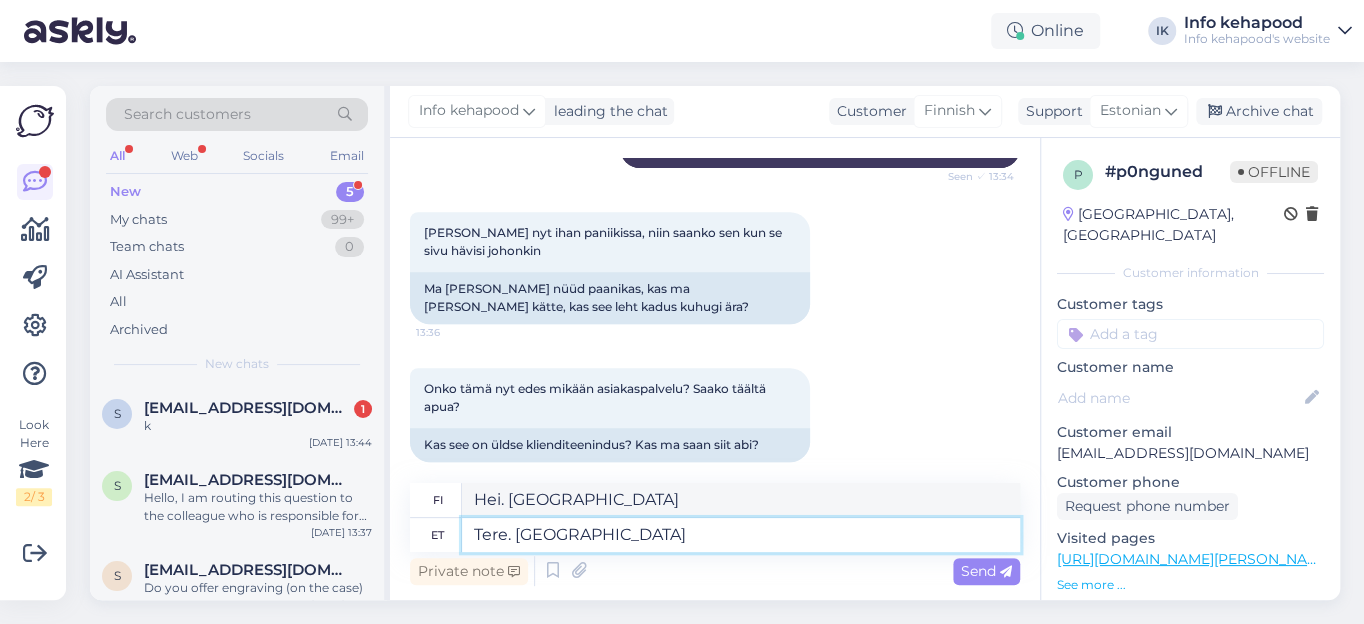 type on "Tere. [GEOGRAPHIC_DATA]" 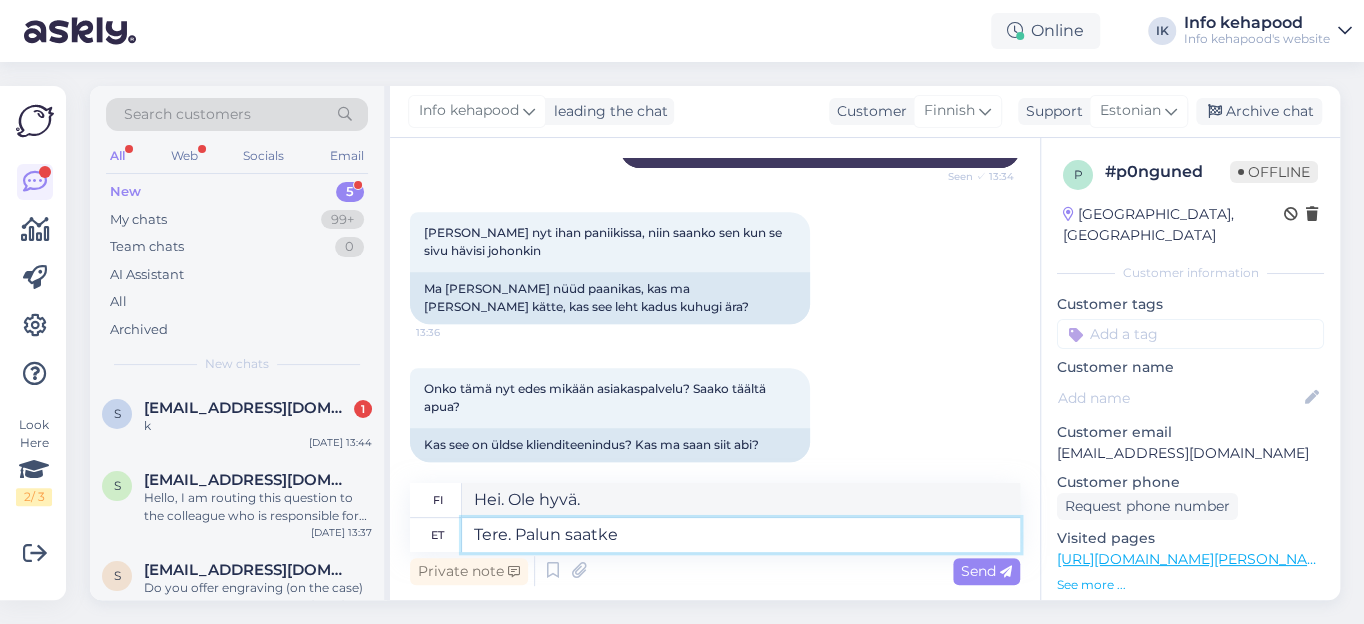 type on "Tere. Palun saatke" 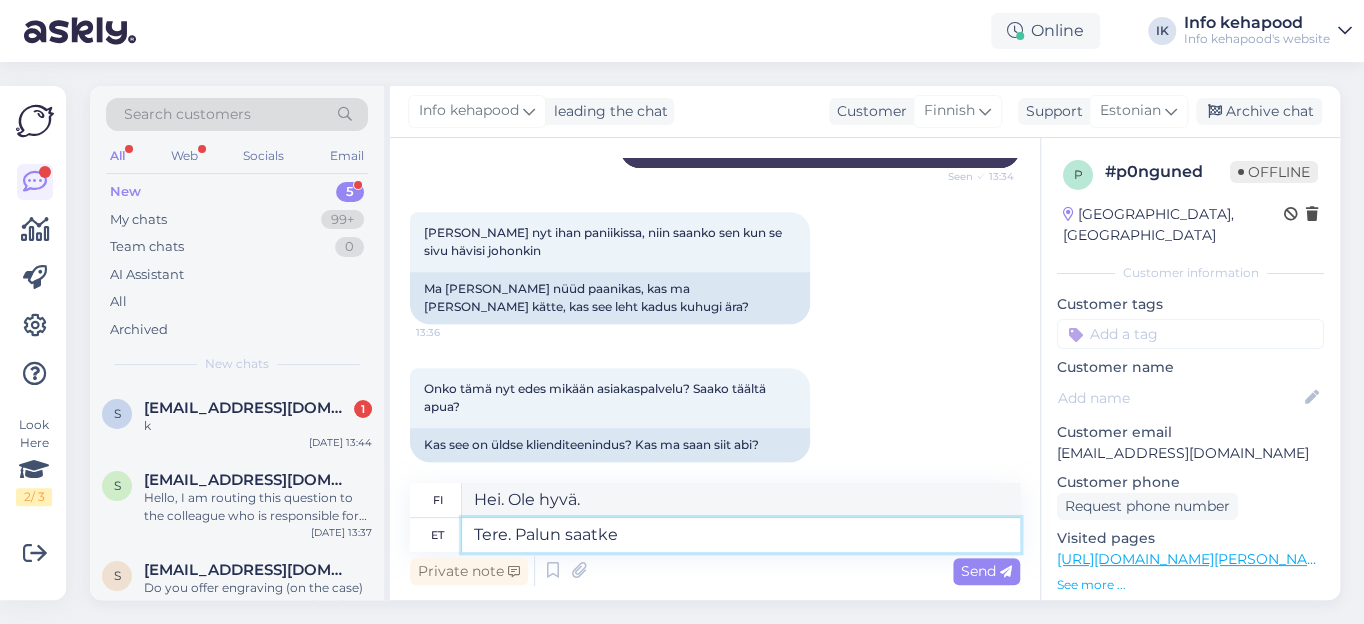 type on "Hei. Lähettäkää" 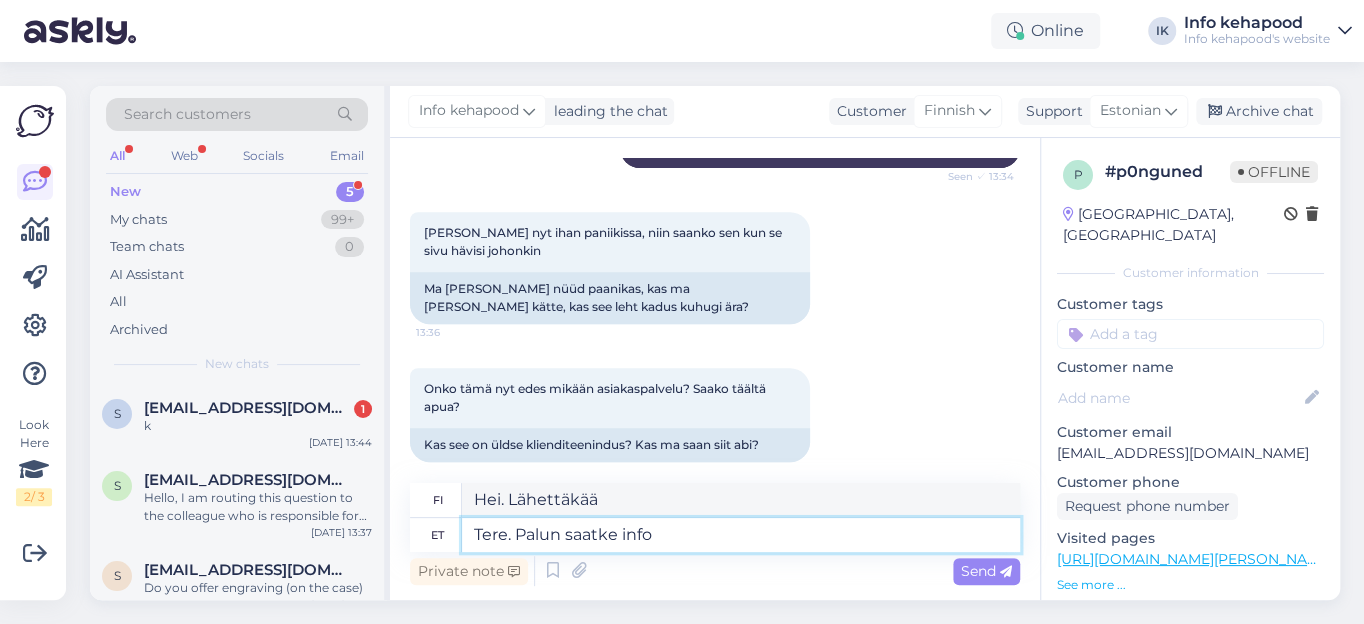type on "Tere. Palun saatke info" 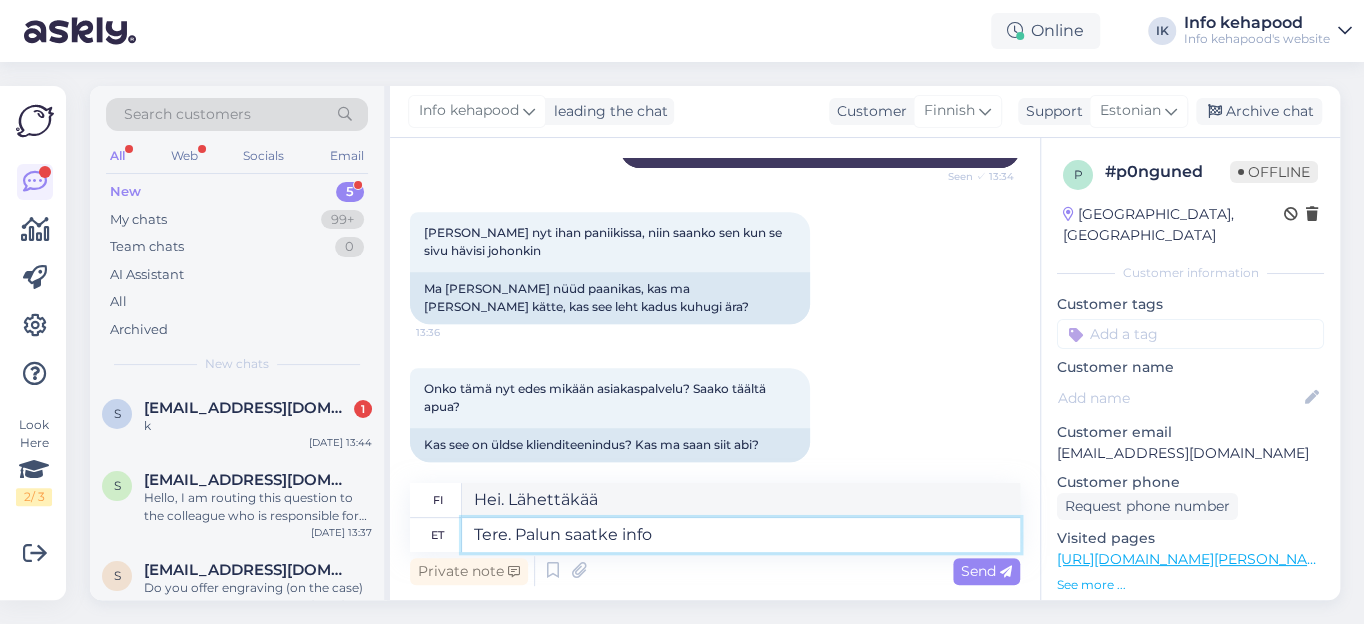 type on "Hei. Lähettäkää tietoja." 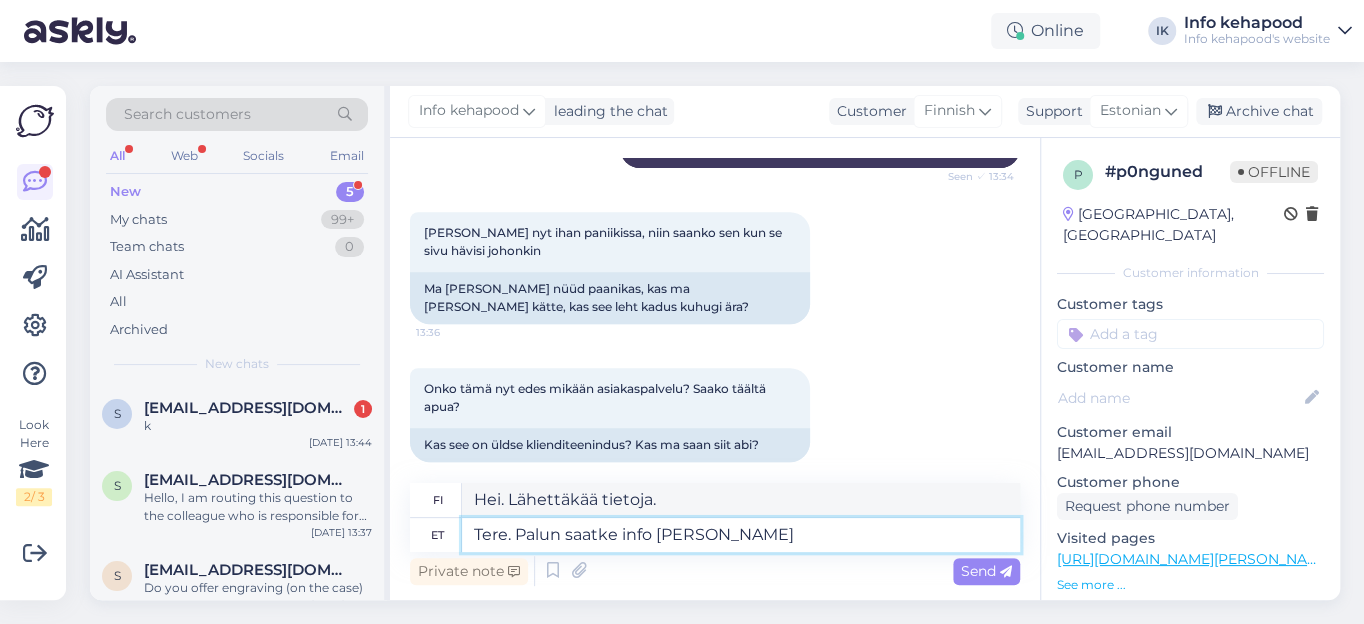 type on "Tere. Palun saatke info [PERSON_NAME] n" 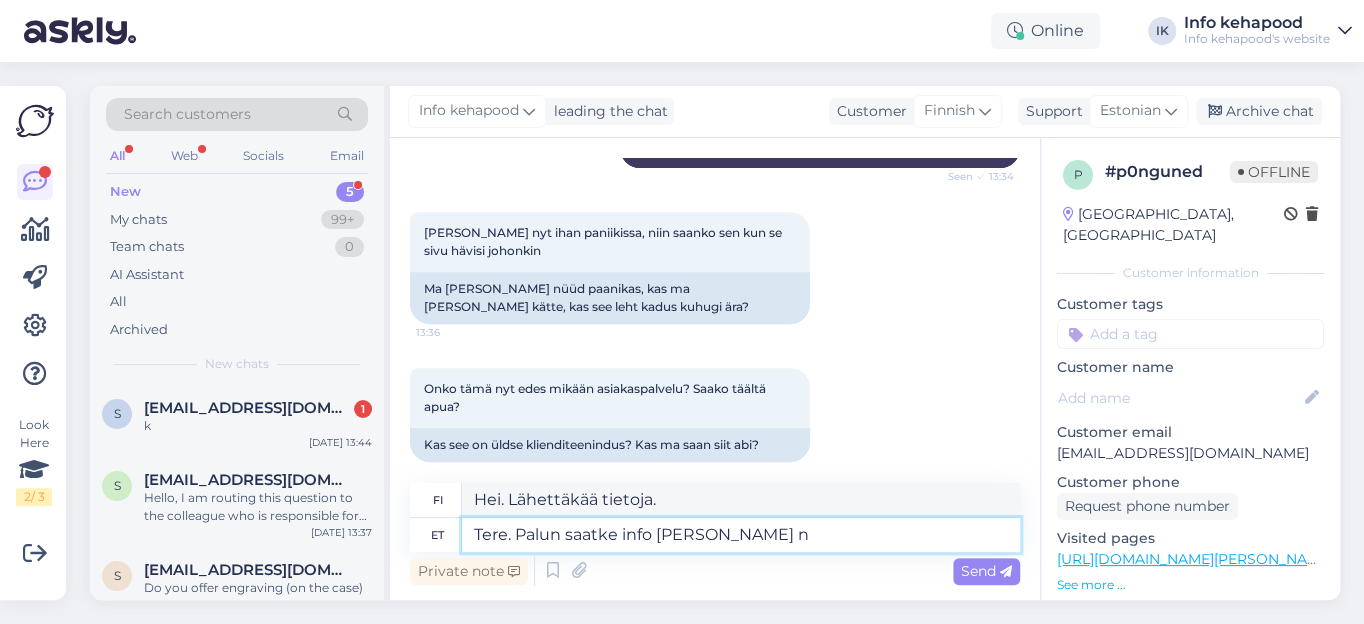 type on "Hei. Lähettäkää tietoja siitä, kuka" 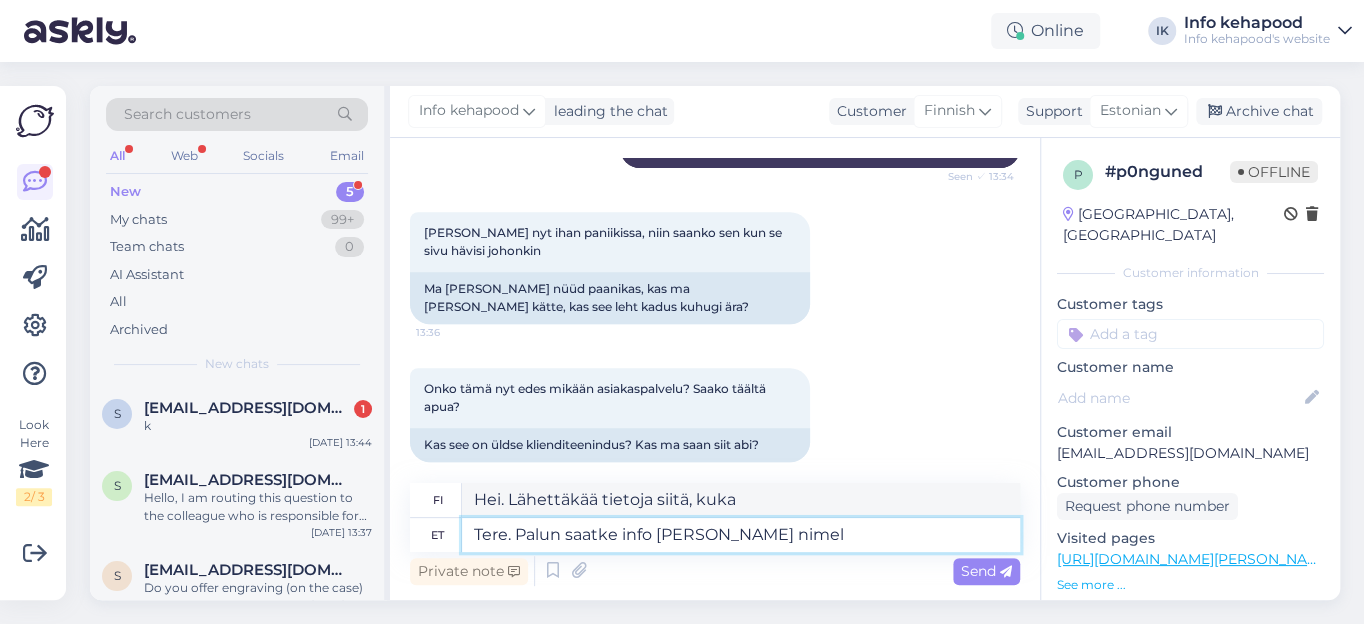 type on "Tere. Palun saatke info [PERSON_NAME] nimel t" 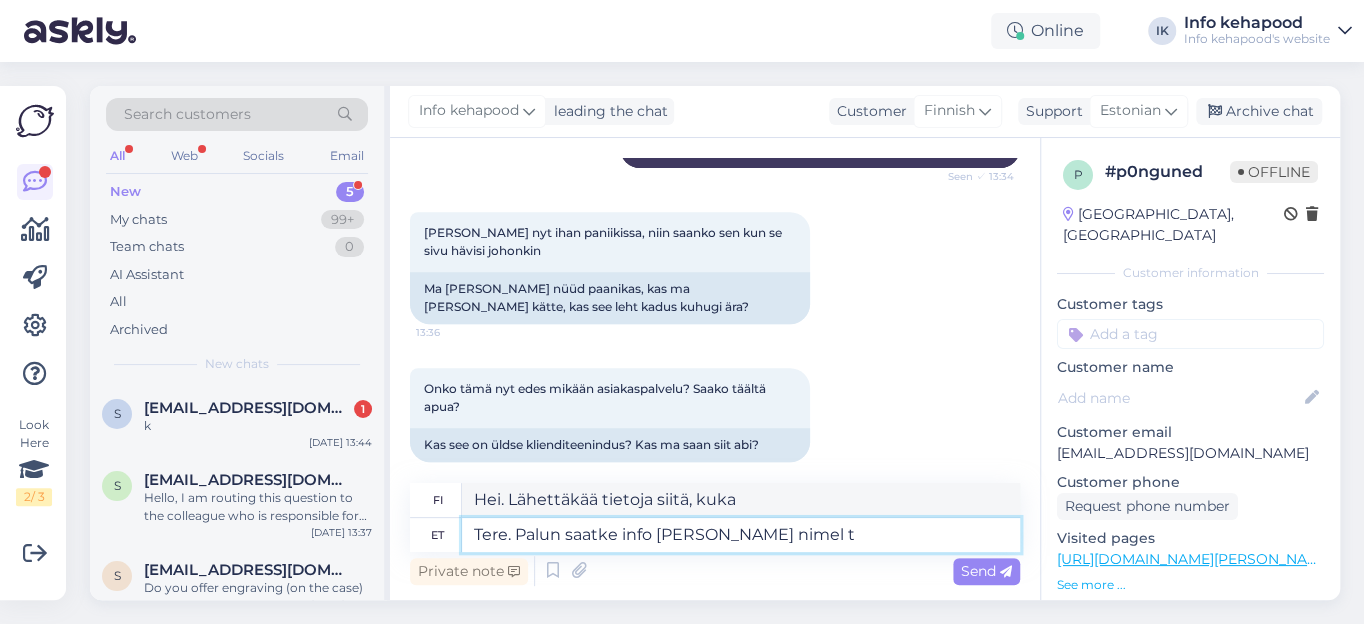 type on "Hei. Lähettäkää tiedot kenen puolesta" 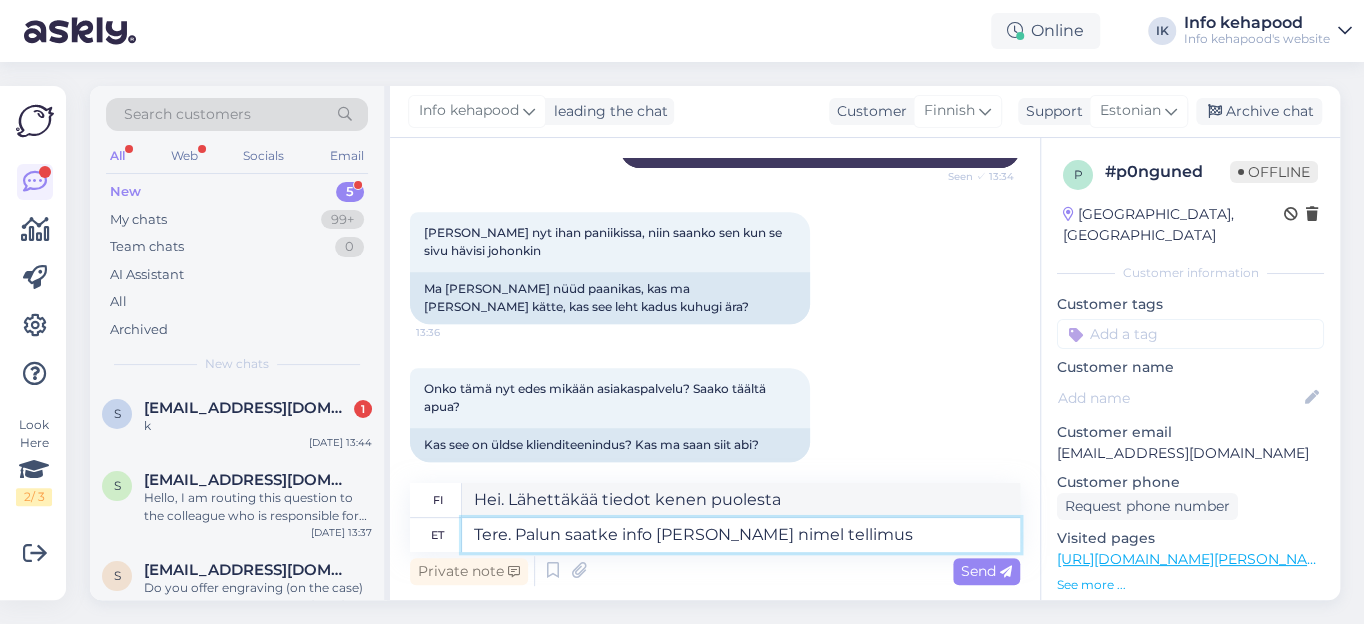 type on "Tere. Palun saatke info [PERSON_NAME] nimel tellimus o" 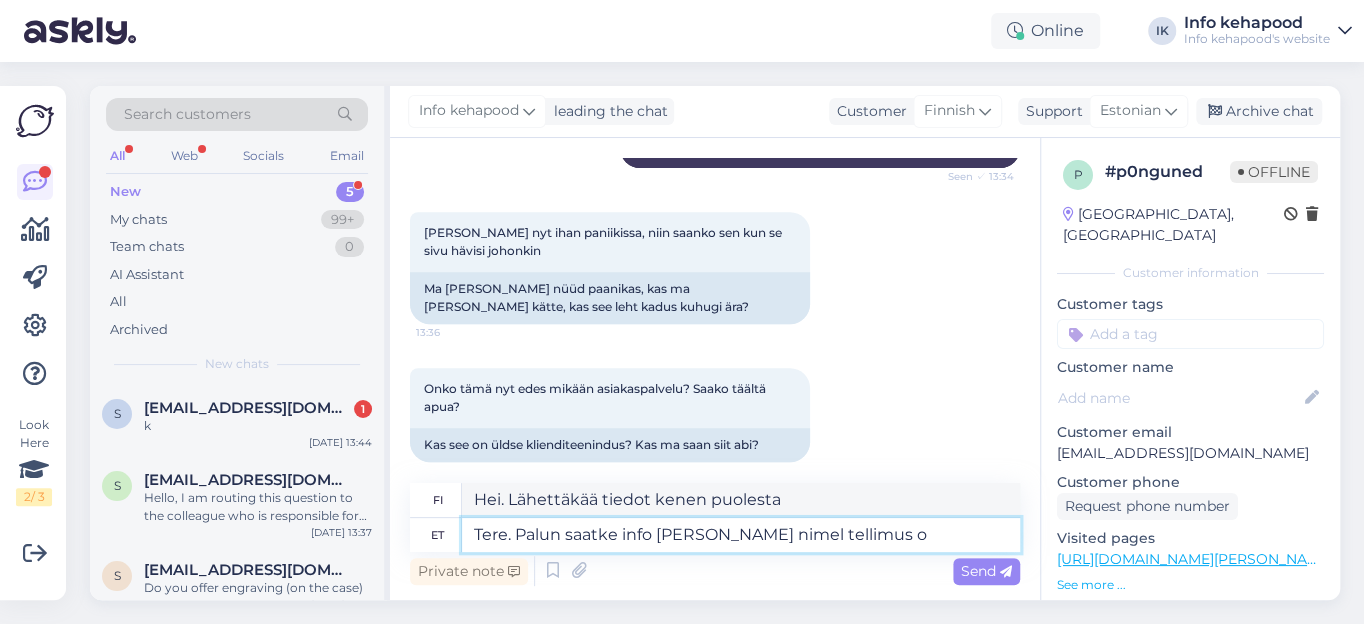 type on "Hei. Lähettäkää tiedot kenen puolesta tilaus tehdään." 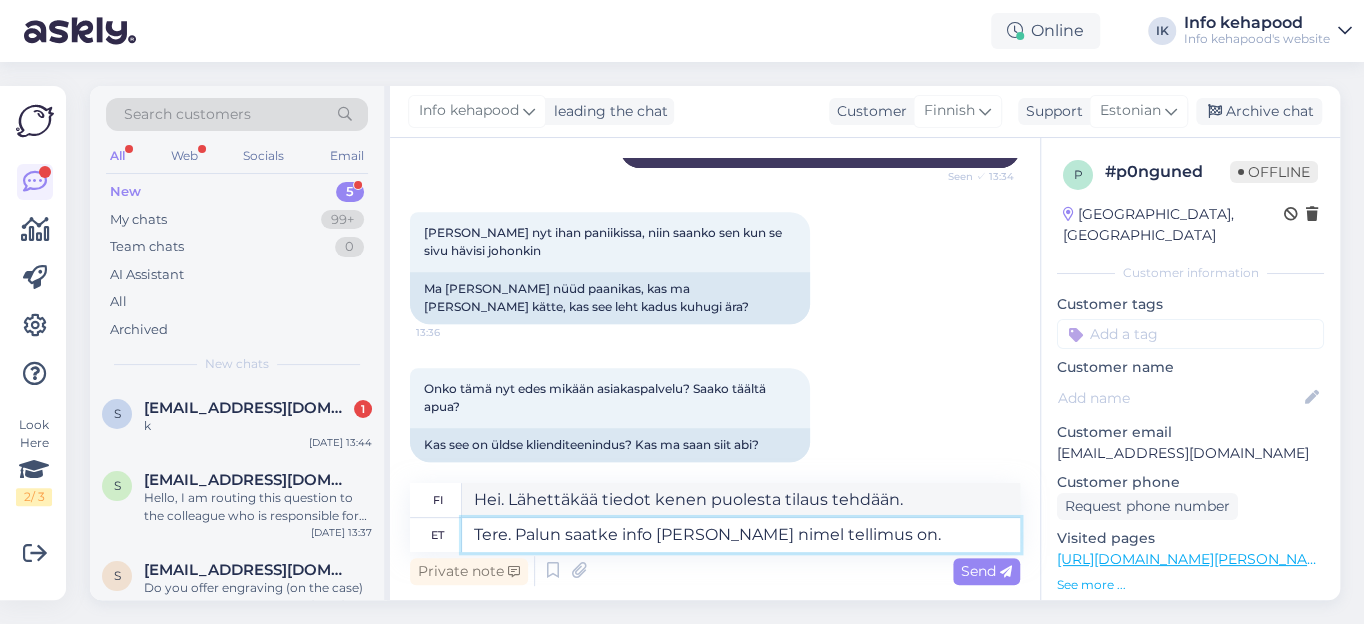 type on "Tere. Palun saatke info [PERSON_NAME] nimel tellimus on." 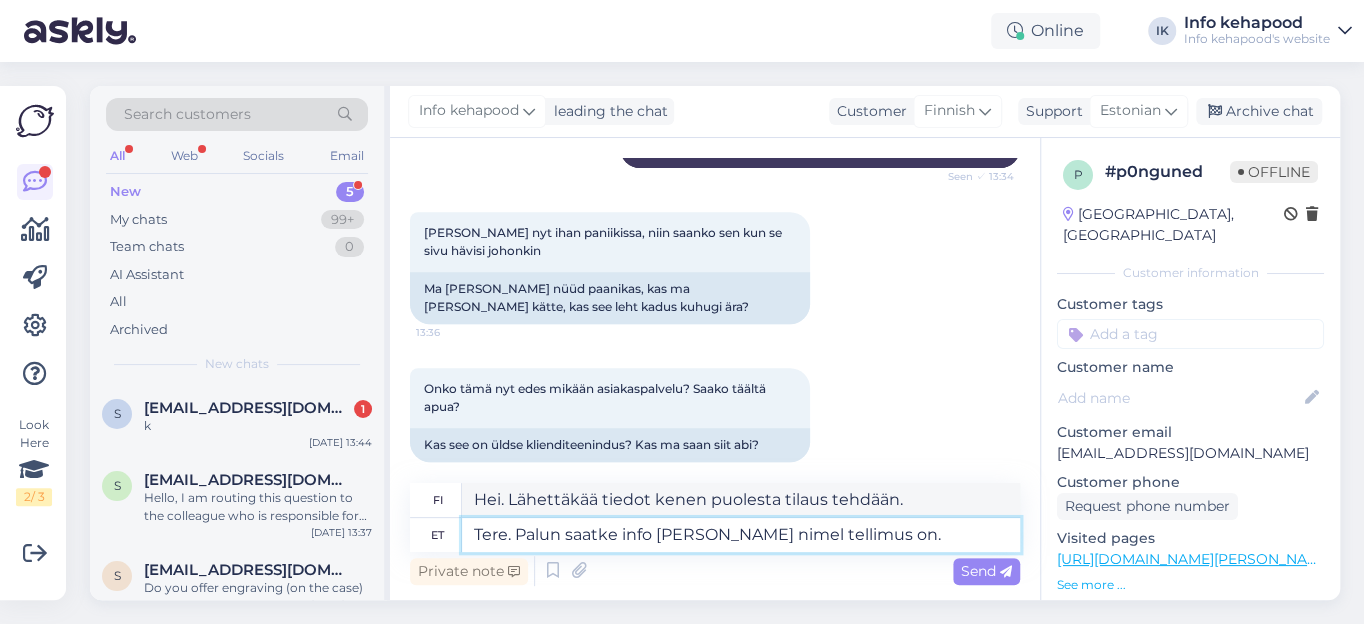 type on "Hei. Lähettäkää tiedot siitä, kenen nimissä tilaus on." 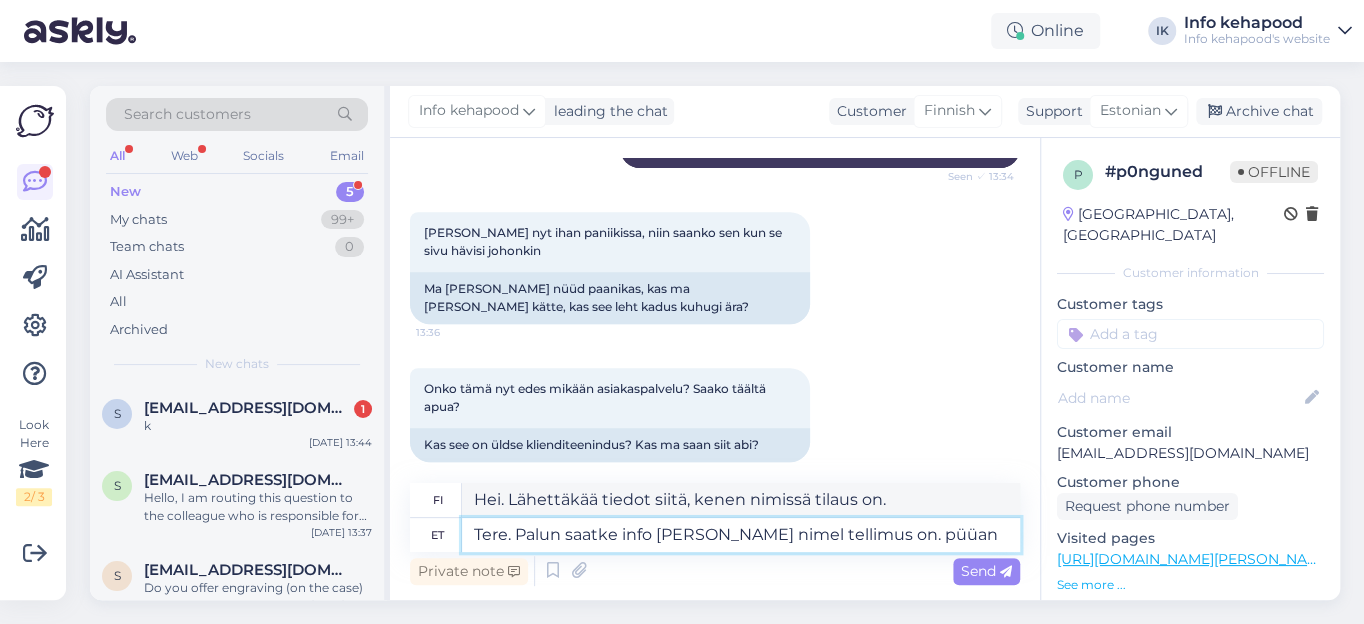 type on "Tere. Palun saatke info [PERSON_NAME] nimel tellimus on. püüan s" 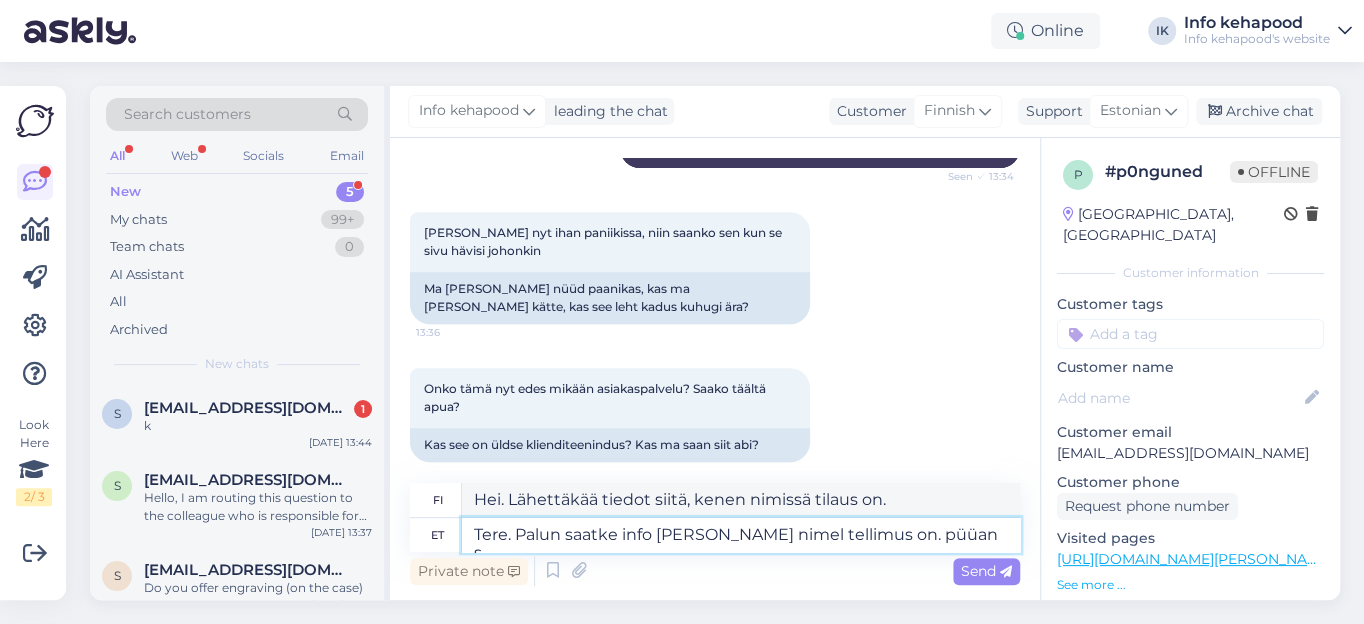 type on "Hei. Lähettäkää tiedot siitä, kenen nimissä tilaus on. Yritän." 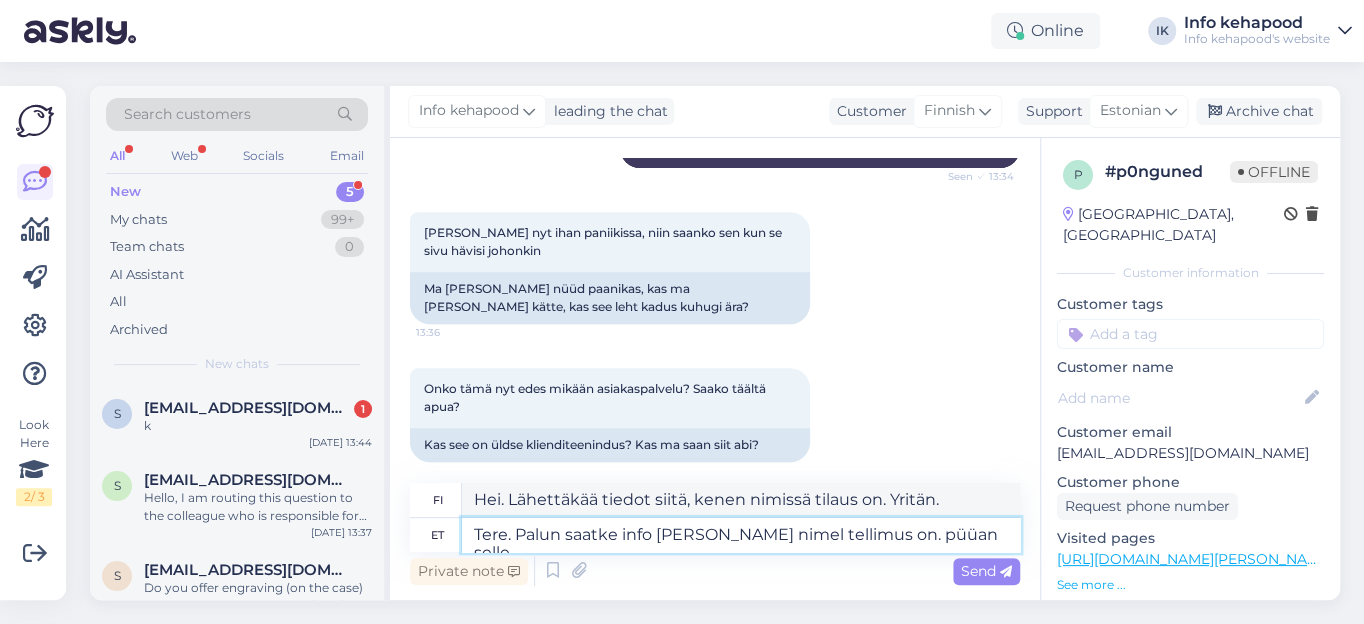 type on "Tere. Palun saatke info [PERSON_NAME] nimel tellimus on. püüan selle j" 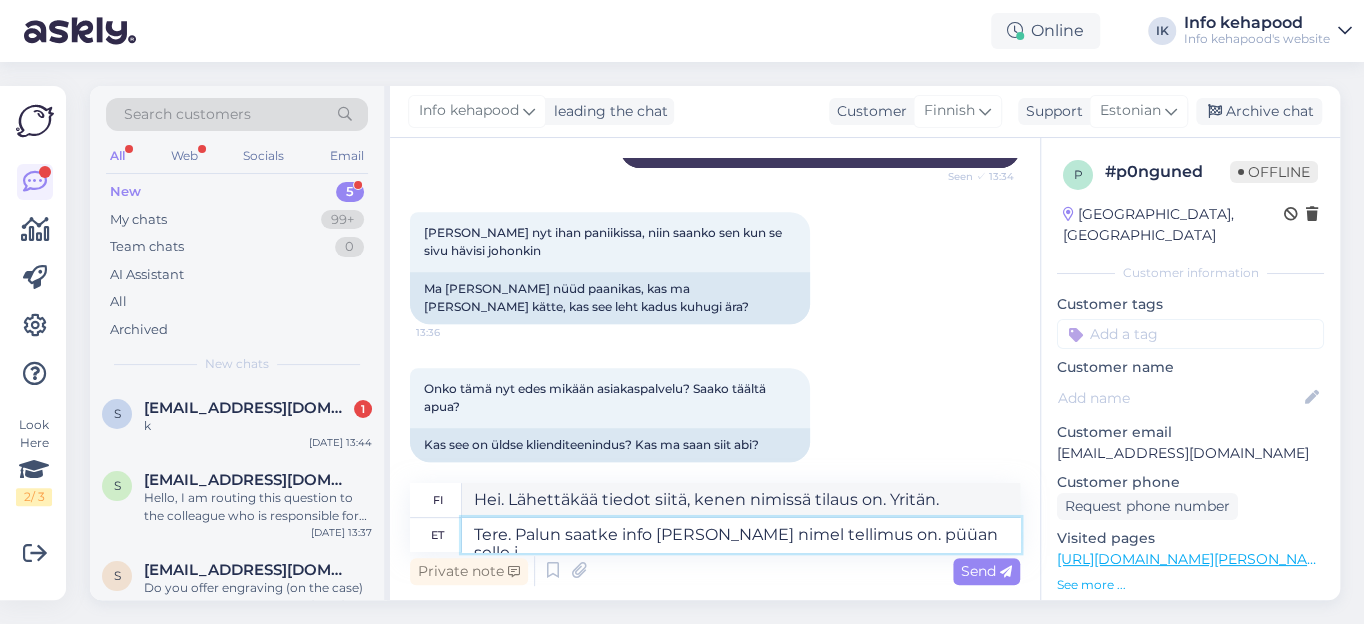 type on "Hei. Lähettäkää minulle tiedot kenen nimissä tilaus on. Kokeilen asiaa." 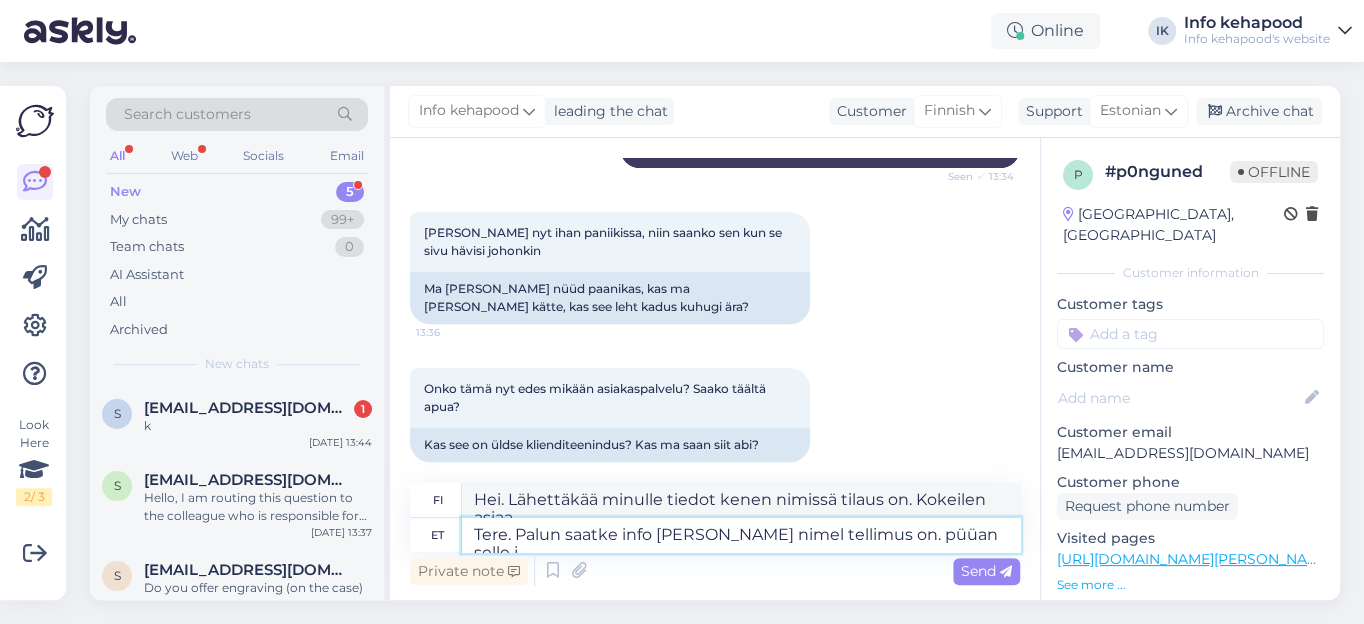 scroll, scrollTop: 453, scrollLeft: 0, axis: vertical 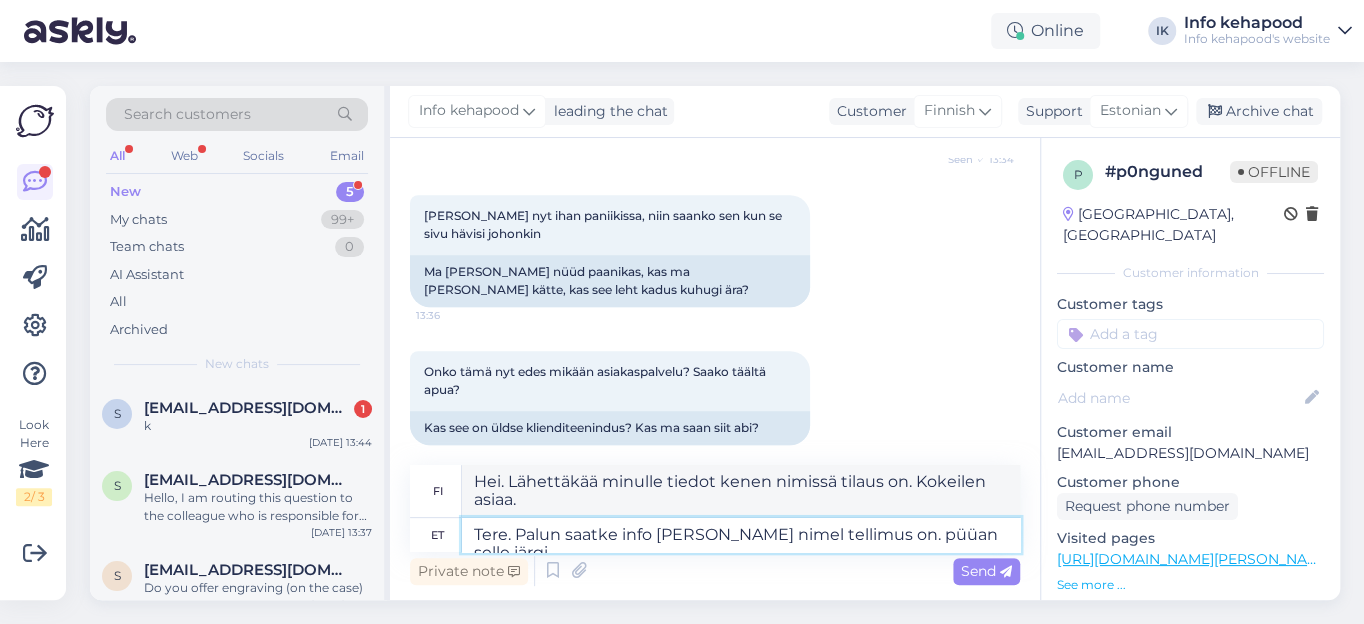 type on "Tere. Palun saatke info [PERSON_NAME] nimel tellimus on. püüan selle järgi" 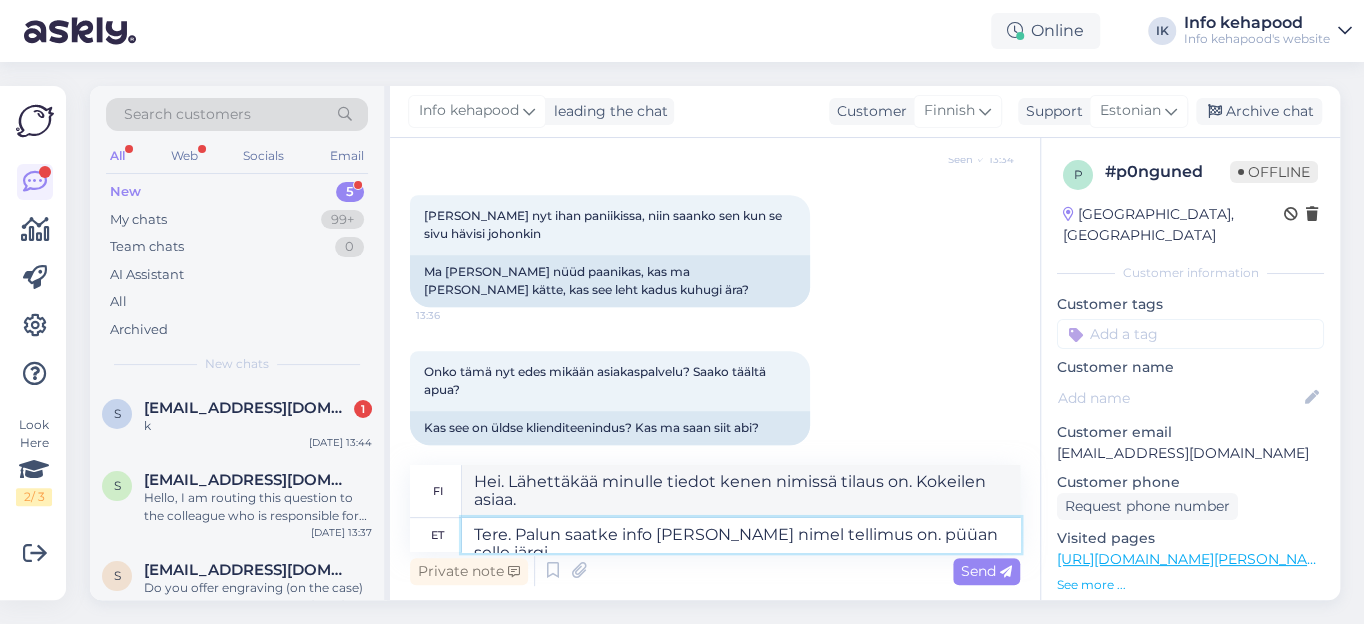 type on "Hei. Lähettäkää minulle tiedot kenen nimissä tilaus on. Yritän seurata sitä." 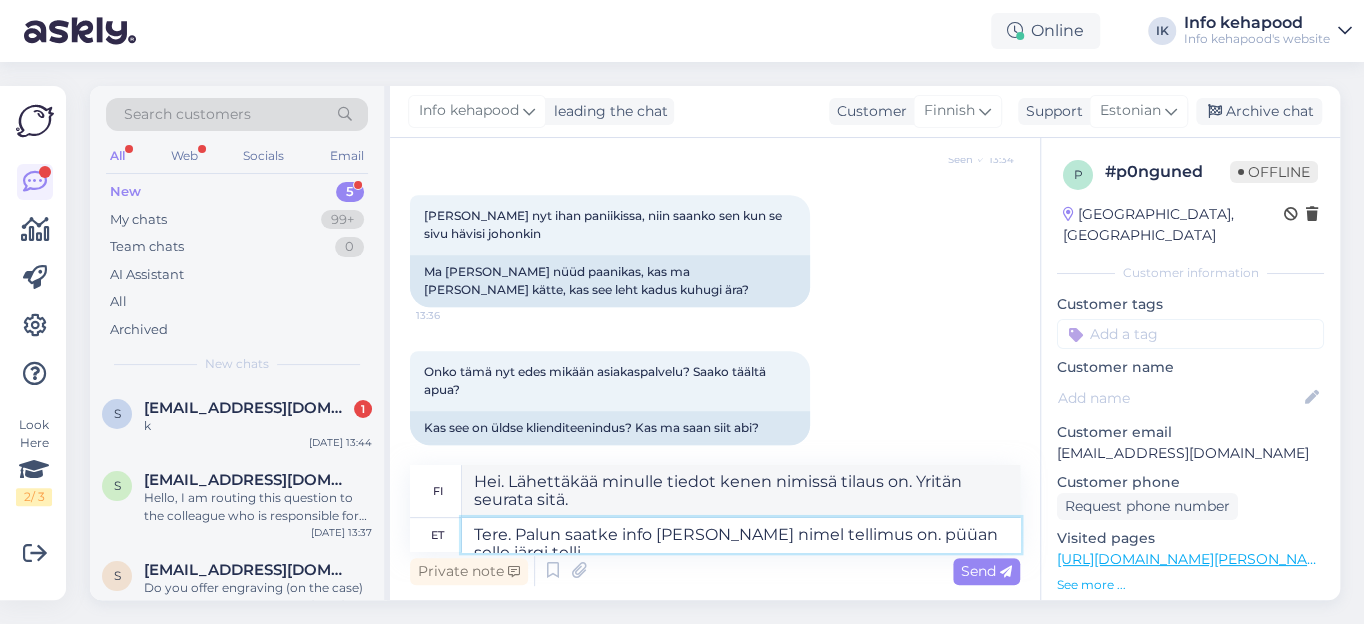 scroll, scrollTop: 472, scrollLeft: 0, axis: vertical 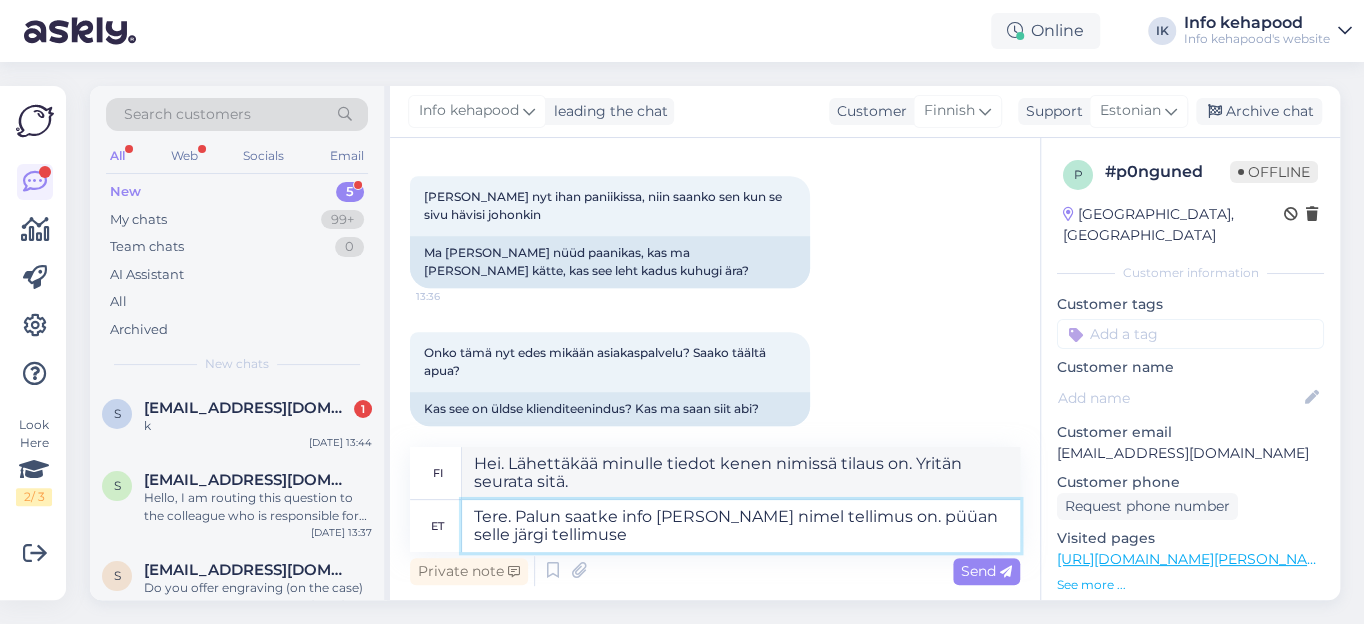 type on "Tere. Palun saatke info [PERSON_NAME] nimel tellimus on. püüan selle järgi tellimuse" 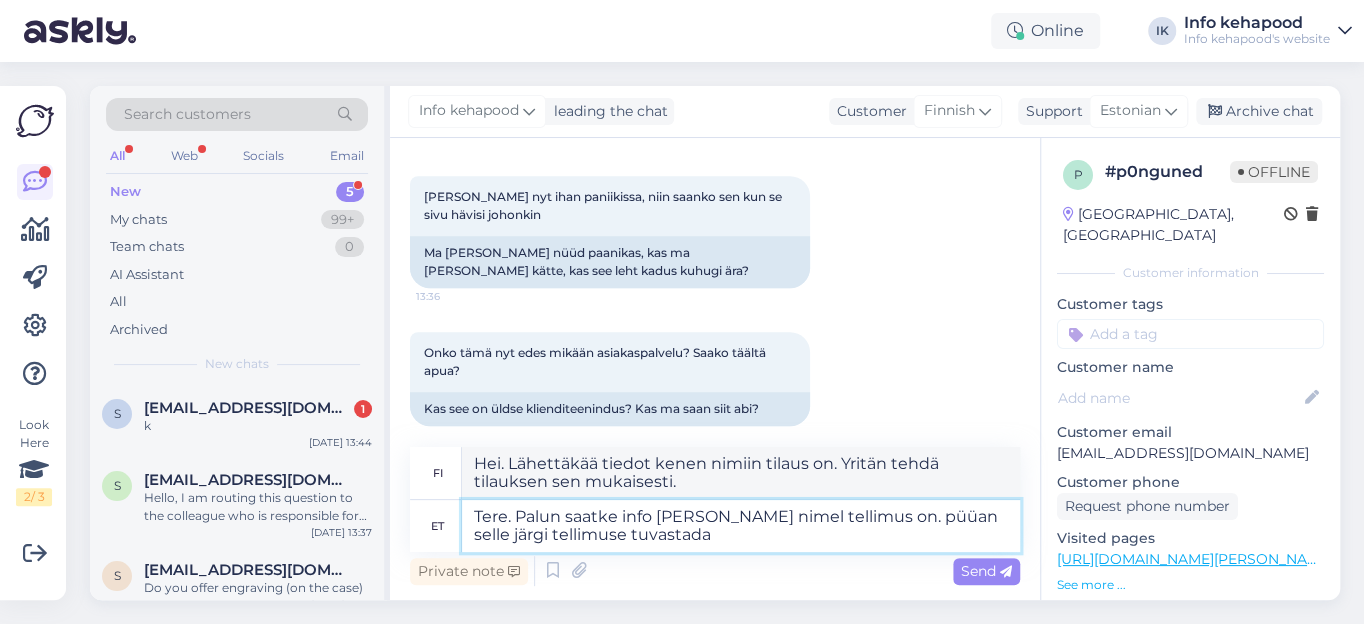 type on "Tere. Palun saatke info [PERSON_NAME] nimel tellimus on. püüan selle järgi tellimuse tuvastada." 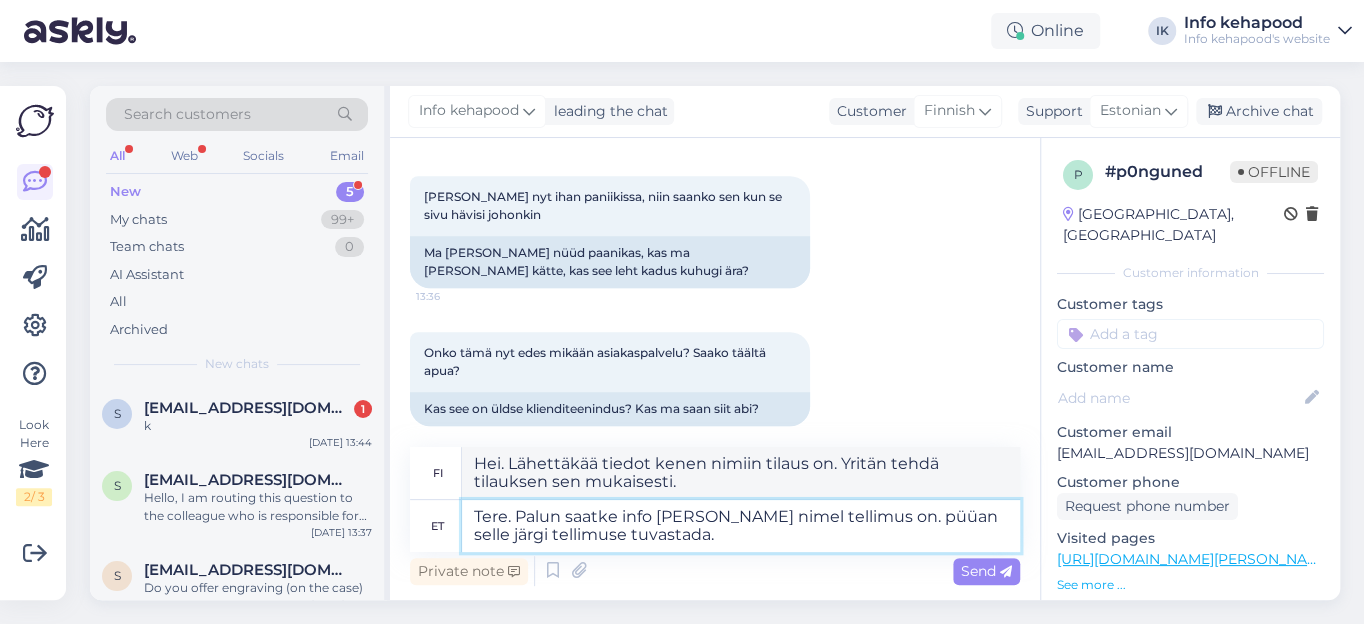 type on "Hei. Lähettäkää minulle tiedot, kenen nimissä tilaus on. Yritän tunnistaa tilauksen sen perusteella." 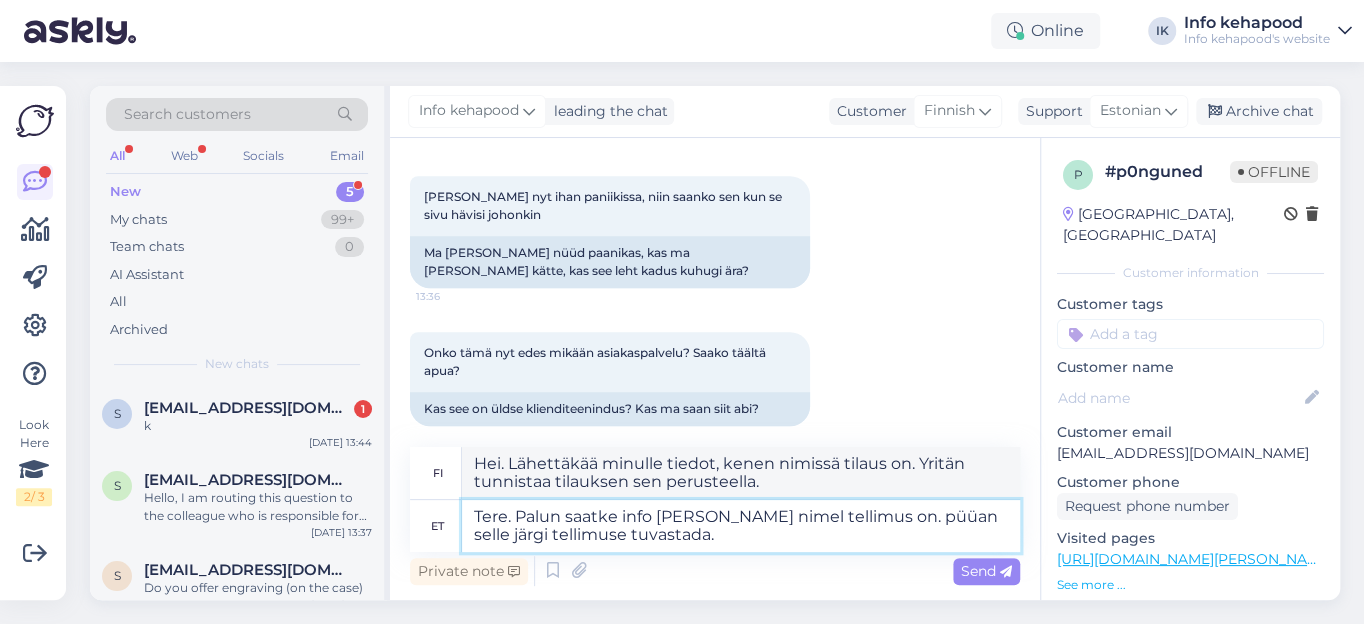 type 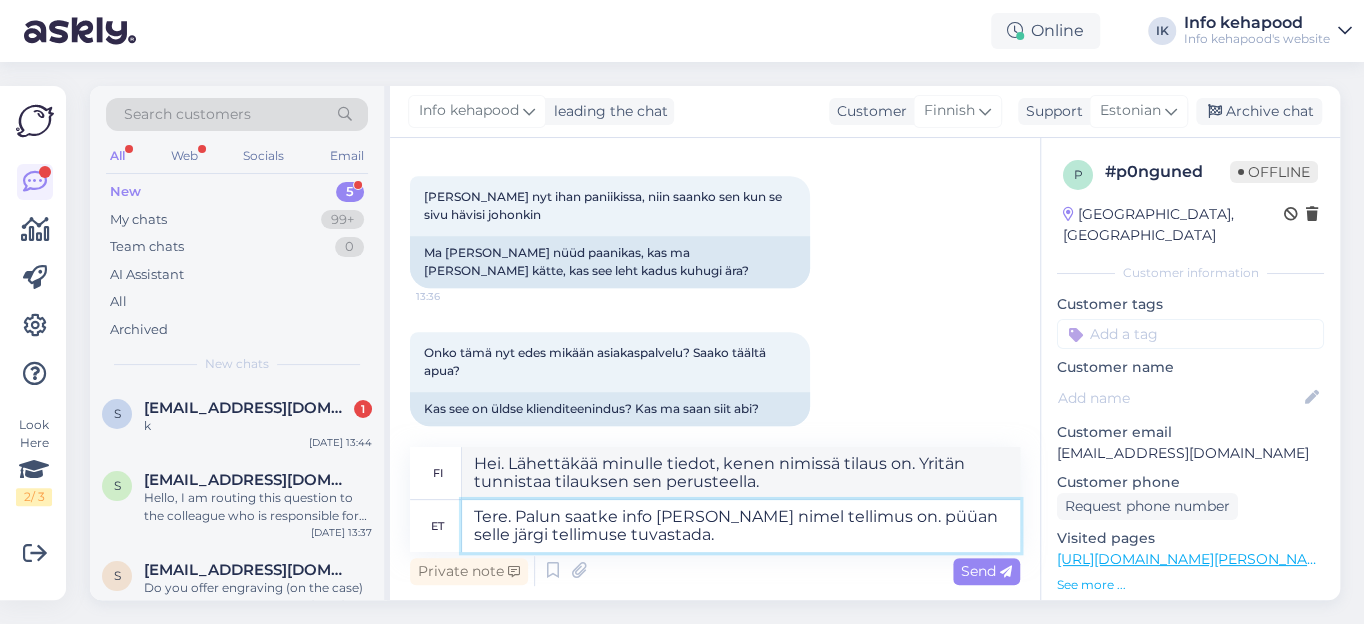 type 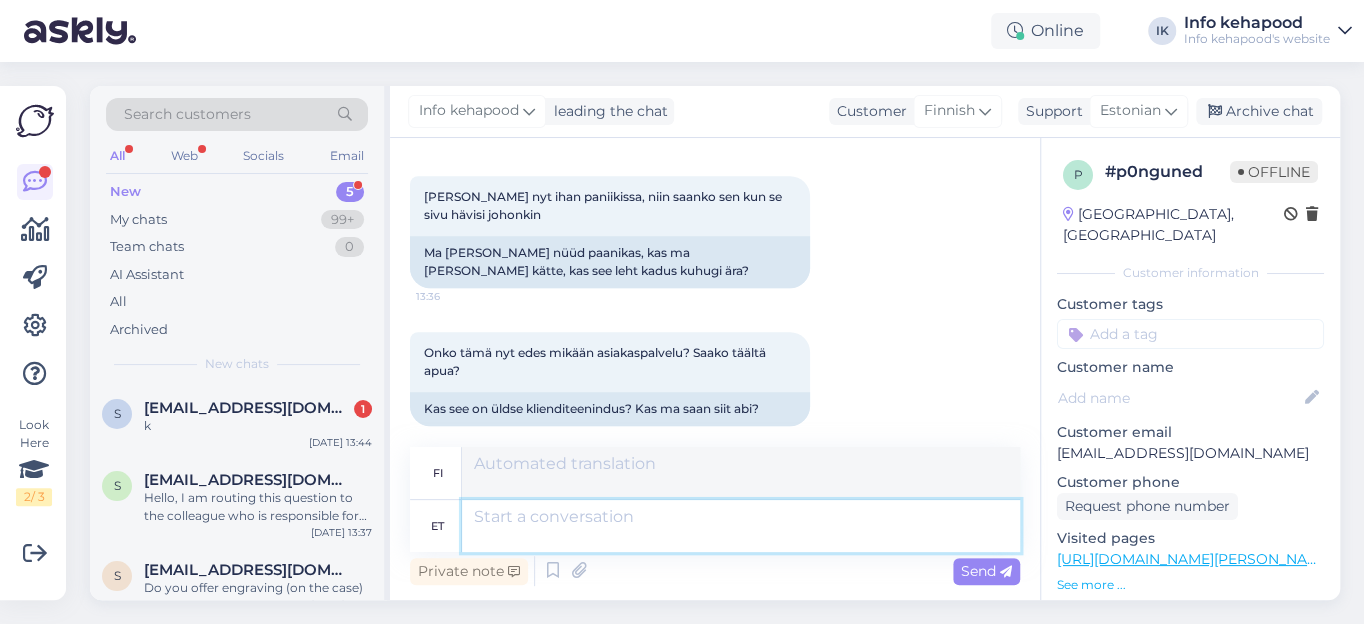 scroll, scrollTop: 592, scrollLeft: 0, axis: vertical 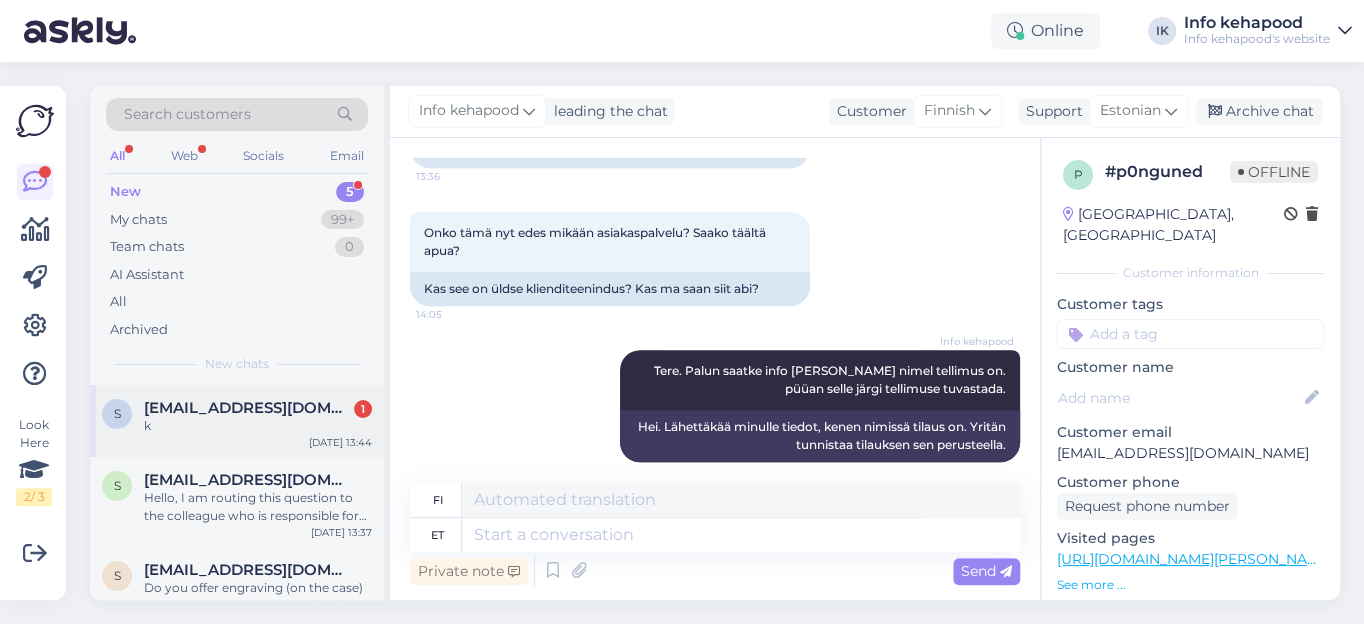click on "[EMAIL_ADDRESS][DOMAIN_NAME]" at bounding box center (248, 408) 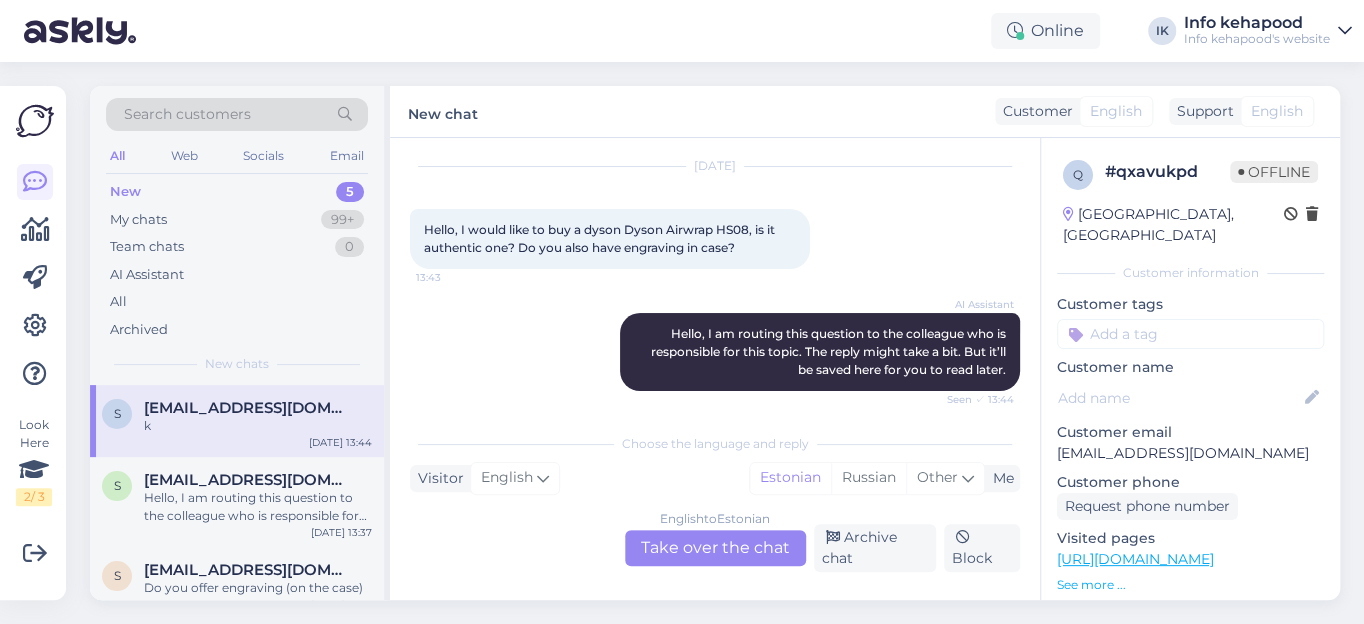 scroll, scrollTop: 0, scrollLeft: 0, axis: both 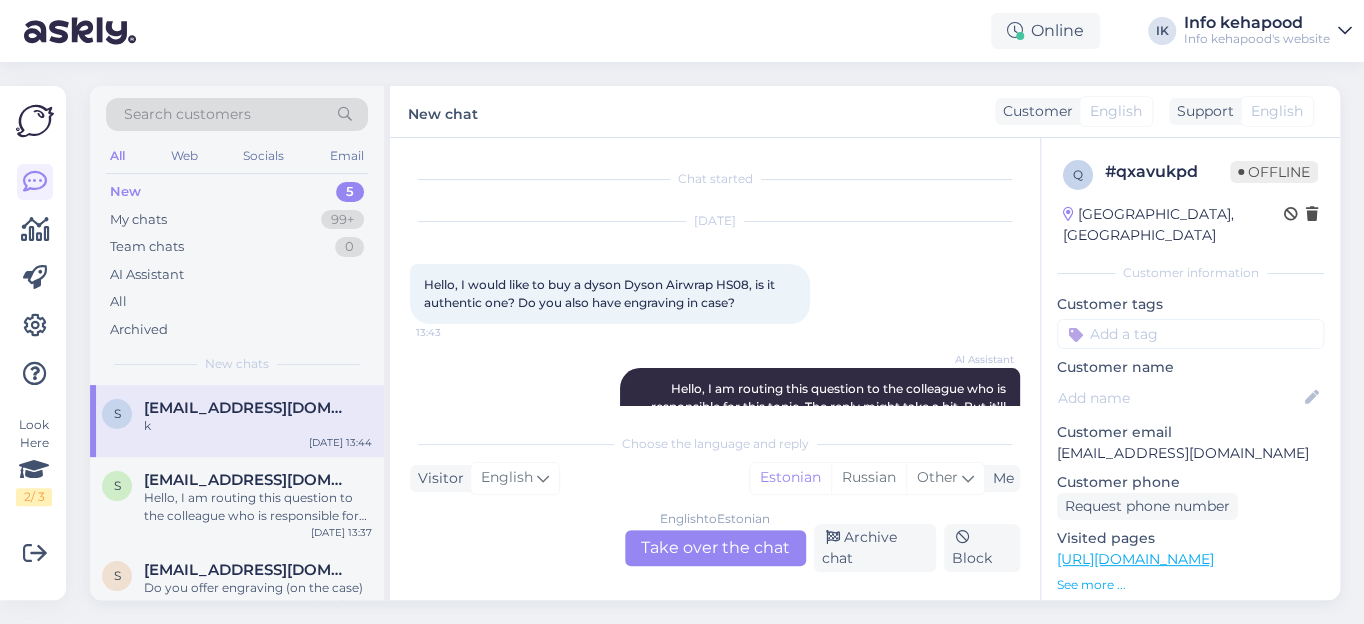 click on "New 5" at bounding box center (237, 192) 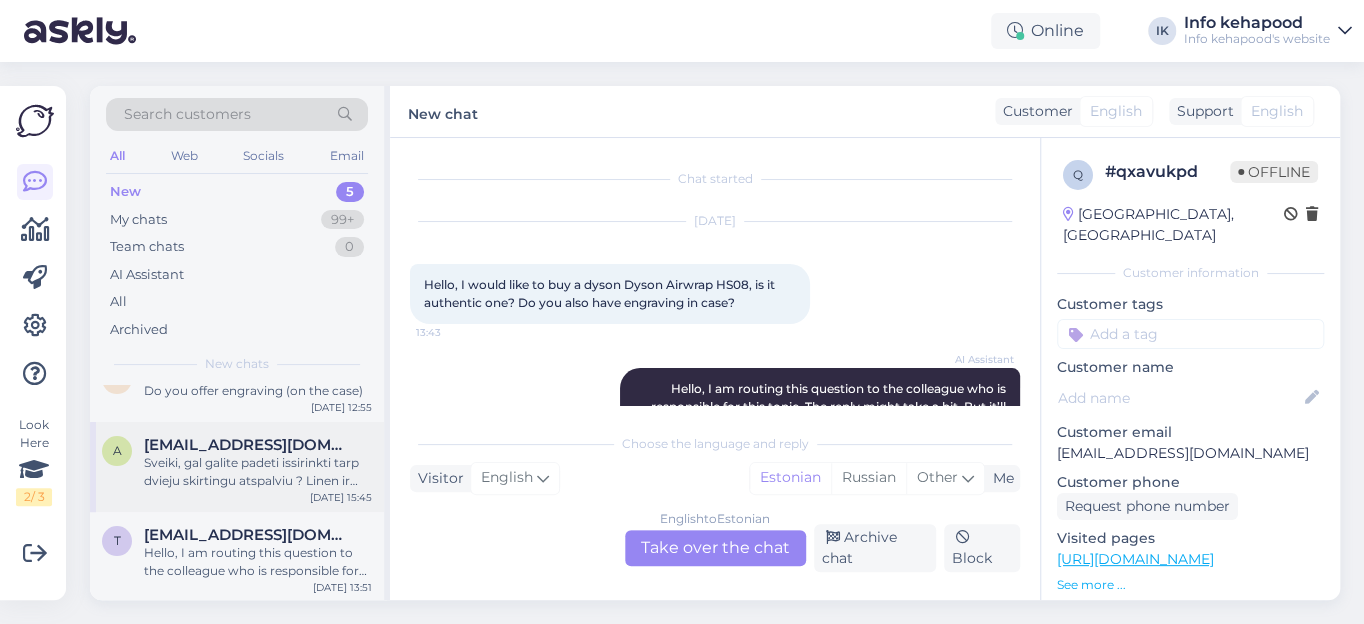 scroll, scrollTop: 106, scrollLeft: 0, axis: vertical 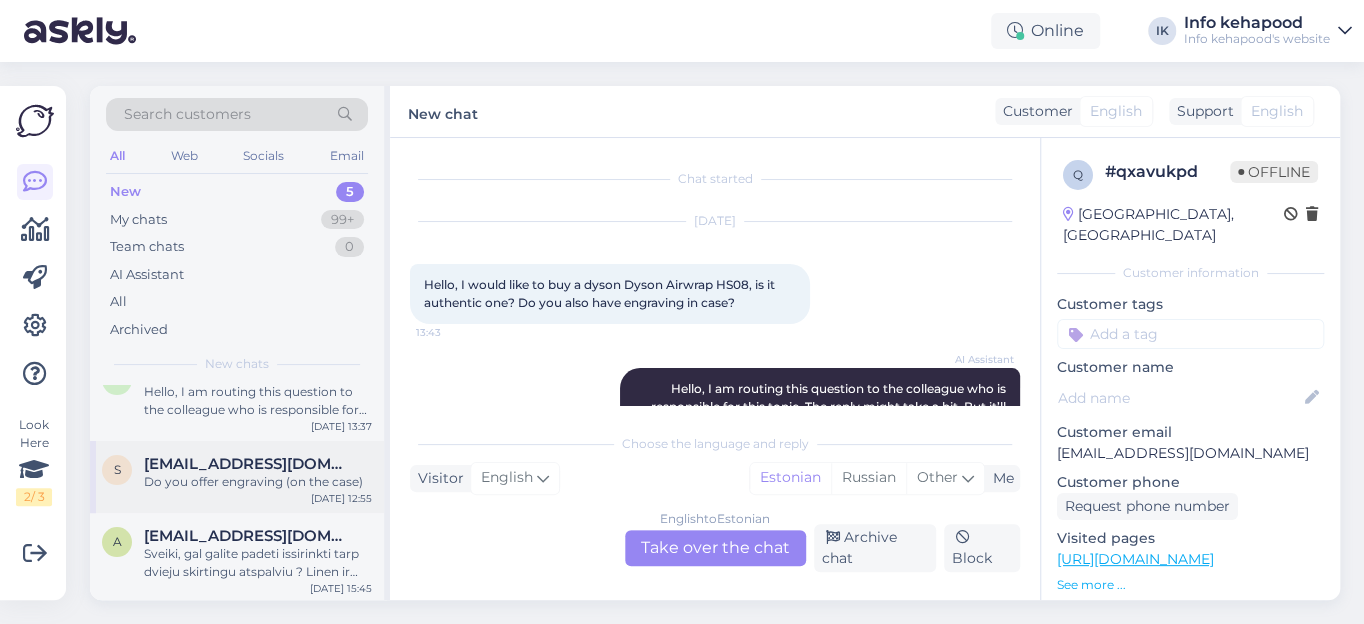 click on "Do you offer engraving (on the case)" at bounding box center [258, 482] 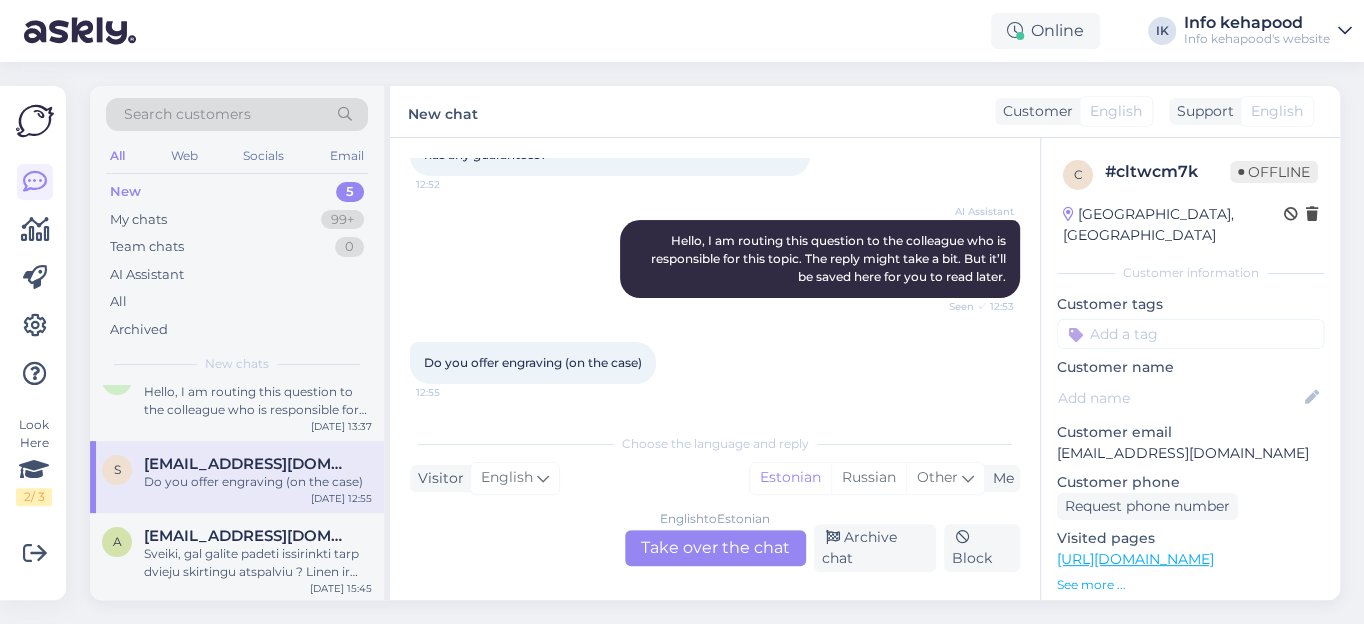 scroll, scrollTop: 0, scrollLeft: 0, axis: both 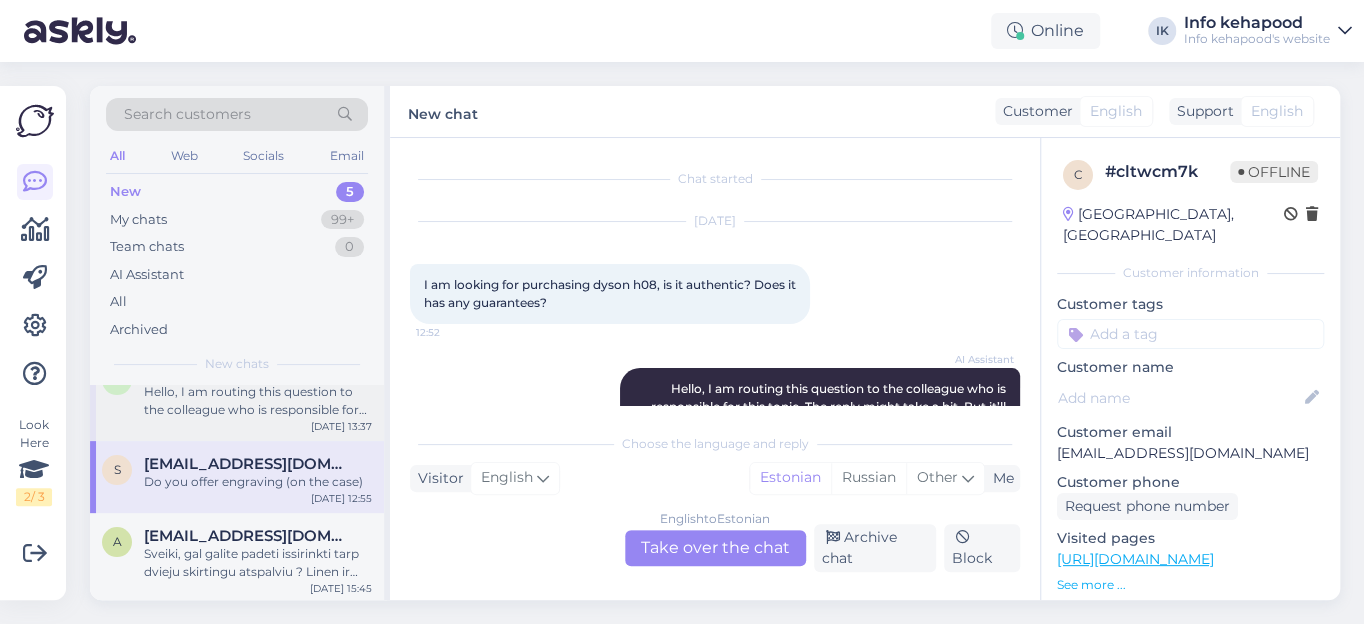 click on "Hello, I am routing this question to the colleague who is responsible for this topic. The reply might take a bit. But it’ll be saved here for you to read later." at bounding box center [258, 401] 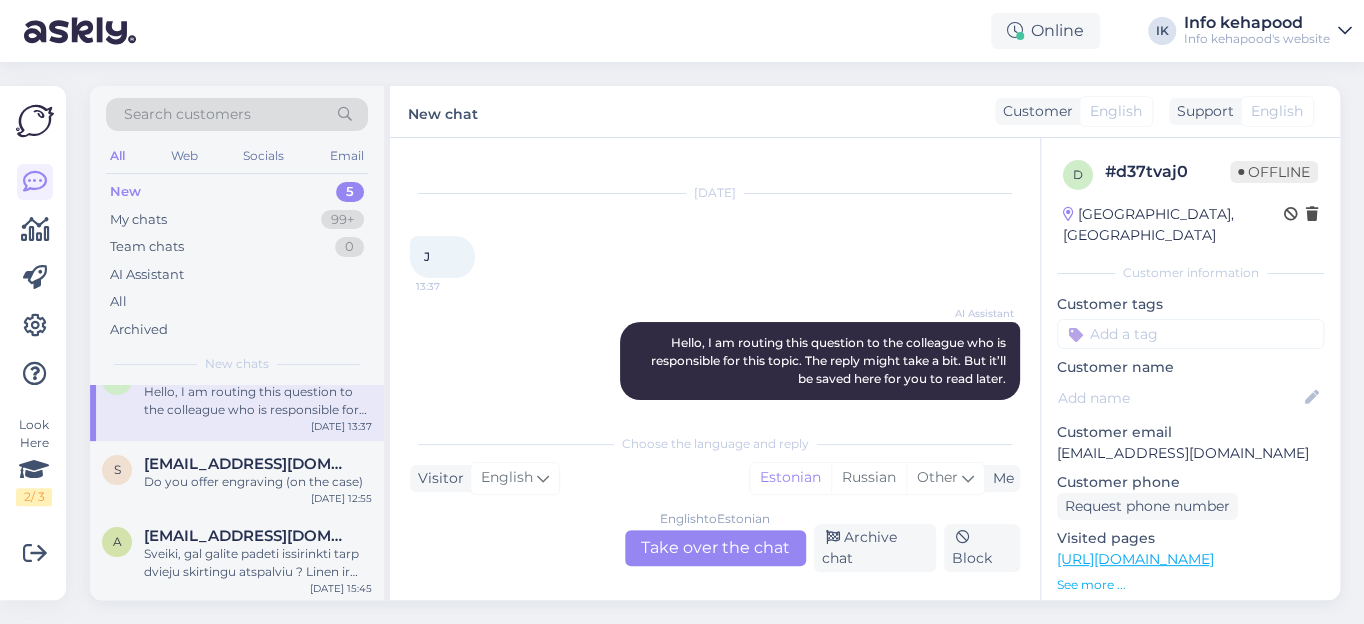 scroll, scrollTop: 44, scrollLeft: 0, axis: vertical 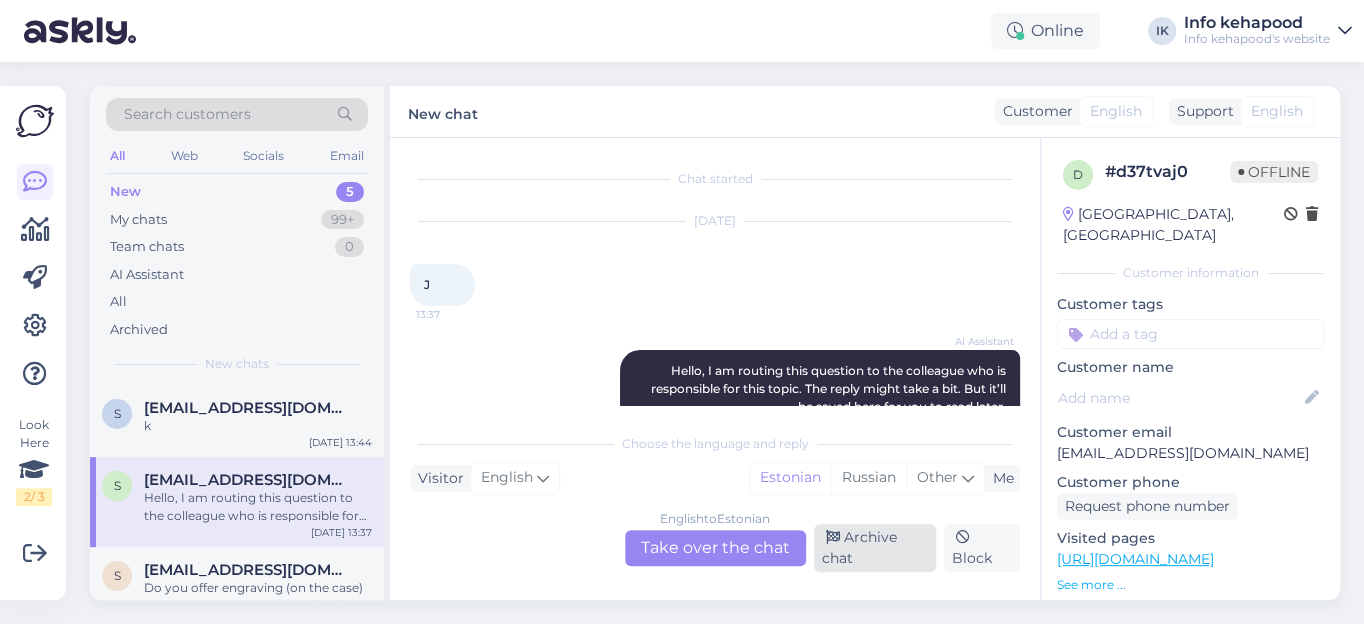 click on "Archive chat" at bounding box center [875, 548] 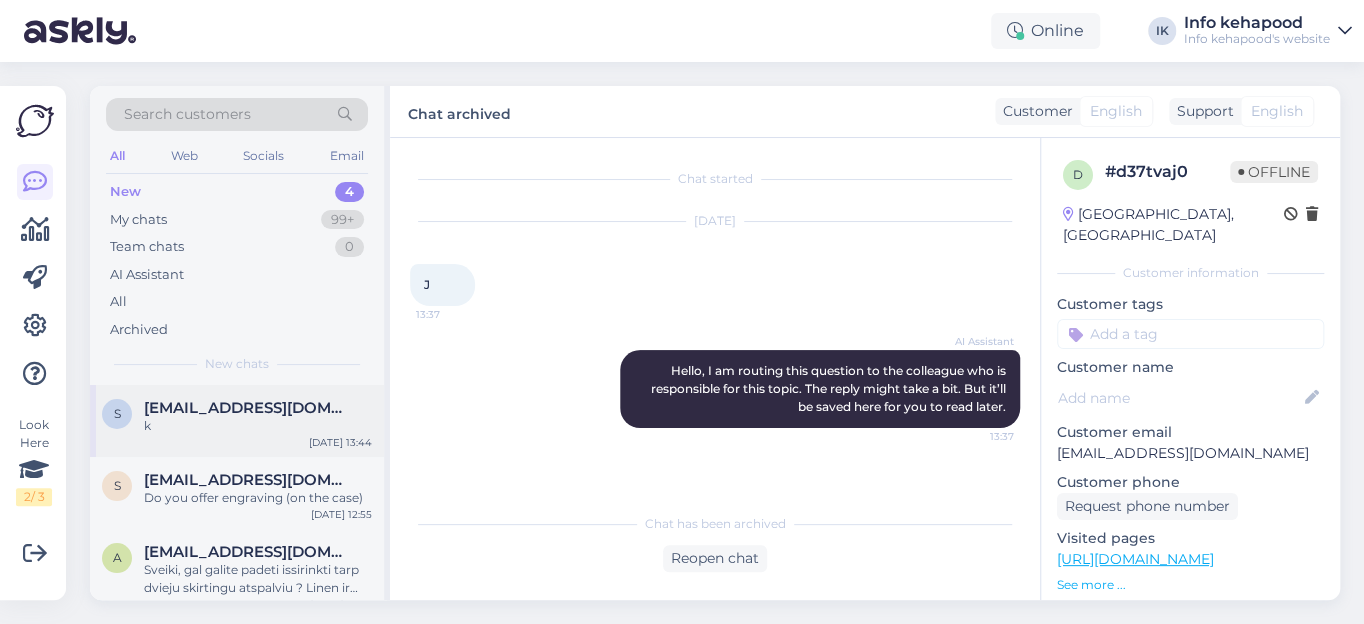 click on "[EMAIL_ADDRESS][DOMAIN_NAME]" at bounding box center (248, 408) 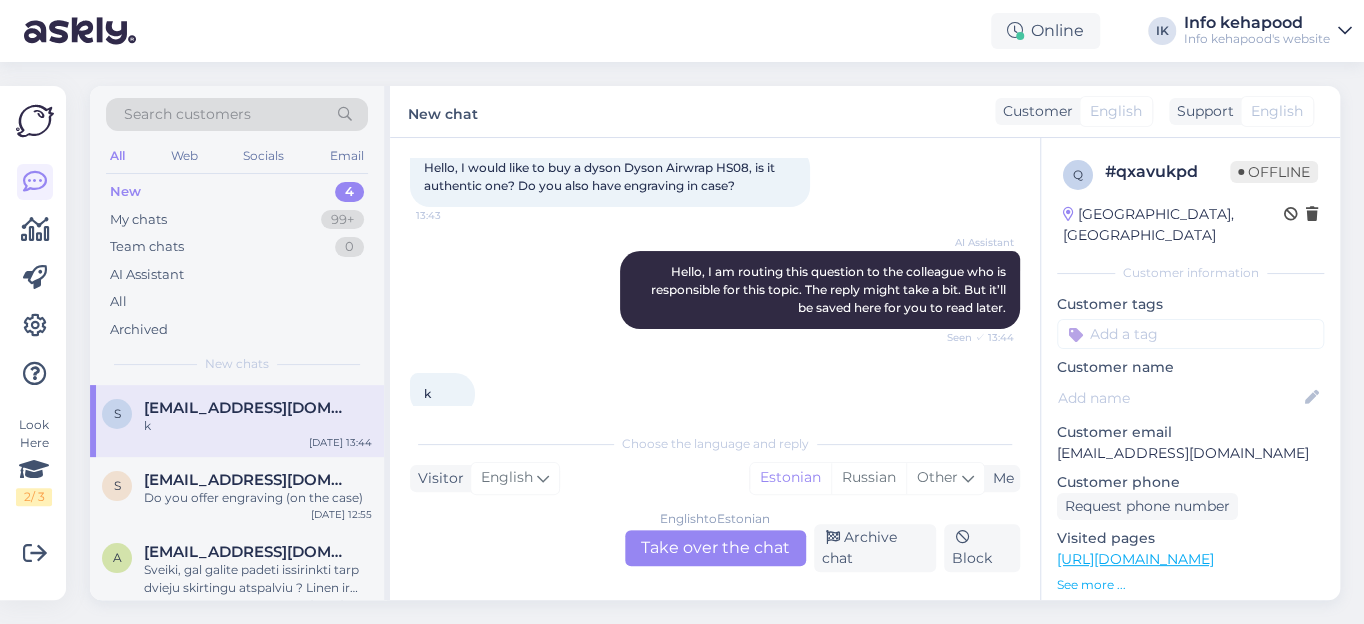 scroll, scrollTop: 148, scrollLeft: 0, axis: vertical 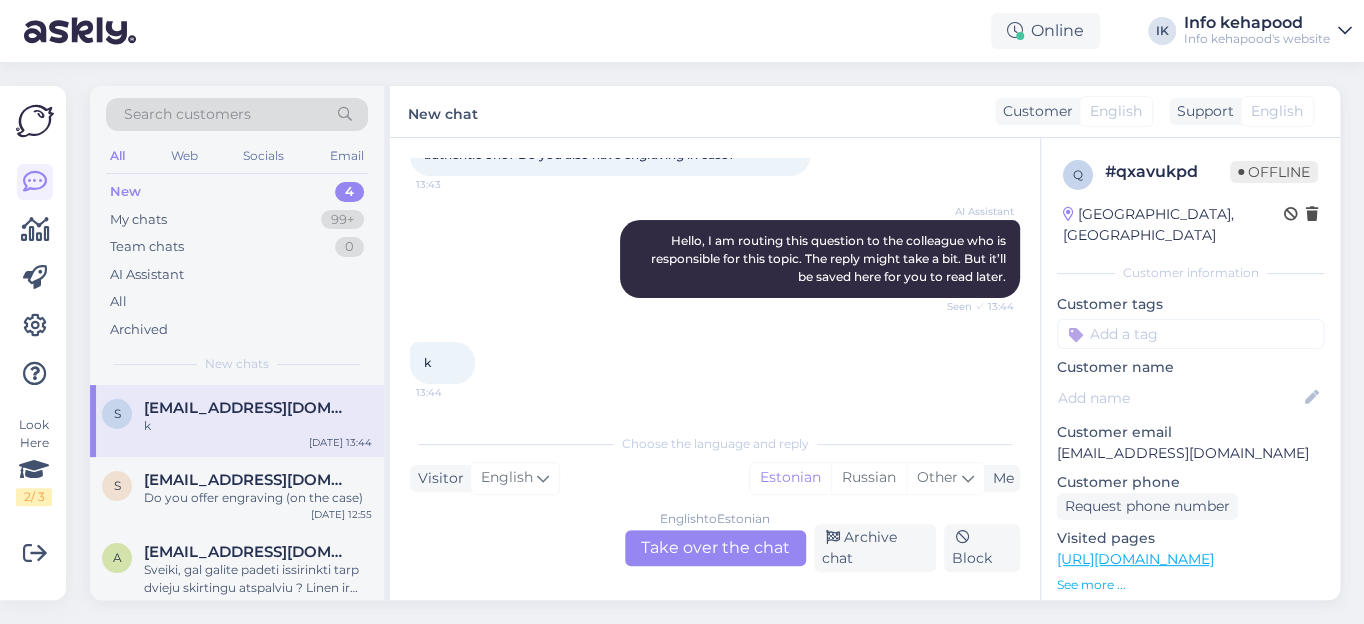 click on "English  to  Estonian Take over the chat" at bounding box center (715, 548) 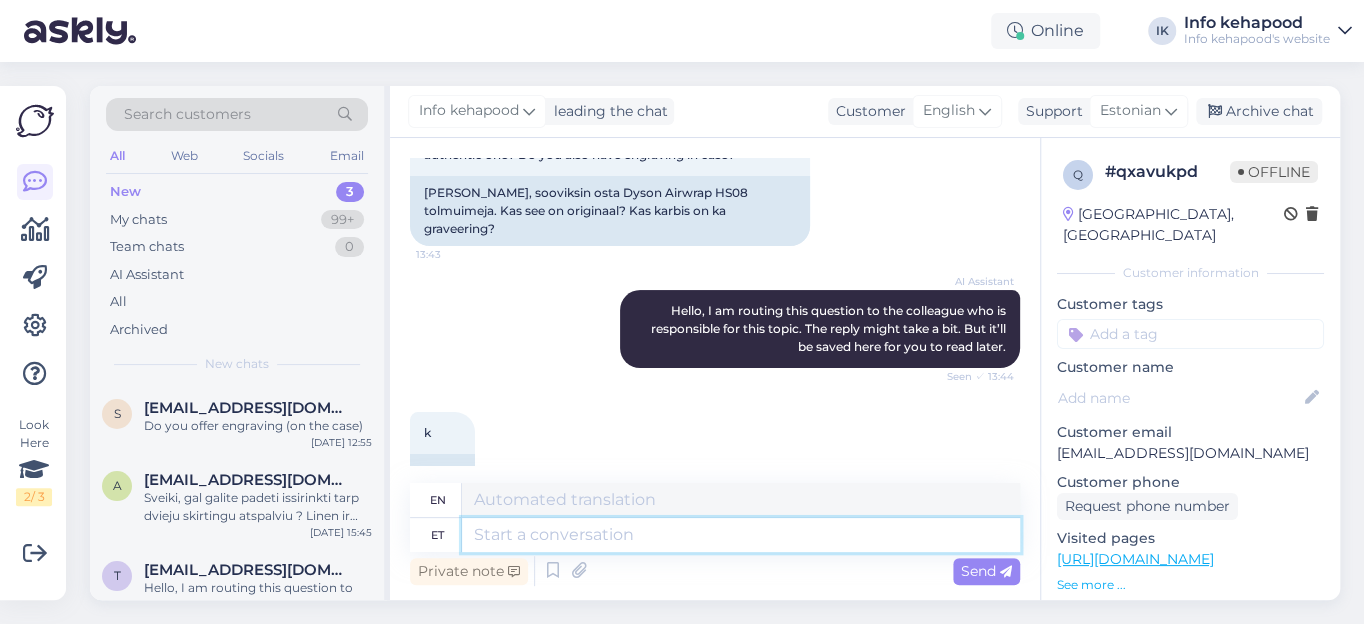 click at bounding box center (741, 535) 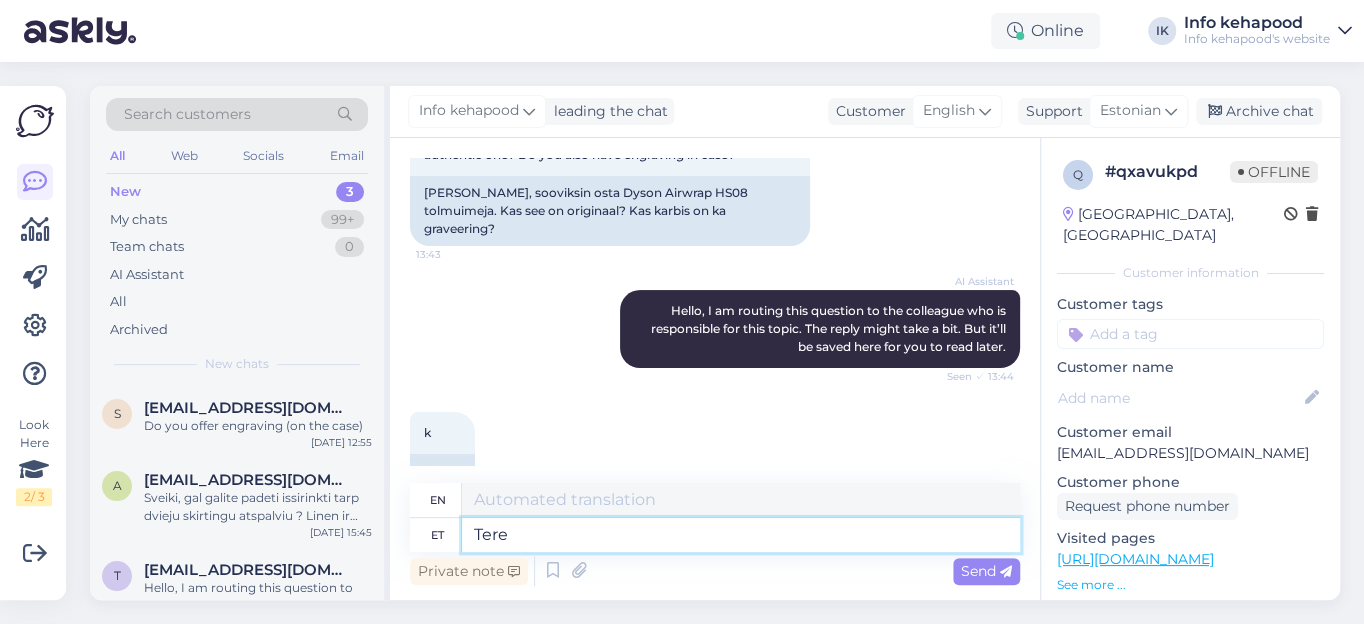type on "Tere." 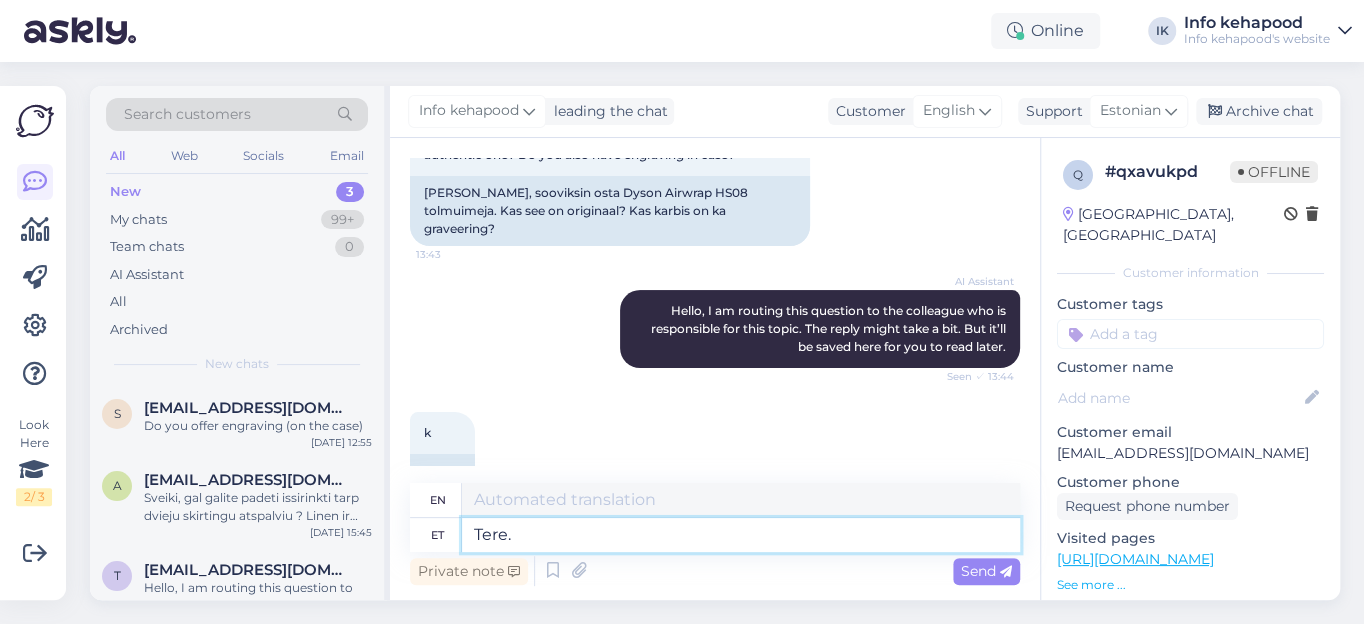 type on "Hello" 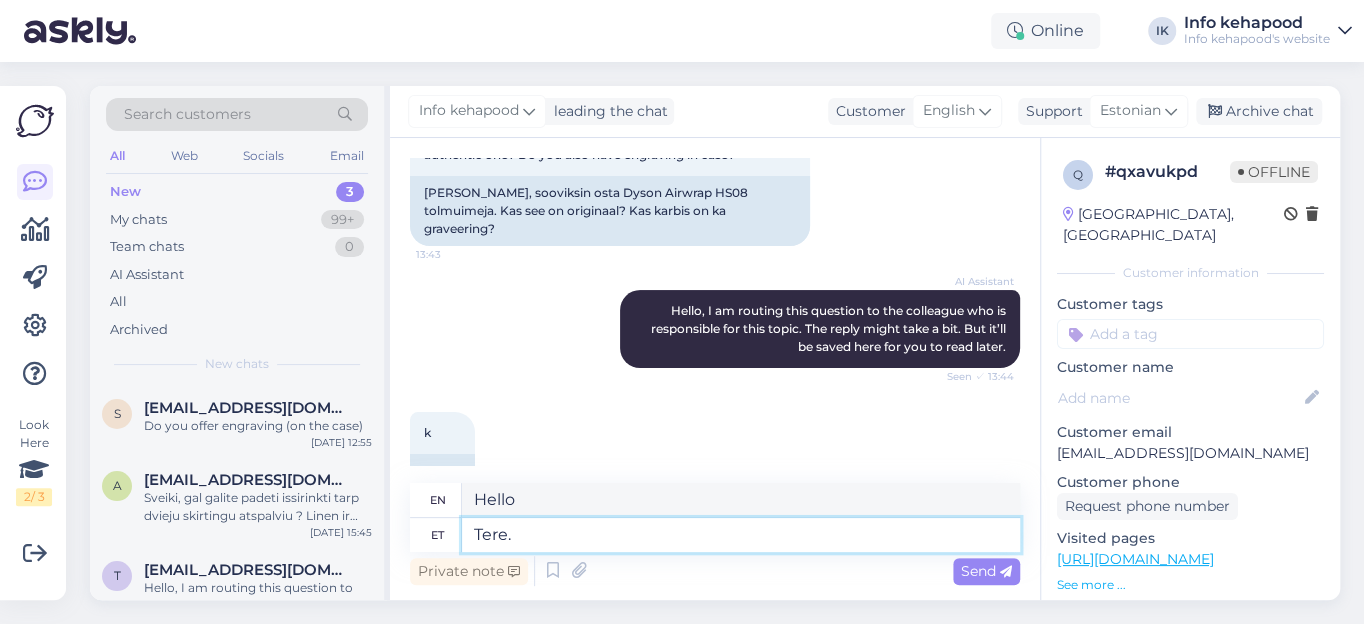 type on "Tere." 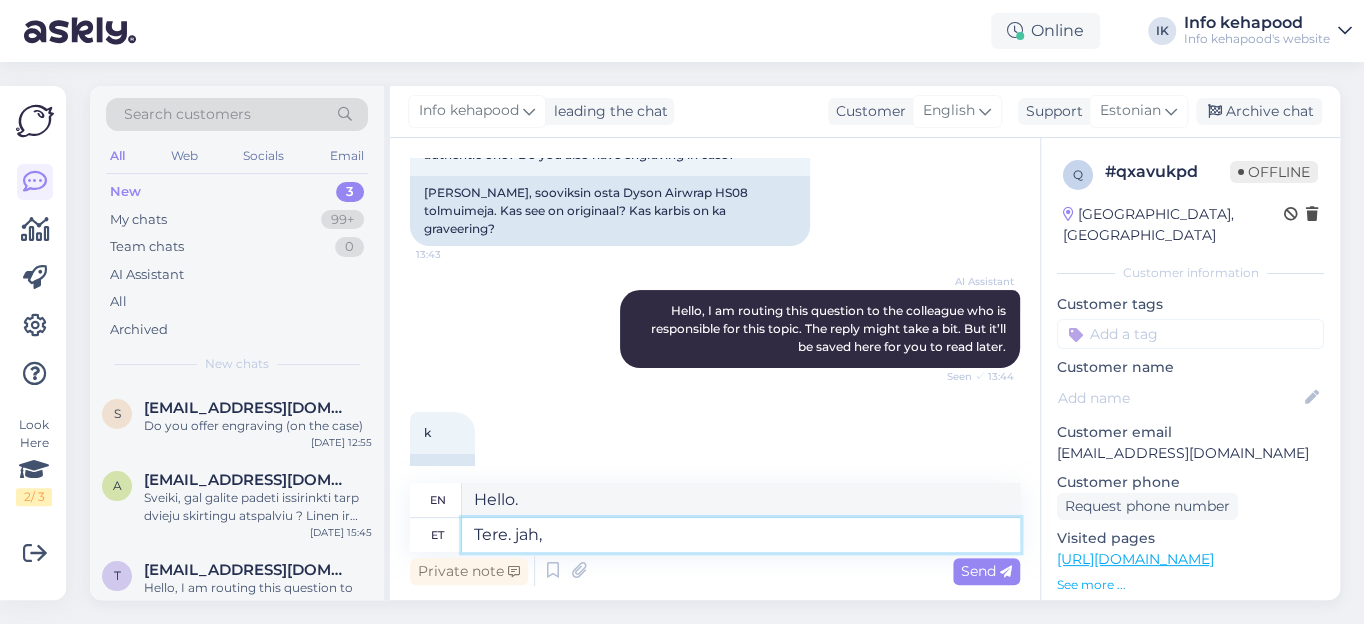 type on "Tere. jah, s" 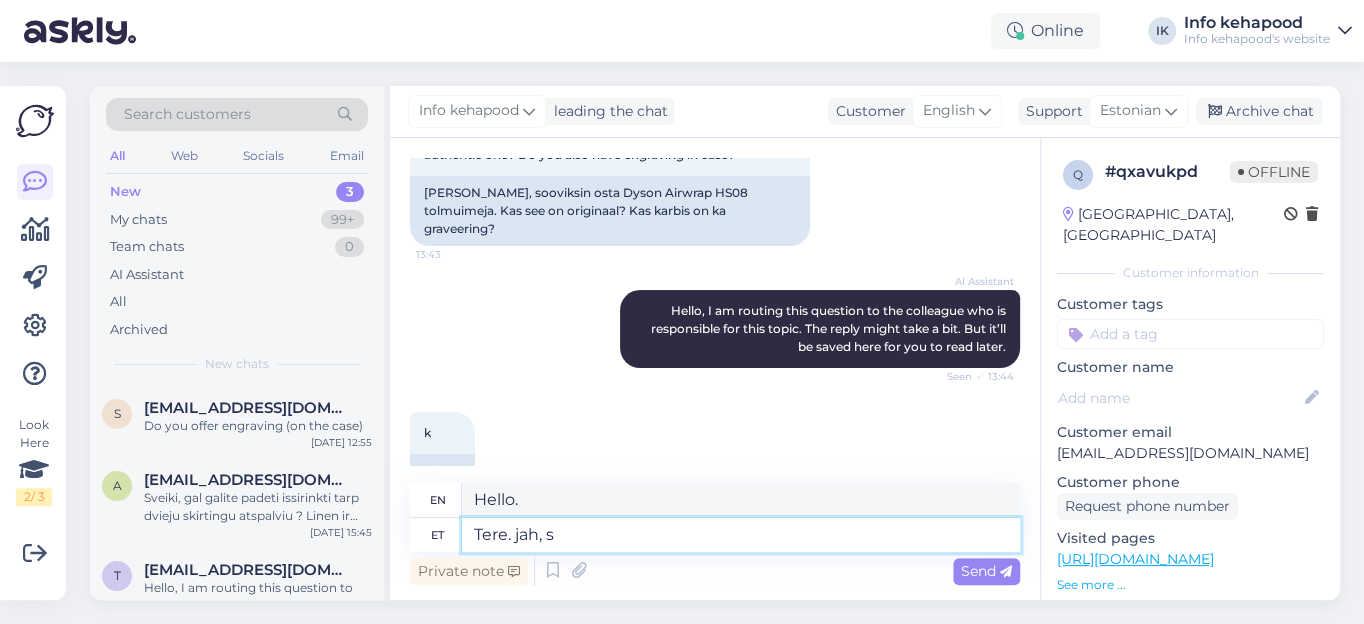 type on "Hello. yes," 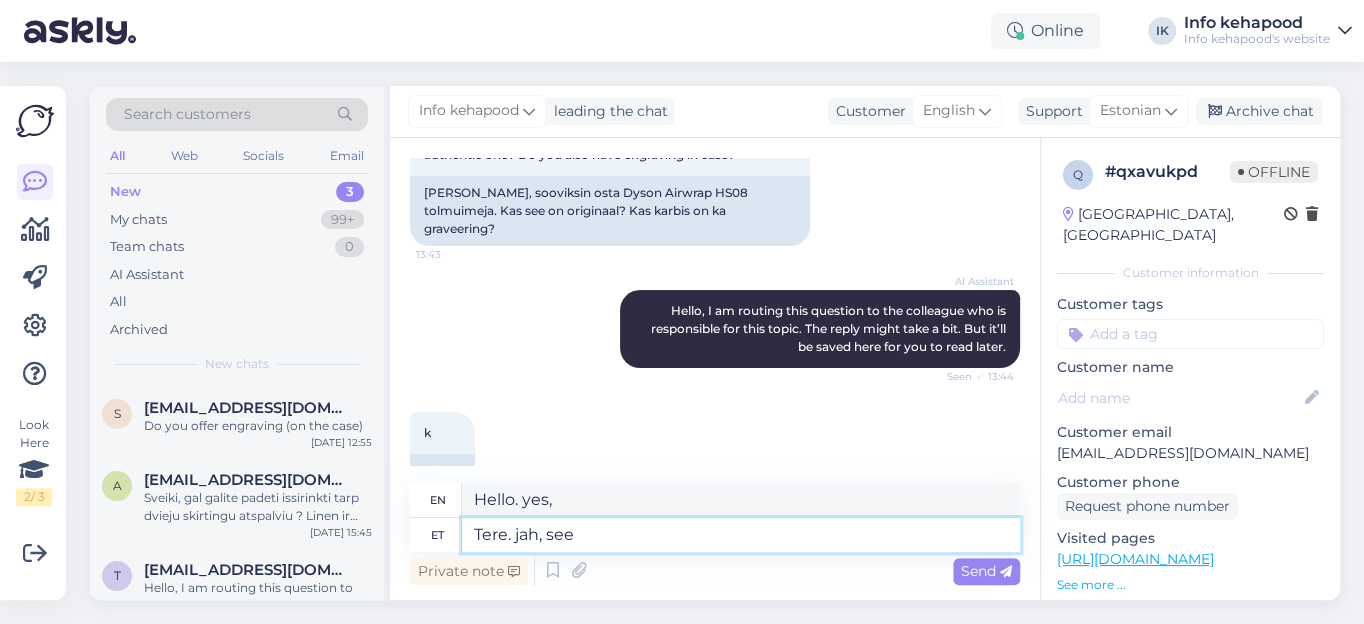 type on "Tere. jah, see" 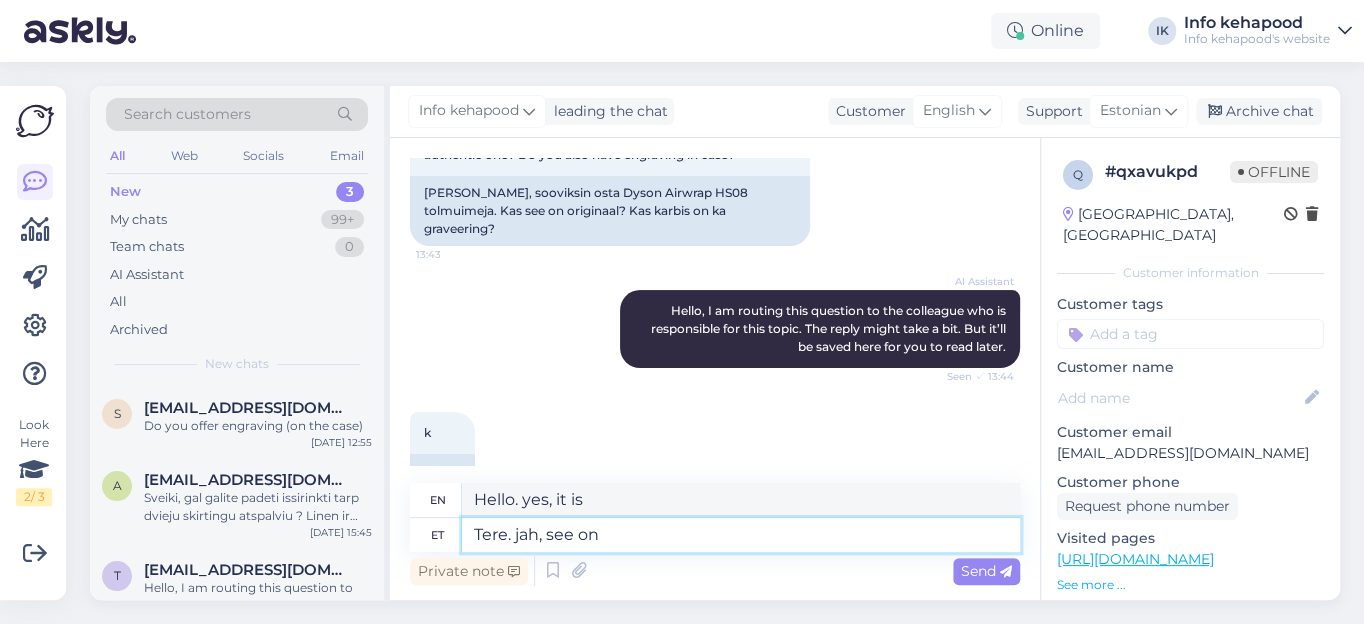 type on "Tere. jah, see on" 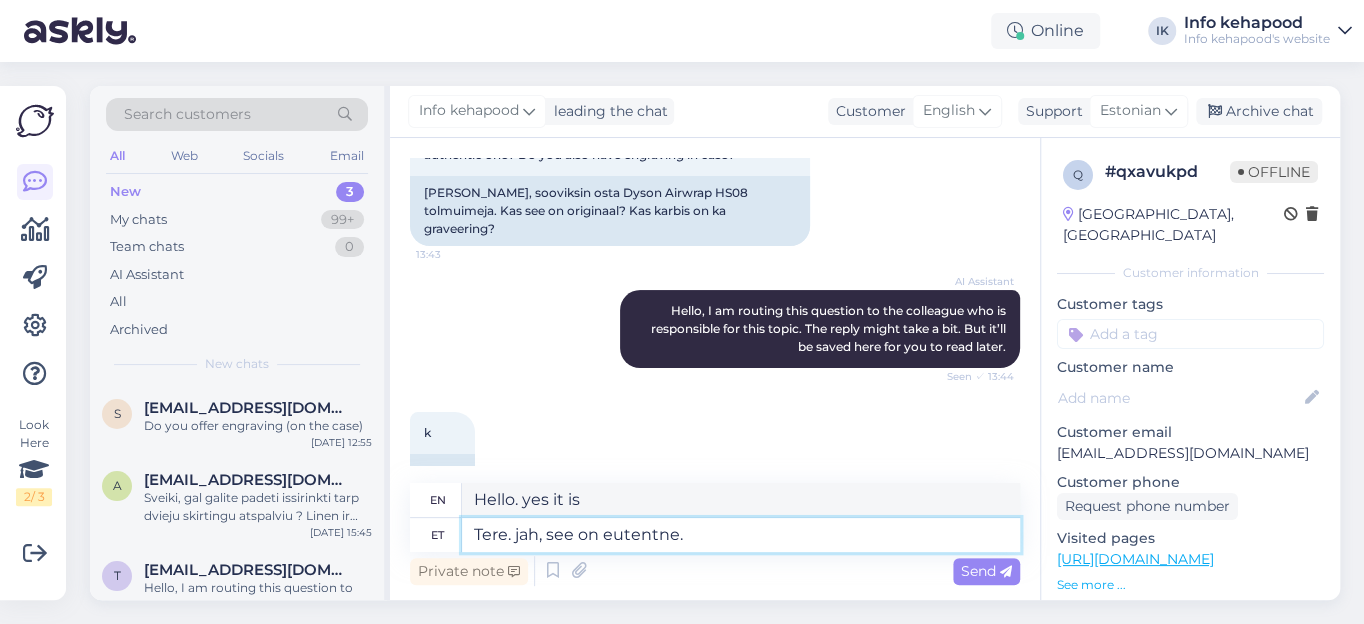 type on "Tere. jah, see on eutentne." 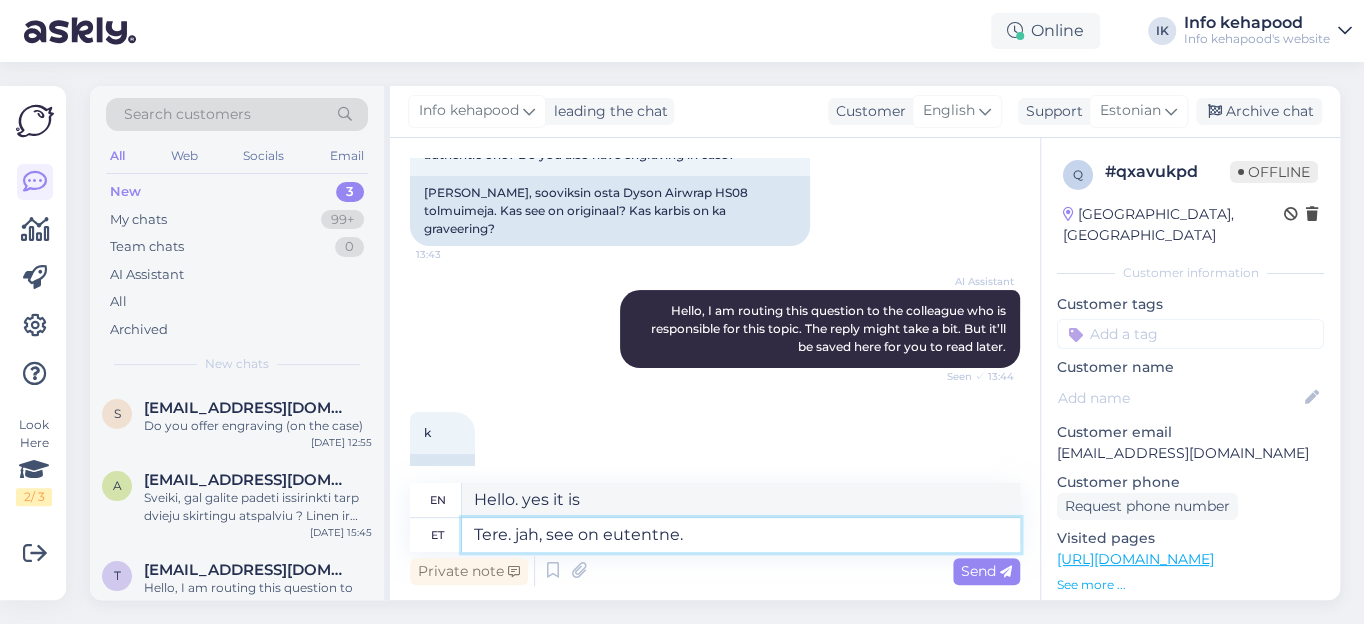 type on "Hello. yes, it is authentic." 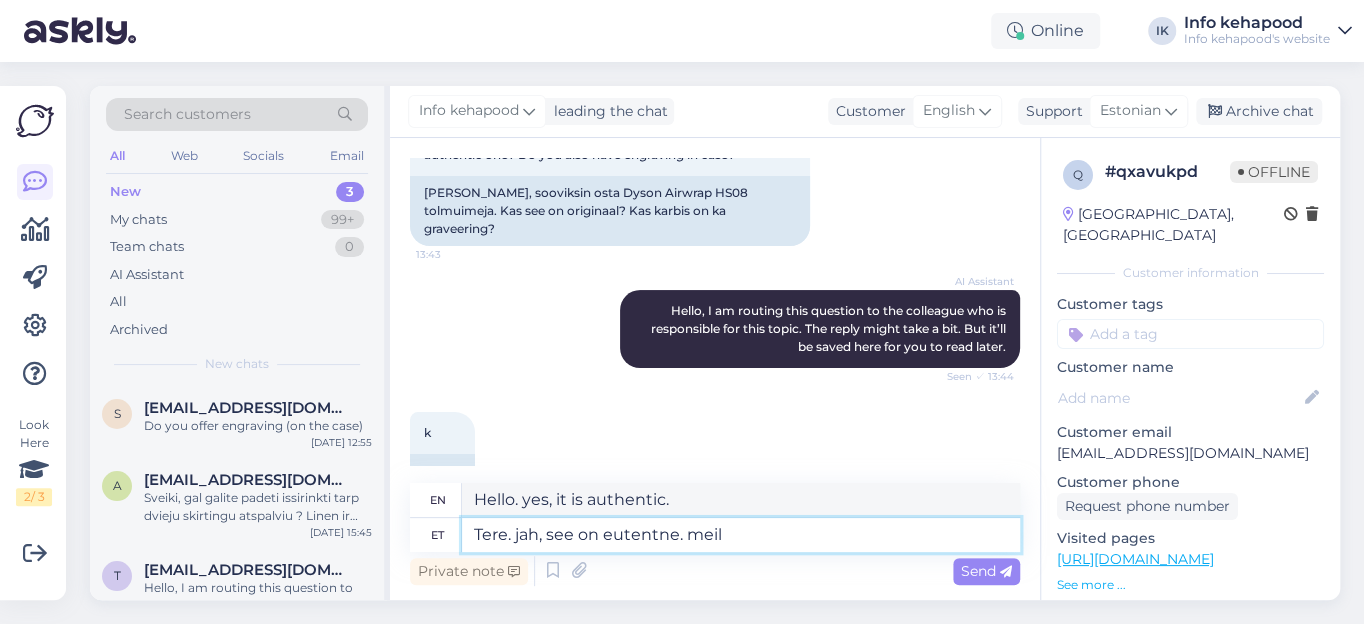 type on "Tere. jah, see on eutentne. meil" 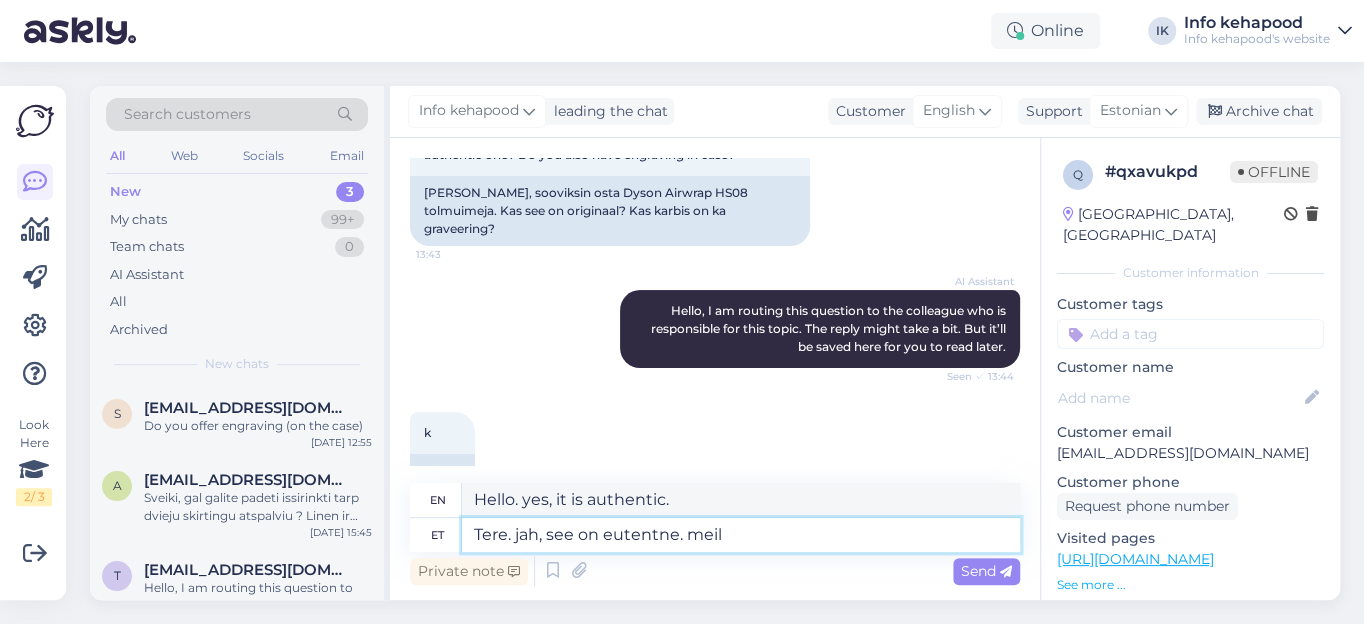 type on "Hello. yes, it is authentic. we have" 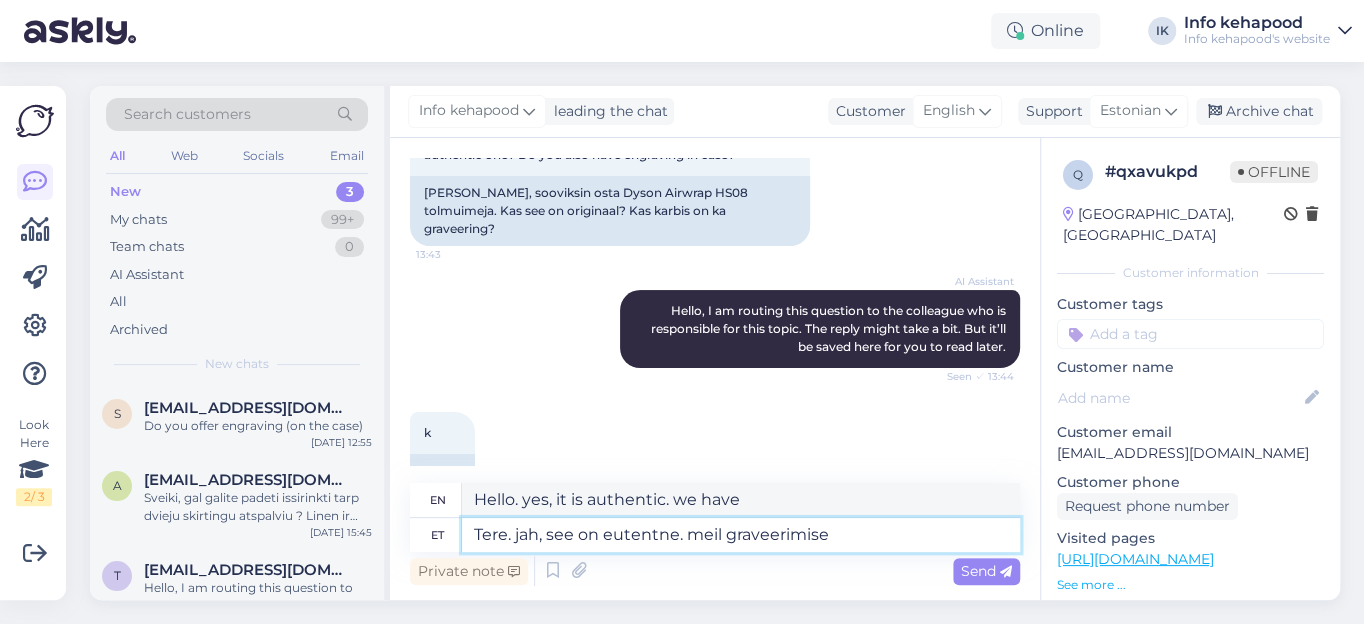 type on "Tere. jah, see on eutentne. meil graveerimise" 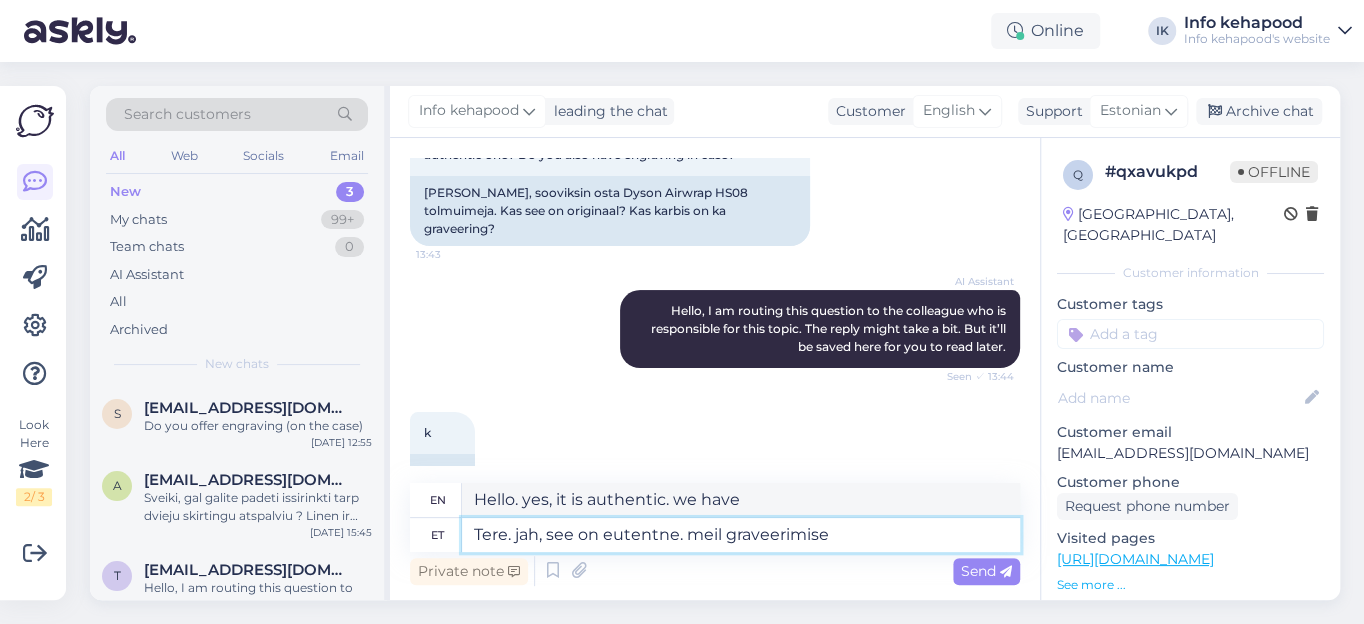 type on "Hello. yes, it is authentic. we have engraving" 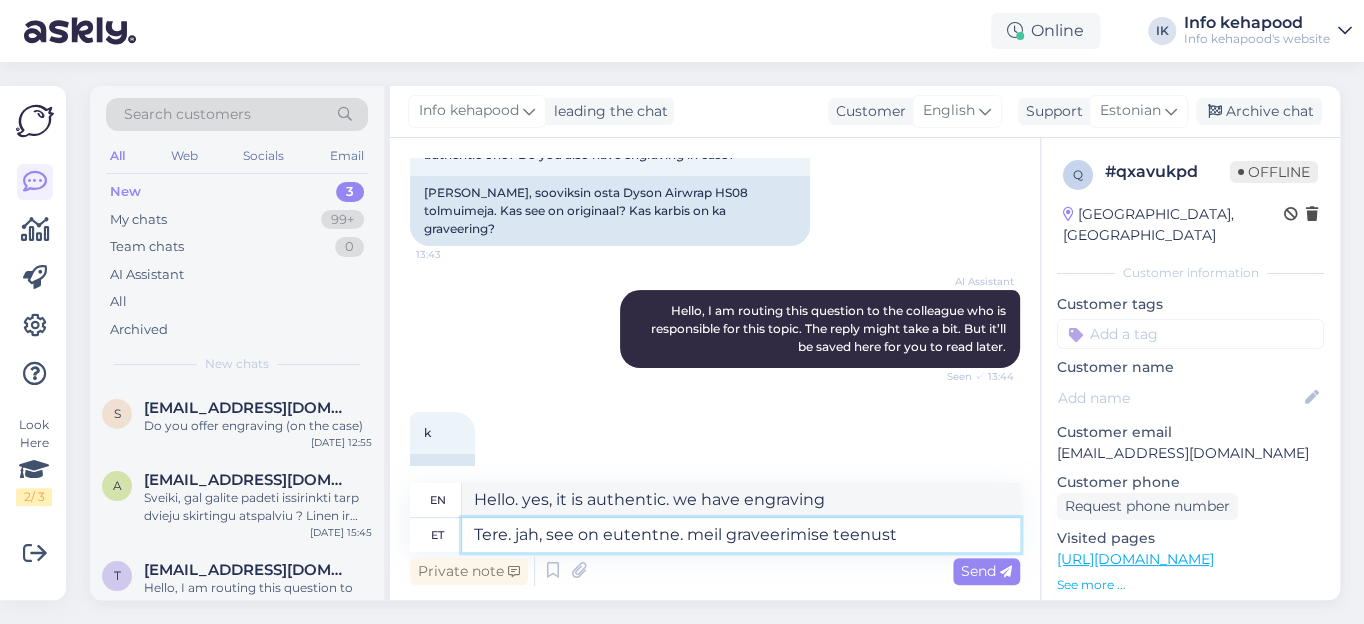 type on "Tere. jah, see on eutentne. meil graveerimise teenust e" 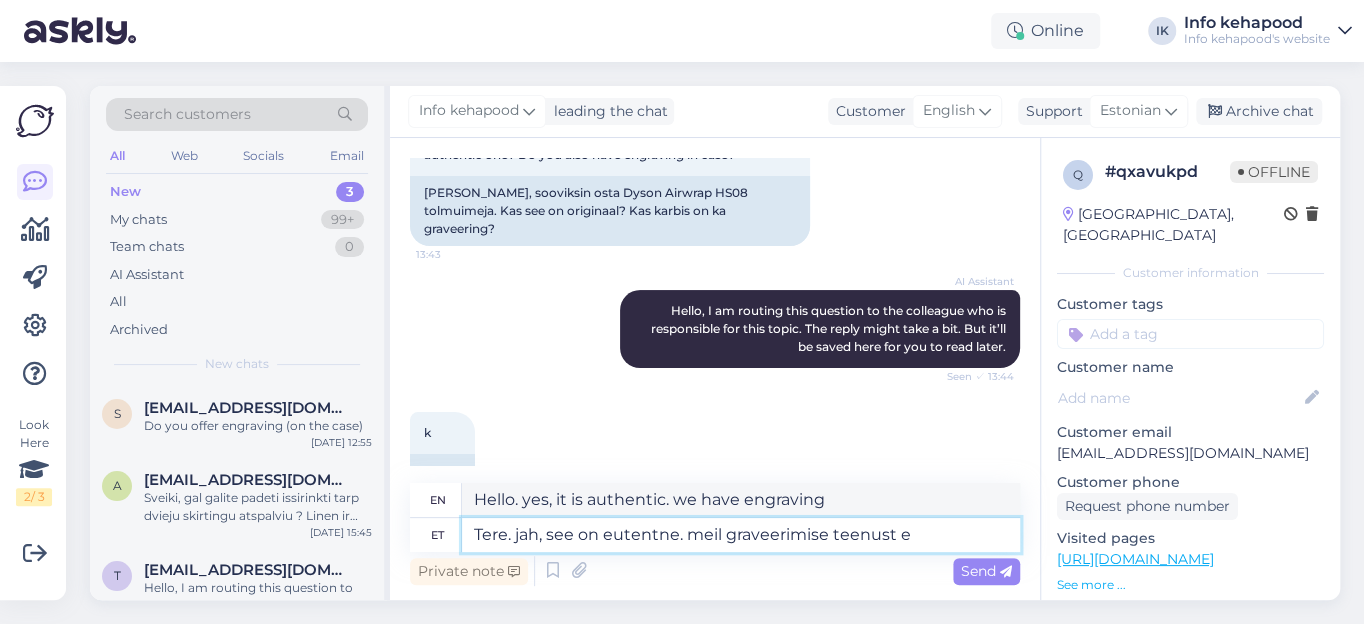type on "Hello. yes, it is authentic. we have engraving service" 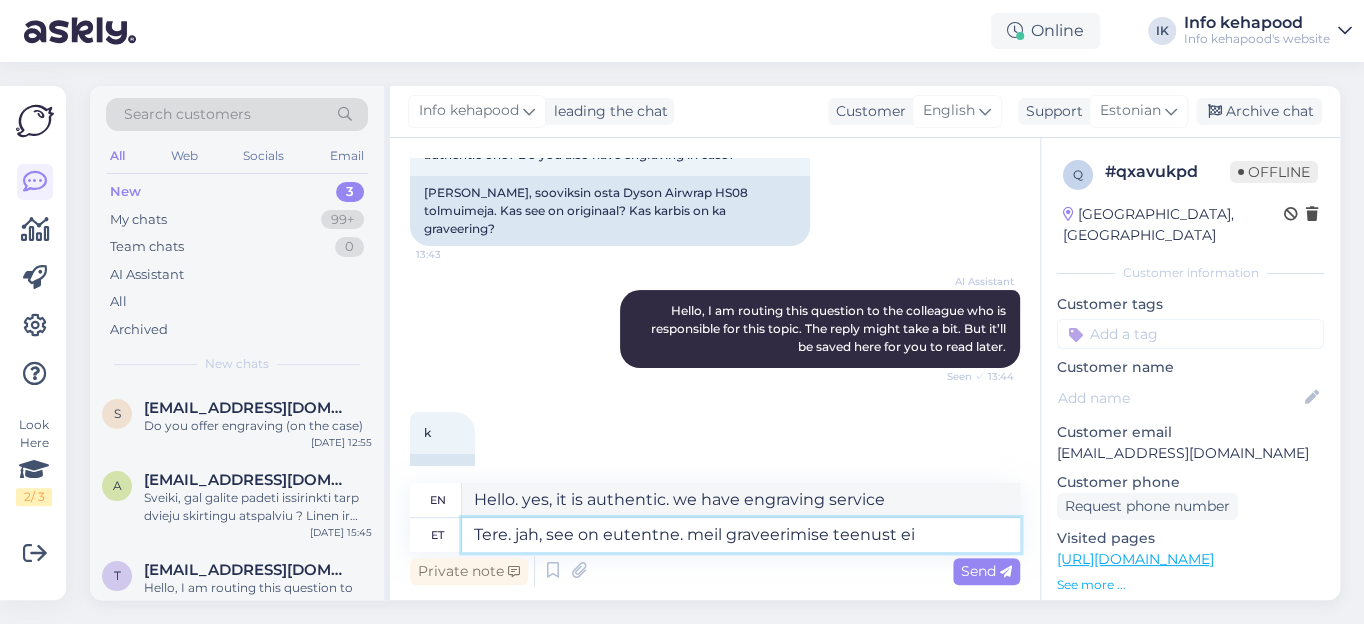 type on "Tere. jah, see on eutentne. meil graveerimise teenust ei" 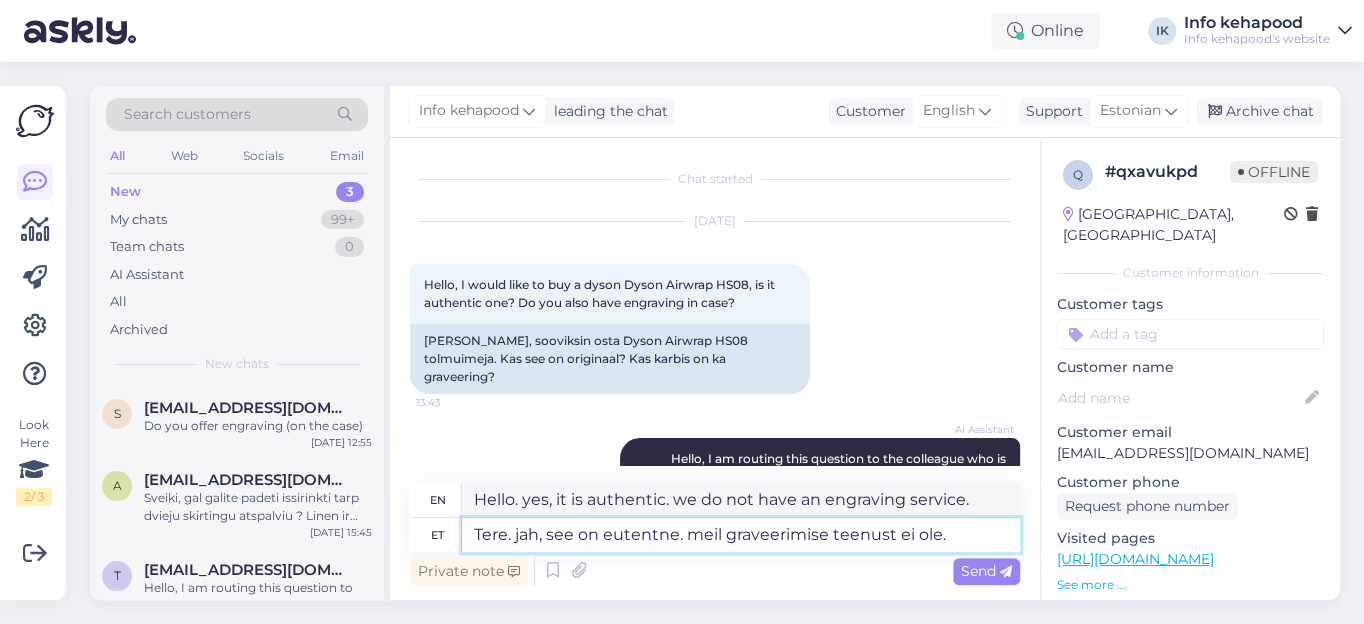 scroll, scrollTop: 0, scrollLeft: 0, axis: both 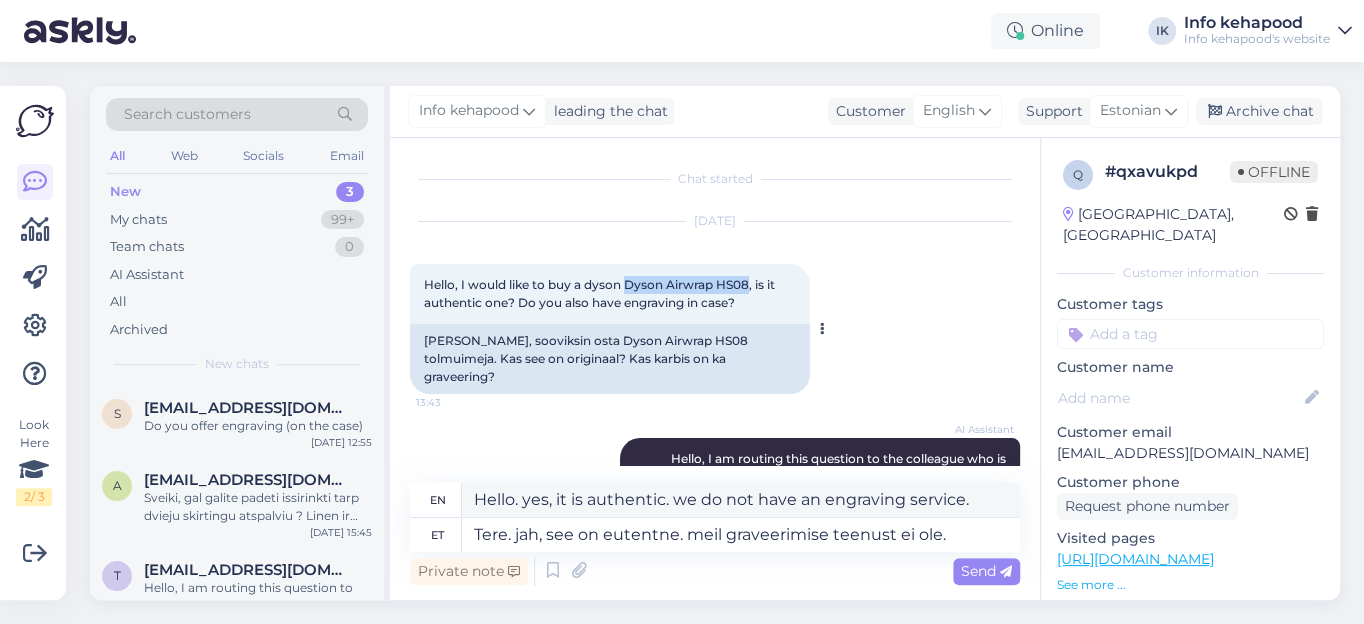drag, startPoint x: 624, startPoint y: 281, endPoint x: 750, endPoint y: 287, distance: 126.14278 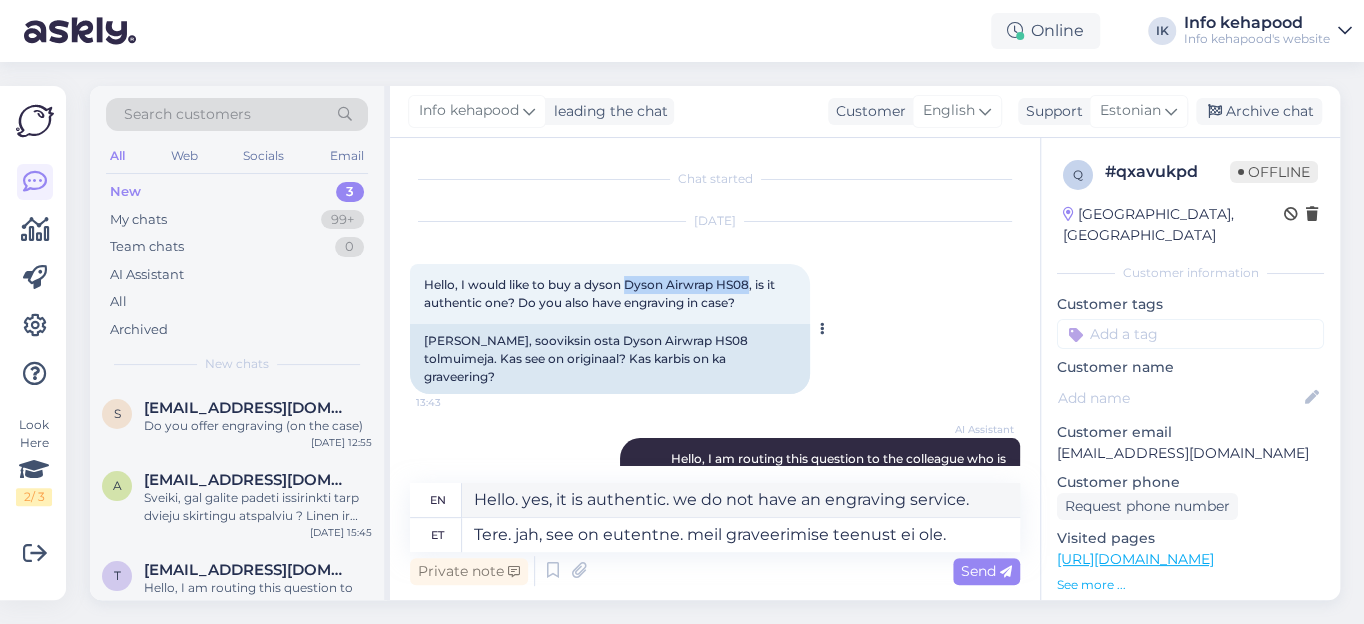 click on "Hello, I would like to buy a dyson Dyson Airwrap HS08, is it authentic one? Do you also have engraving in case?" at bounding box center [601, 293] 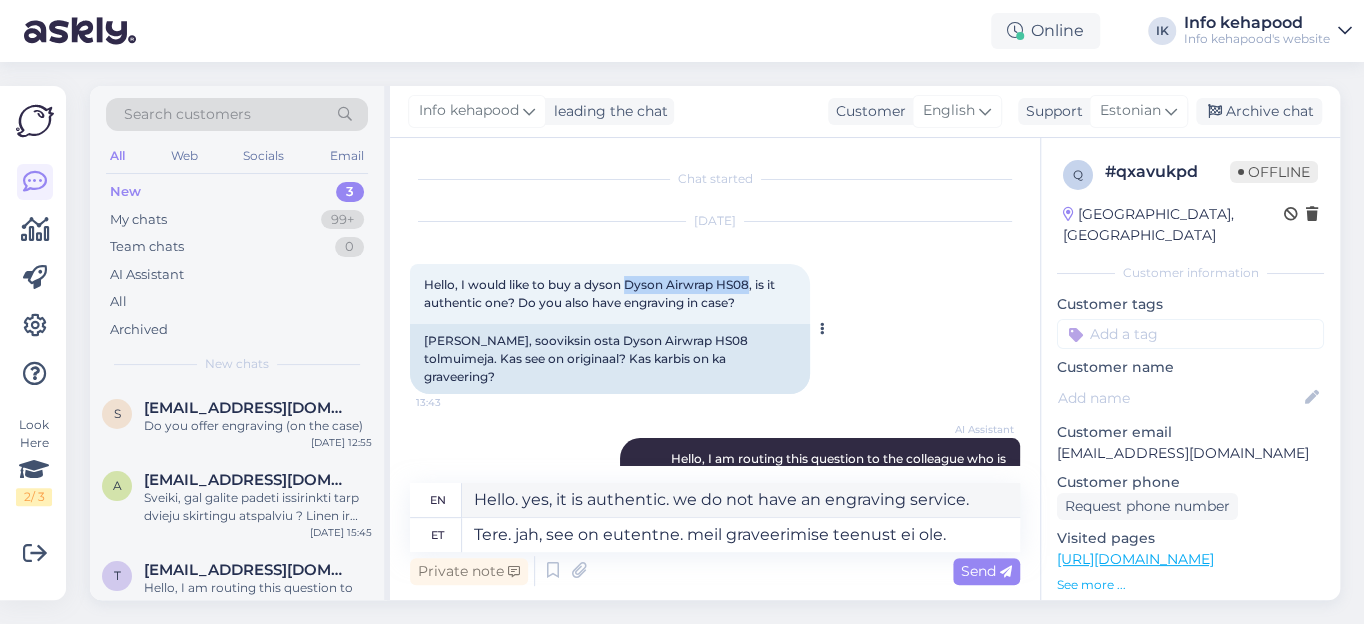 copy on "Dyson Airwrap HS08" 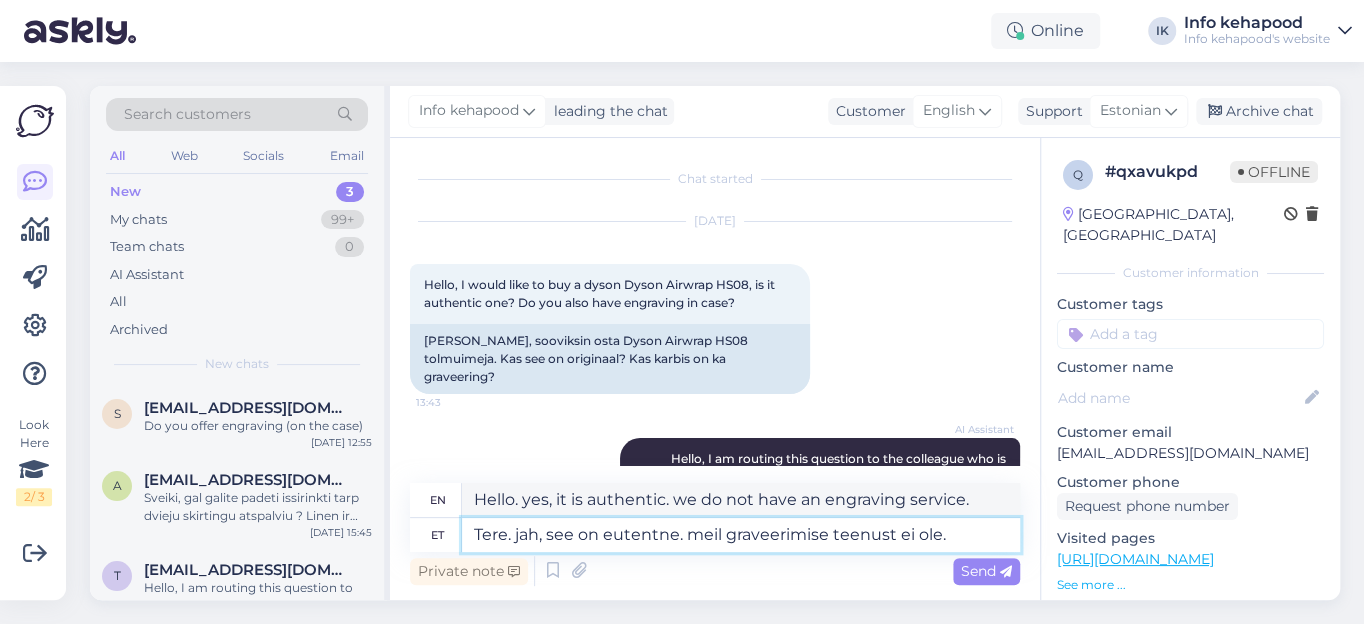 click on "Tere. jah, see on eutentne. meil graveerimise teenust ei ole." at bounding box center [741, 535] 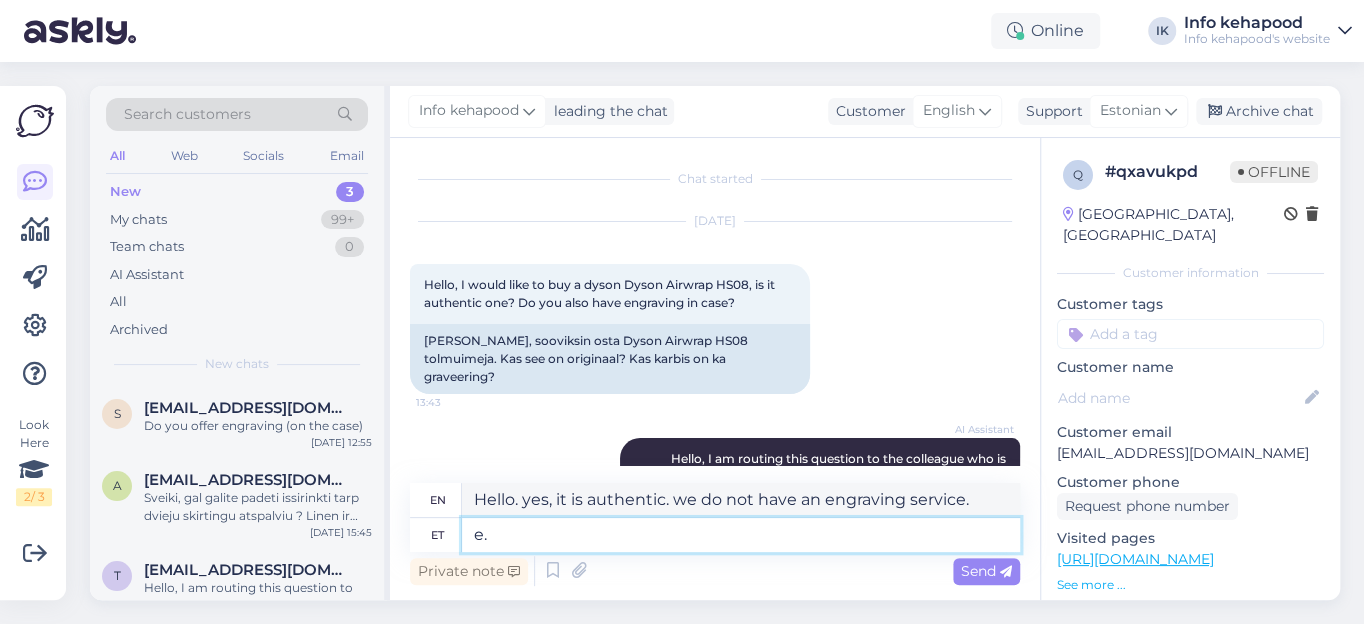 type on "." 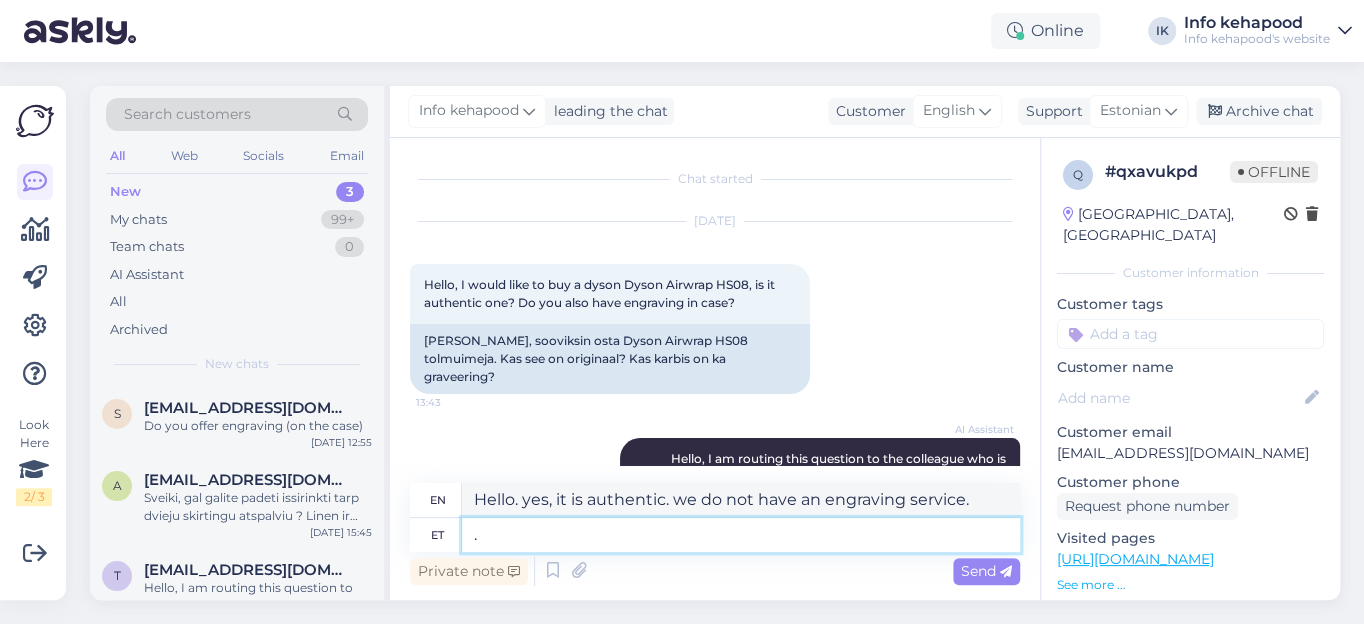 type 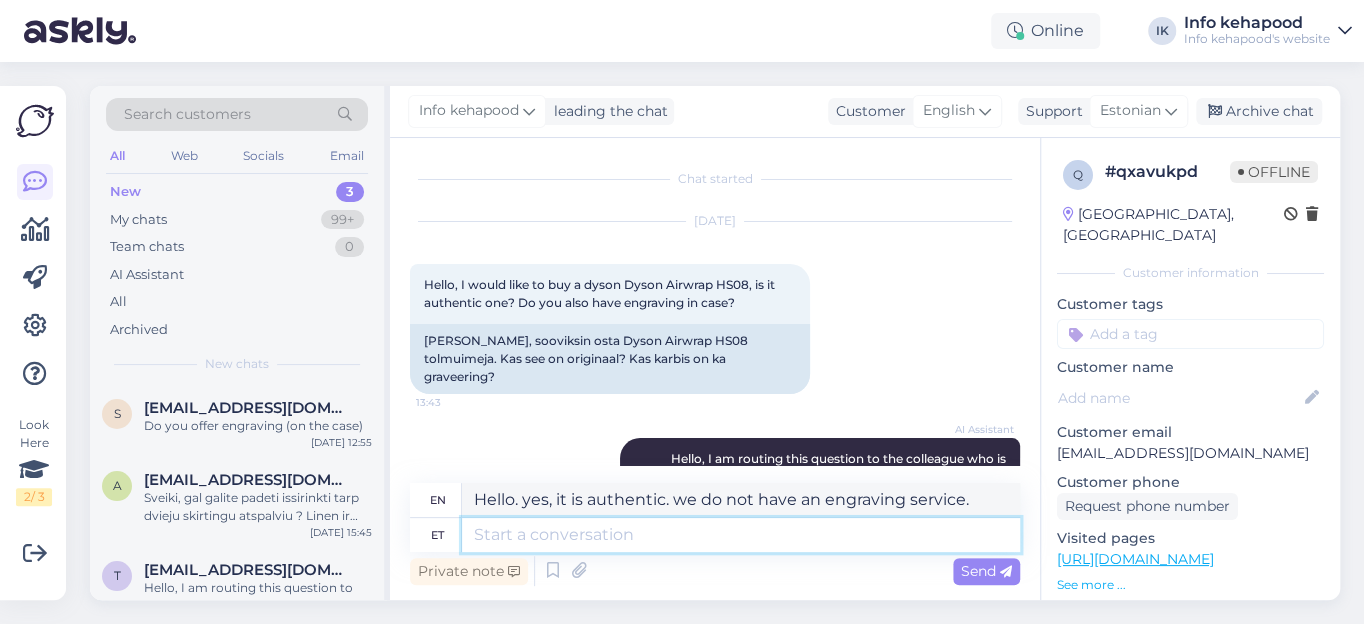 type 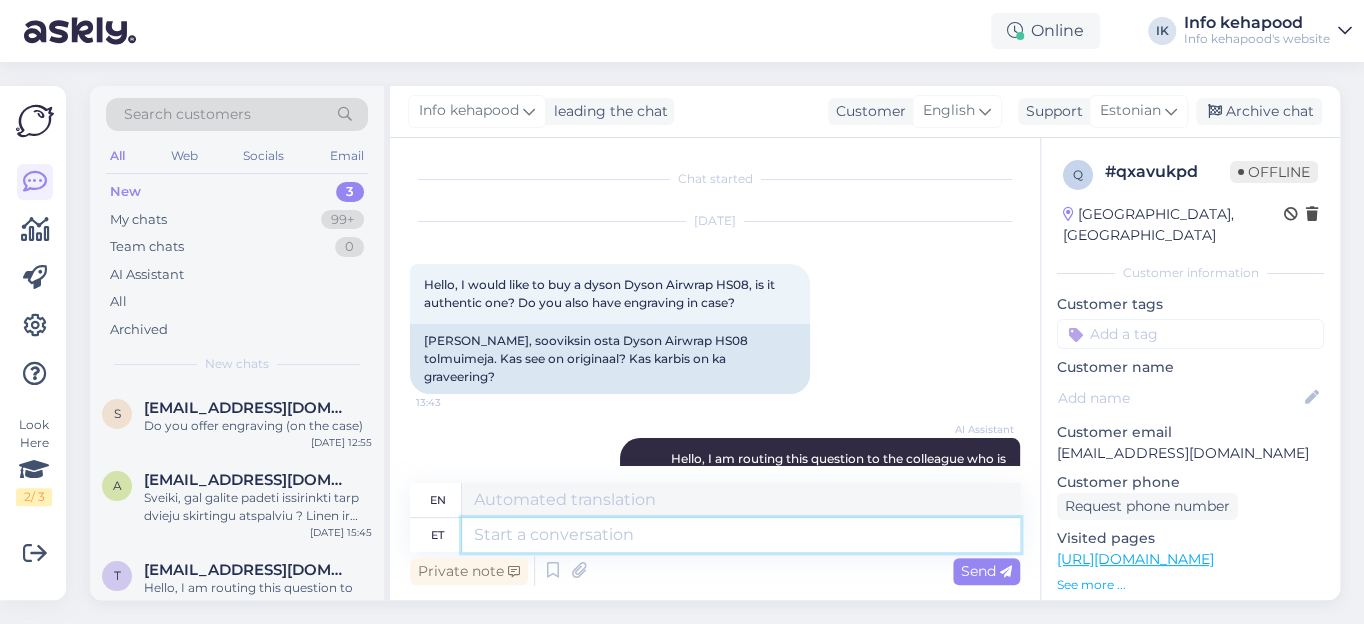 type 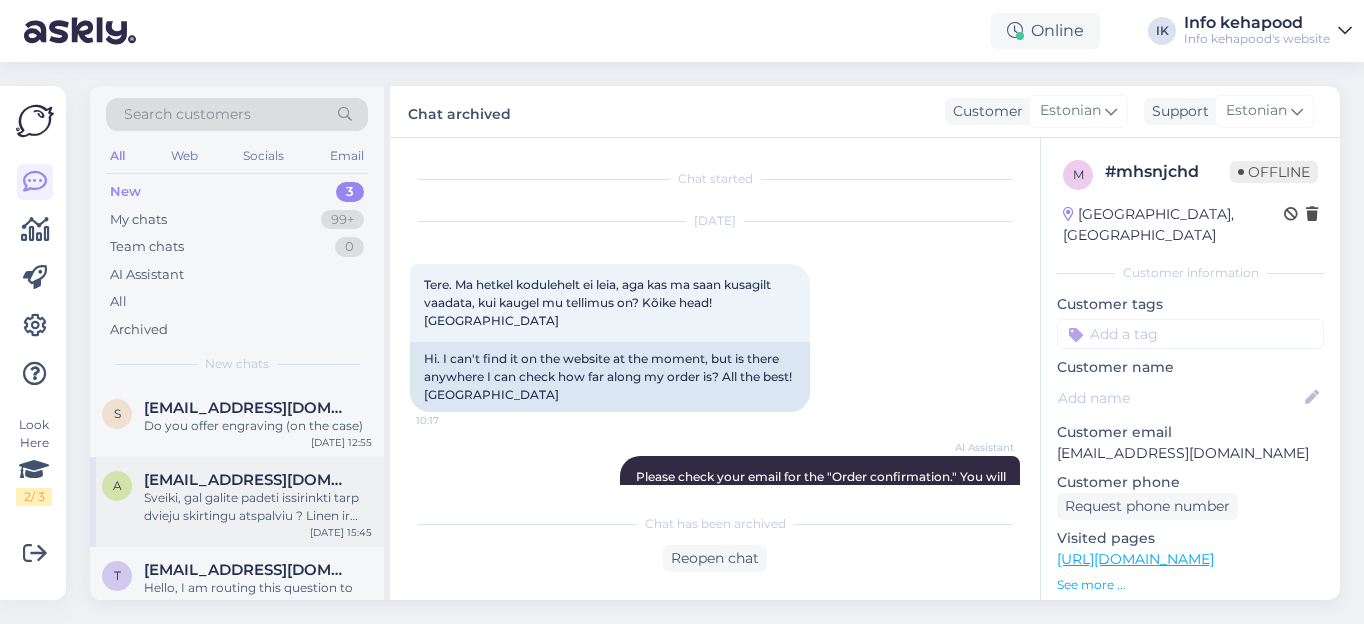 scroll, scrollTop: 0, scrollLeft: 0, axis: both 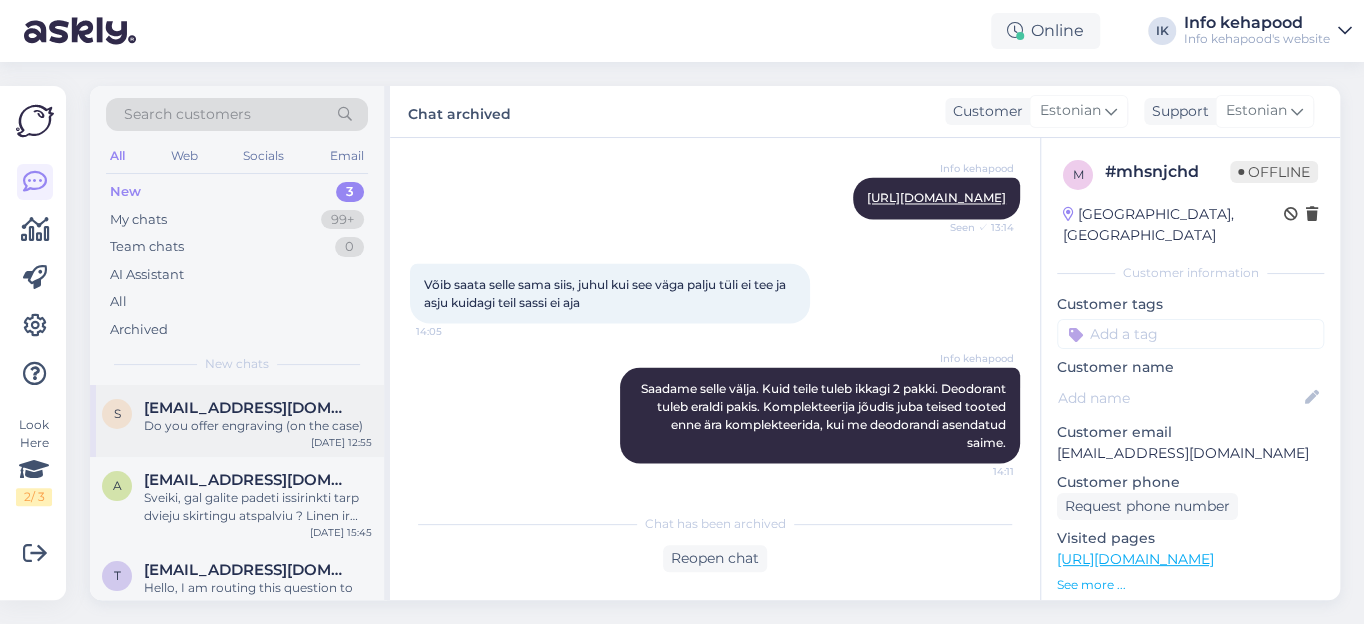click on "Do you offer engraving (on the case)" at bounding box center (258, 426) 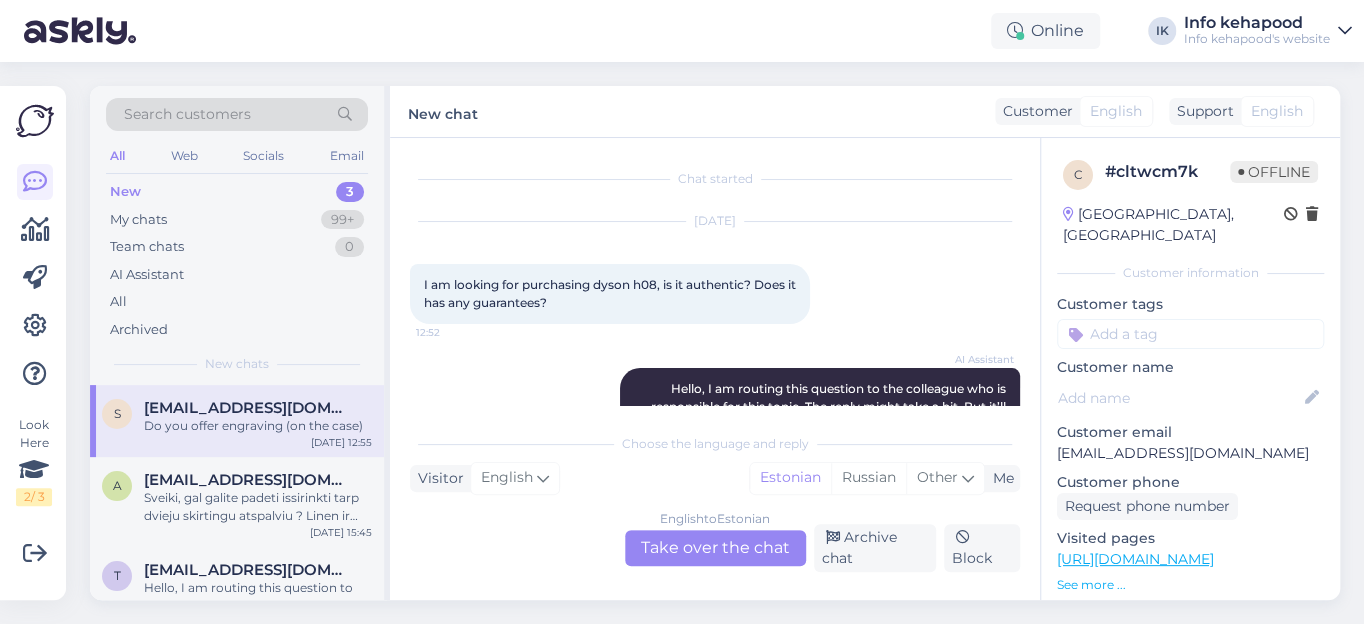 scroll, scrollTop: 148, scrollLeft: 0, axis: vertical 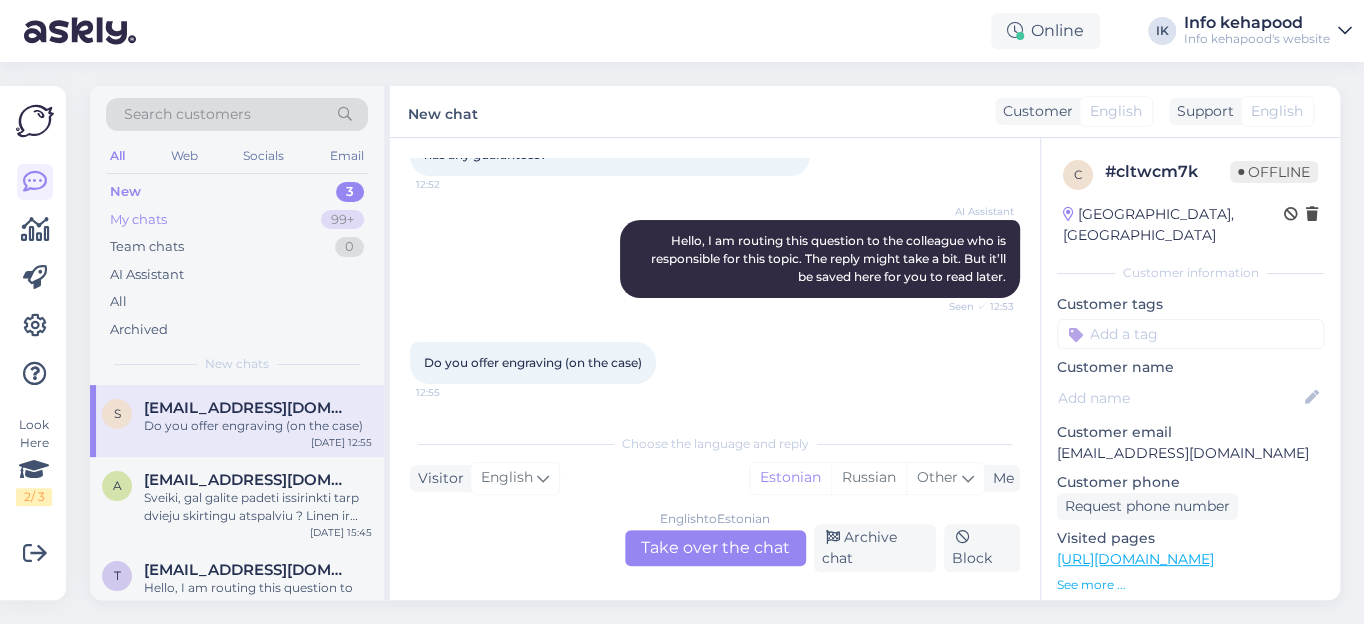 drag, startPoint x: 159, startPoint y: 198, endPoint x: 183, endPoint y: 223, distance: 34.655445 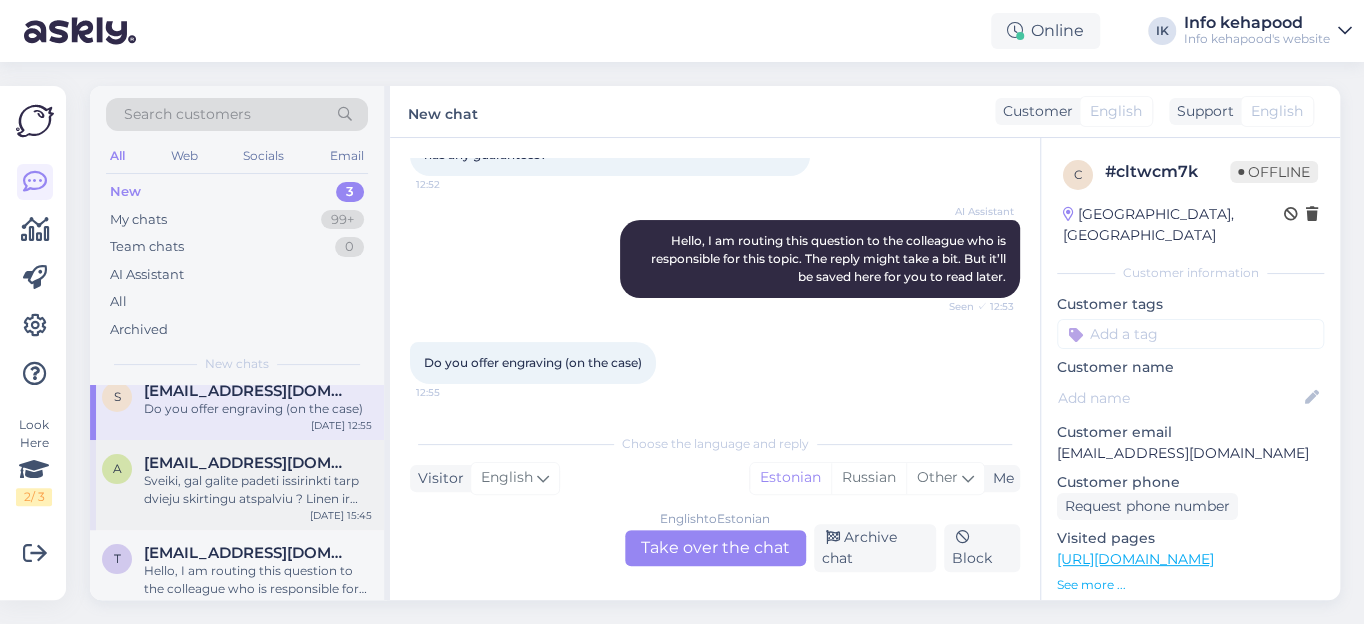 scroll, scrollTop: 0, scrollLeft: 0, axis: both 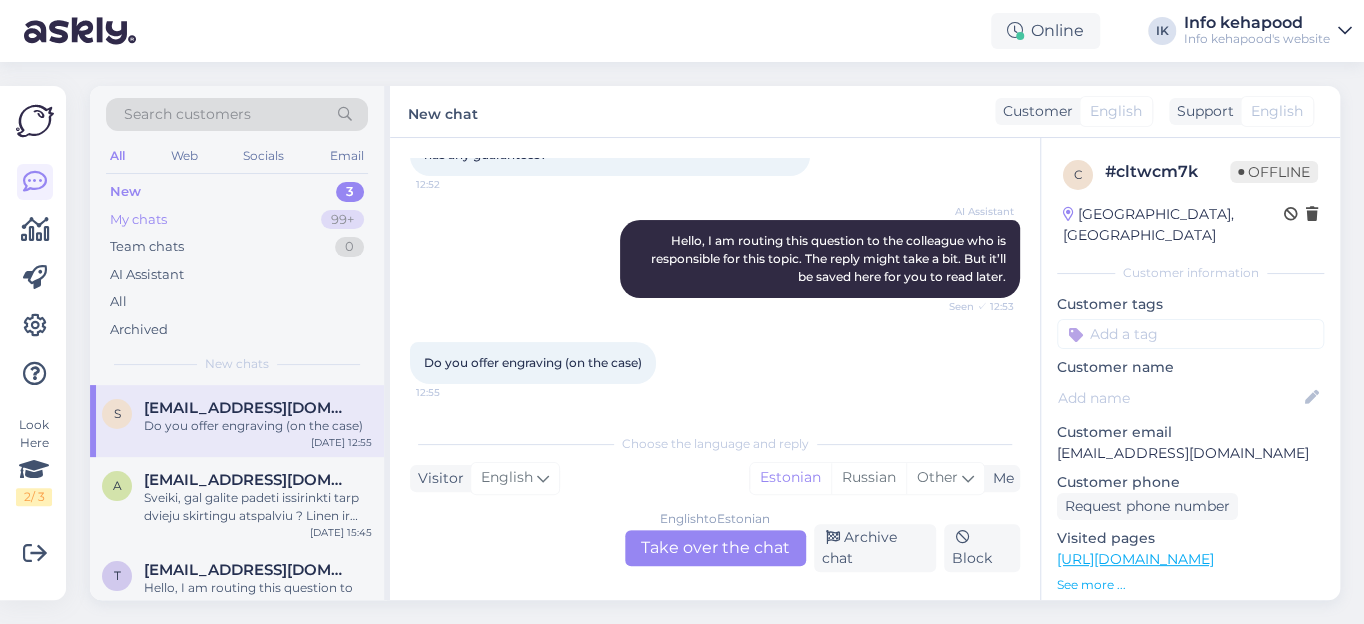 click on "My chats" at bounding box center (138, 220) 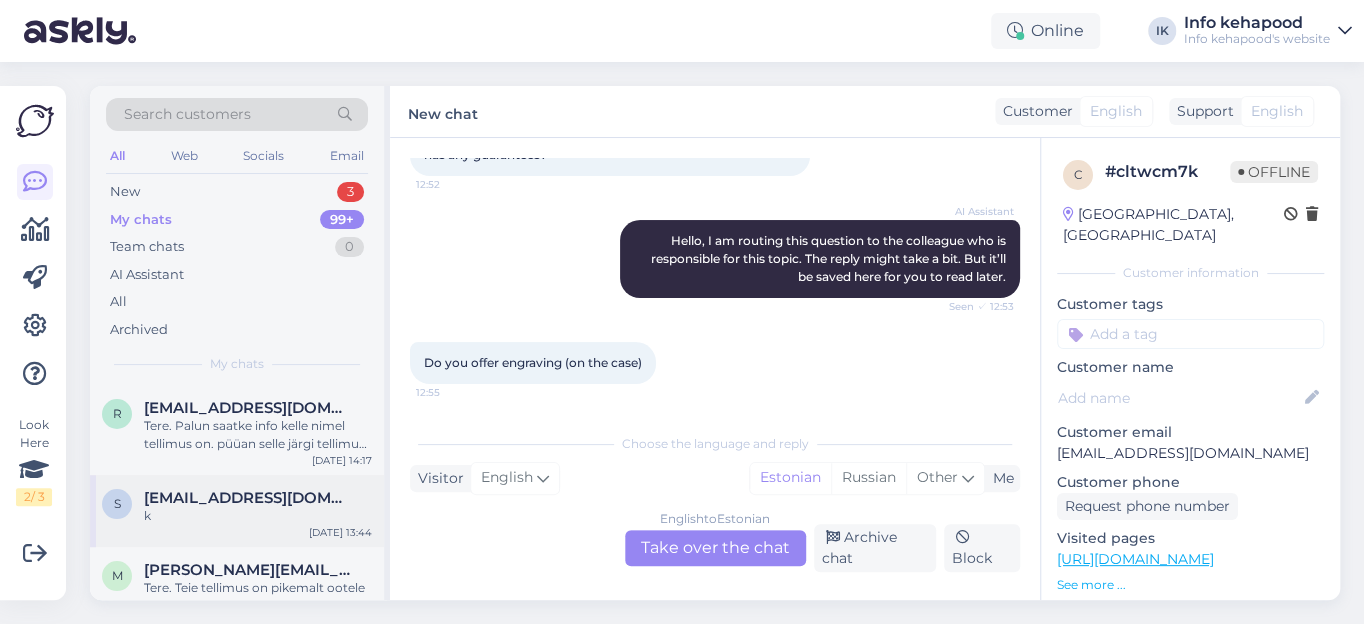 click on "[EMAIL_ADDRESS][DOMAIN_NAME]" at bounding box center [248, 498] 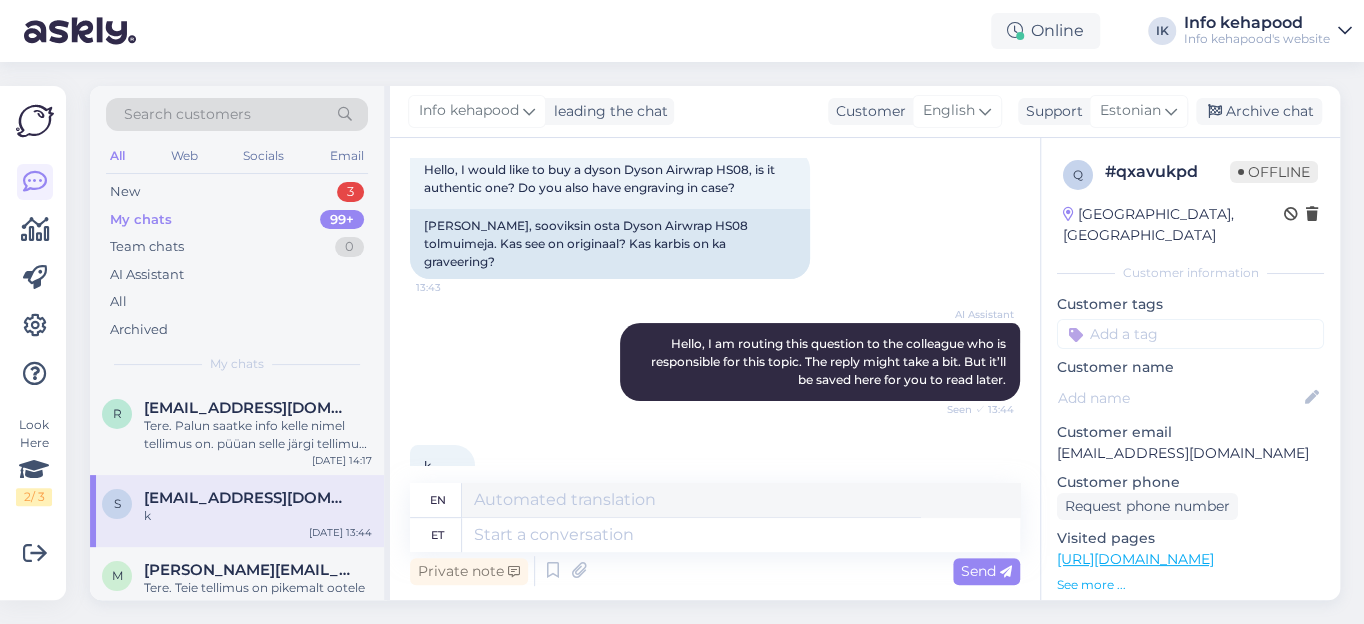 scroll, scrollTop: 174, scrollLeft: 0, axis: vertical 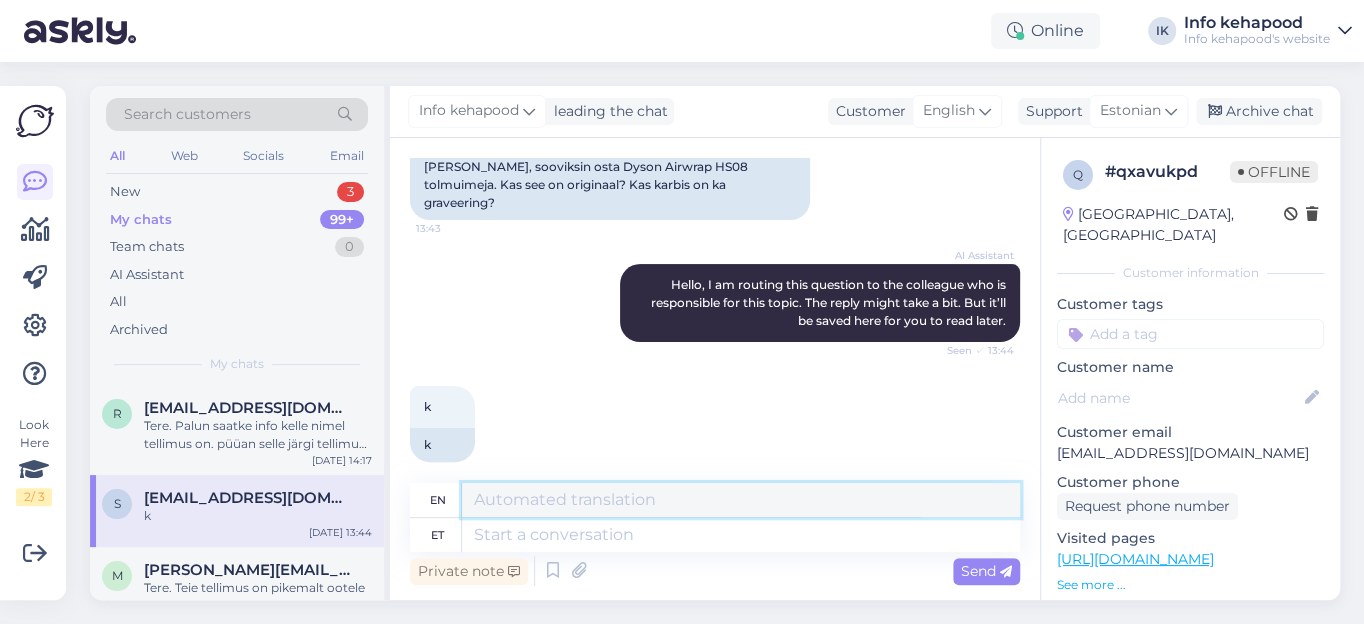click at bounding box center (741, 500) 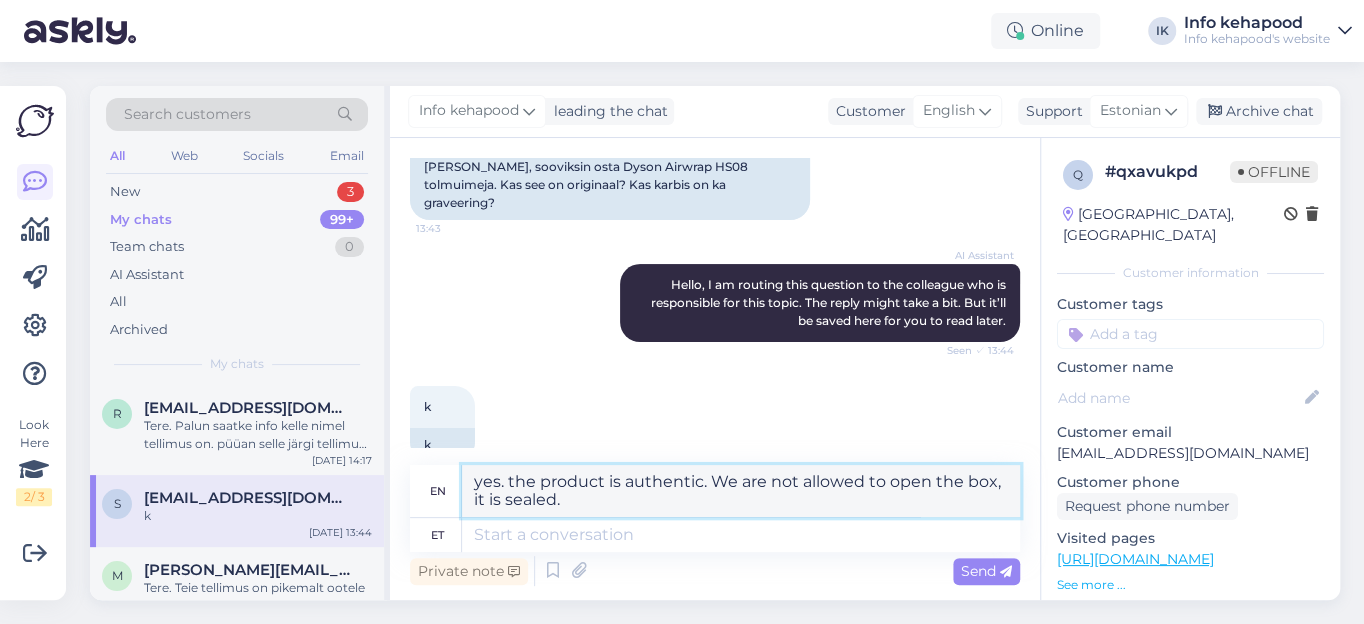 click on "yes. the product is authentic. We are not allowed to open the box, it is sealed." at bounding box center [741, 491] 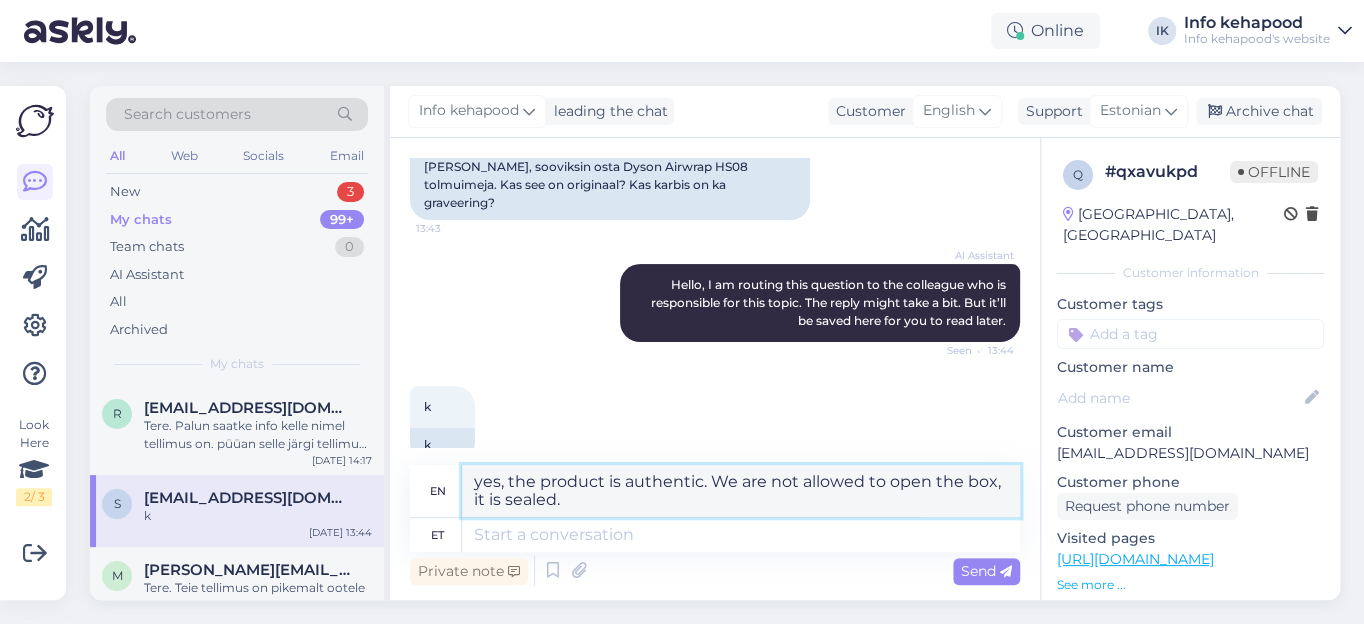 type on "yes, the product is authentic. We are not allowed to open the box, it is sealed." 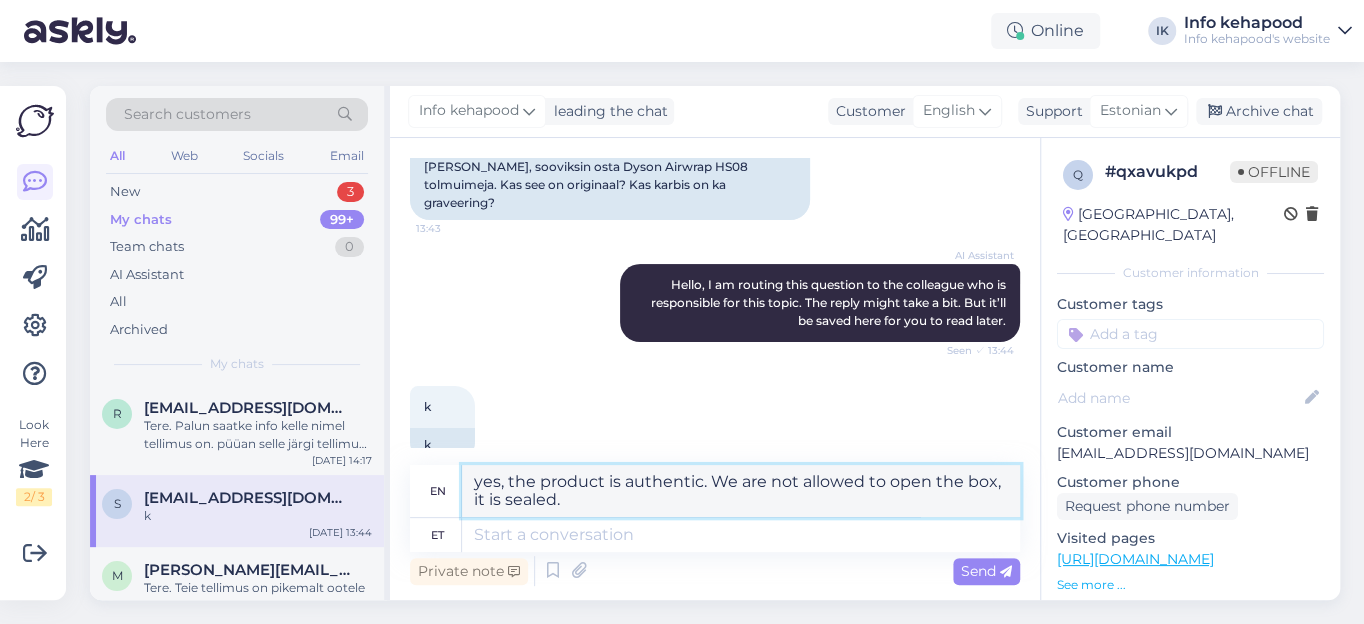 drag, startPoint x: 600, startPoint y: 497, endPoint x: 401, endPoint y: 466, distance: 201.4001 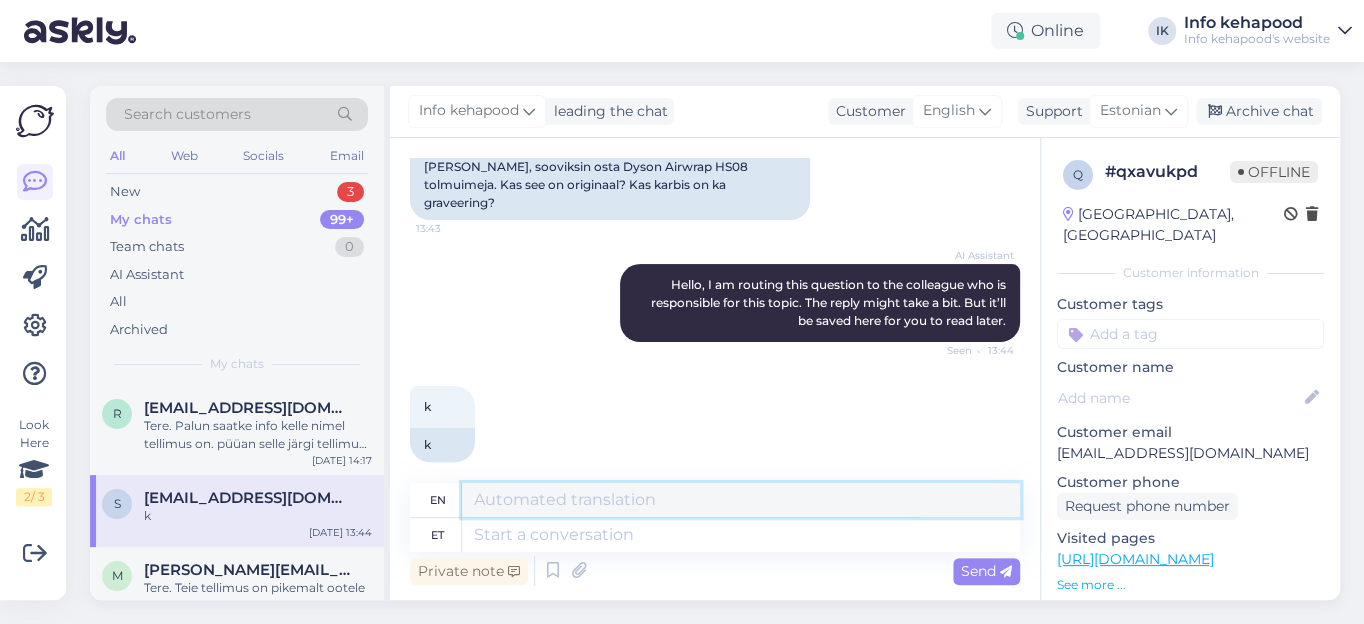 type 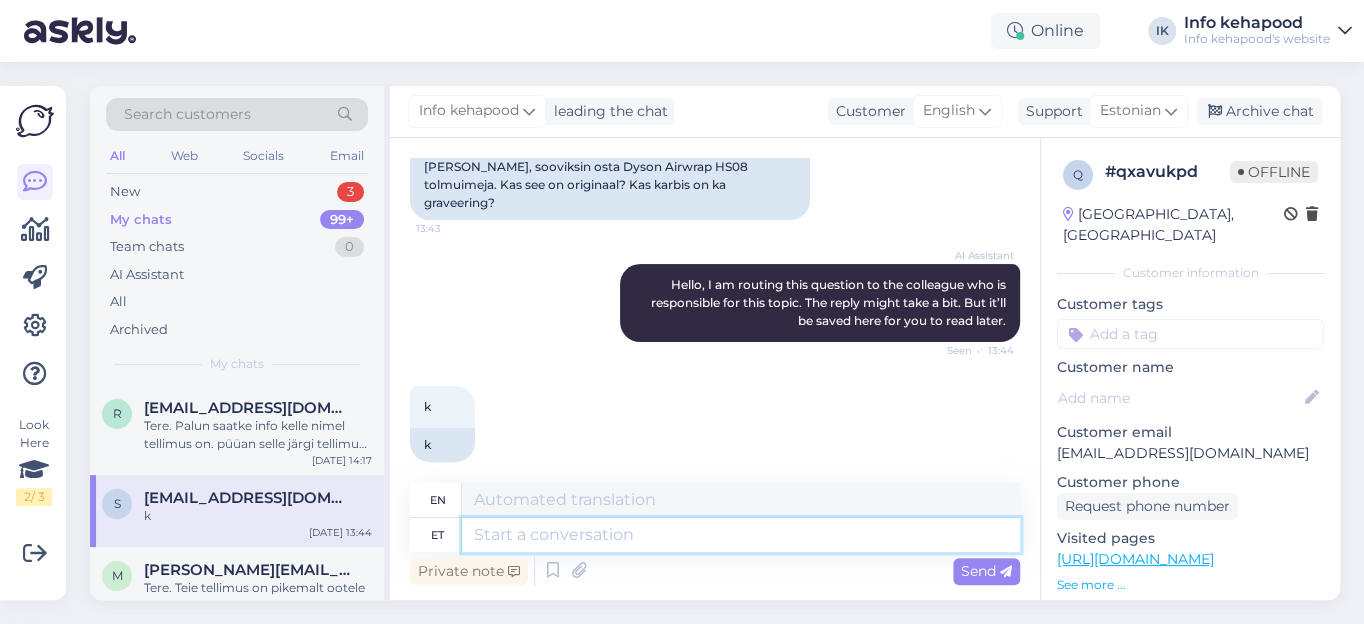 click at bounding box center (741, 535) 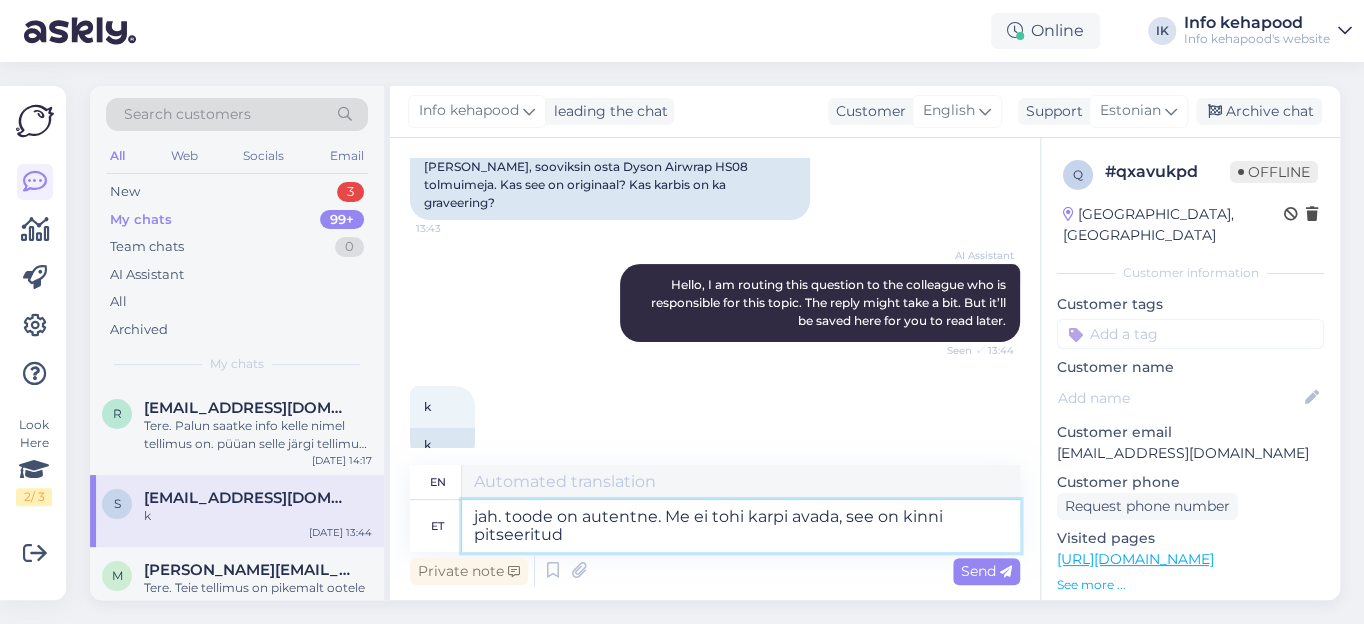 type on "yes. the product is authentic. We are not allowed to open the box, it is sealed" 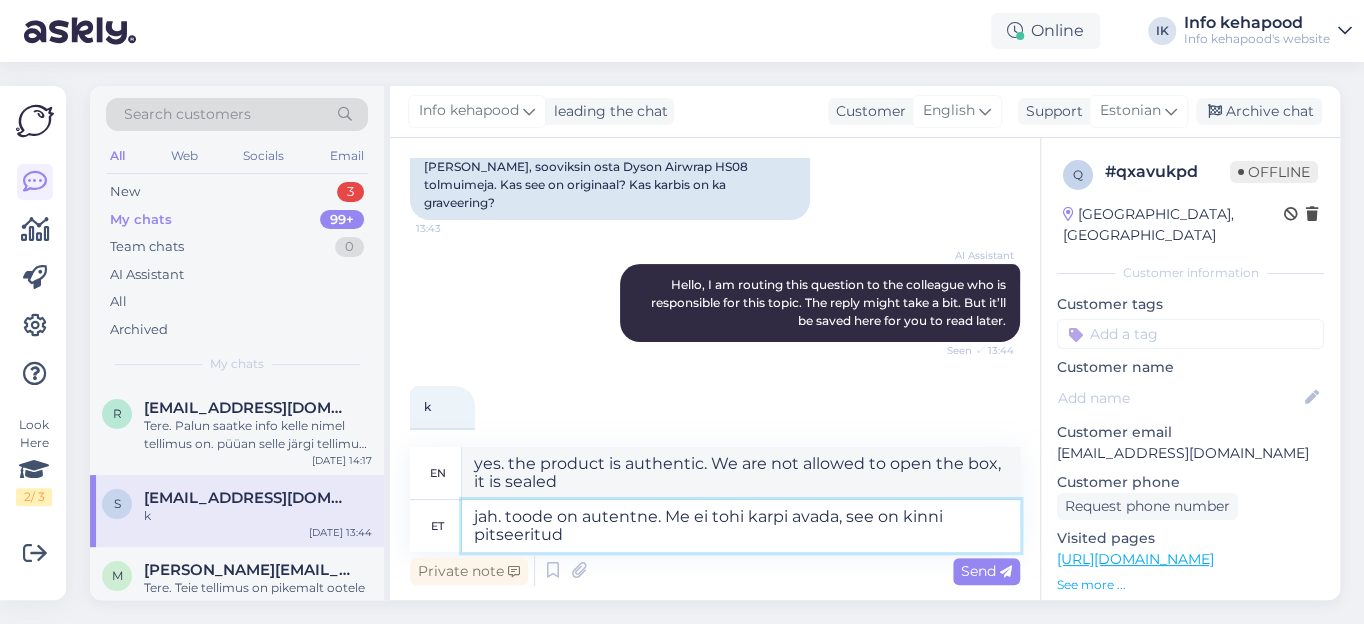click on "jah. toode on autentne. Me ei tohi karpi avada, see on kinni pitseeritud" at bounding box center [741, 526] 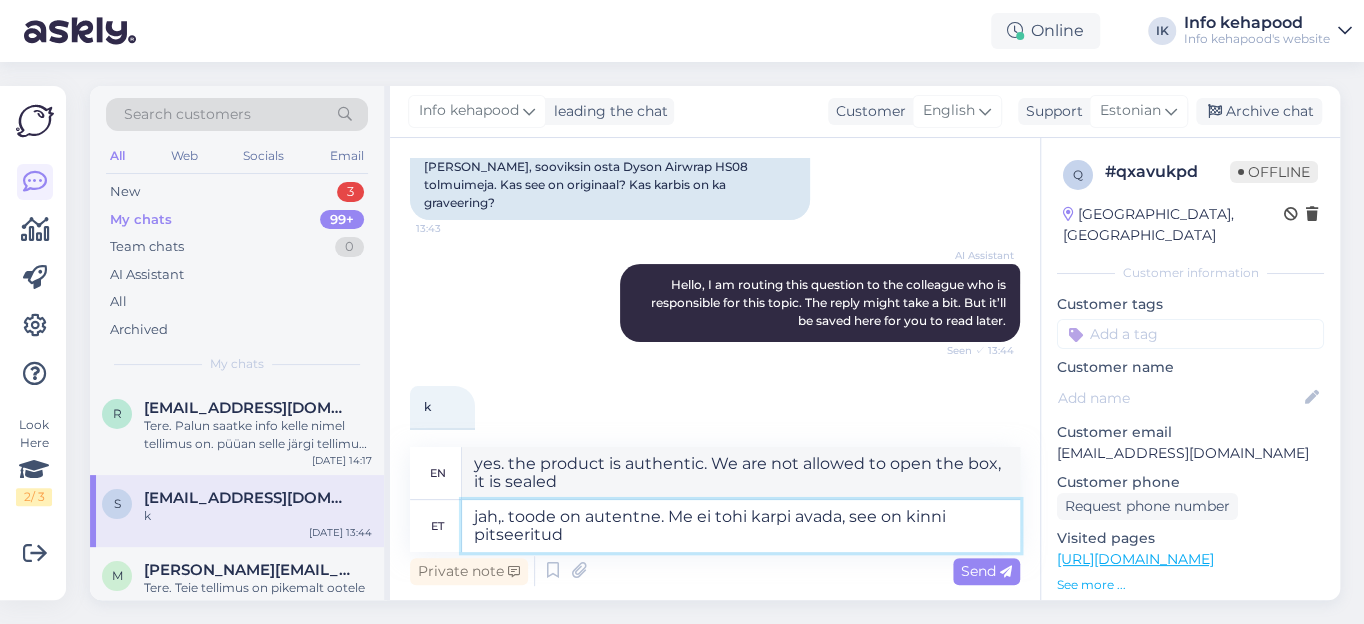 type on "yes,. the product is authentic. We are not allowed to open the box, it is sealed." 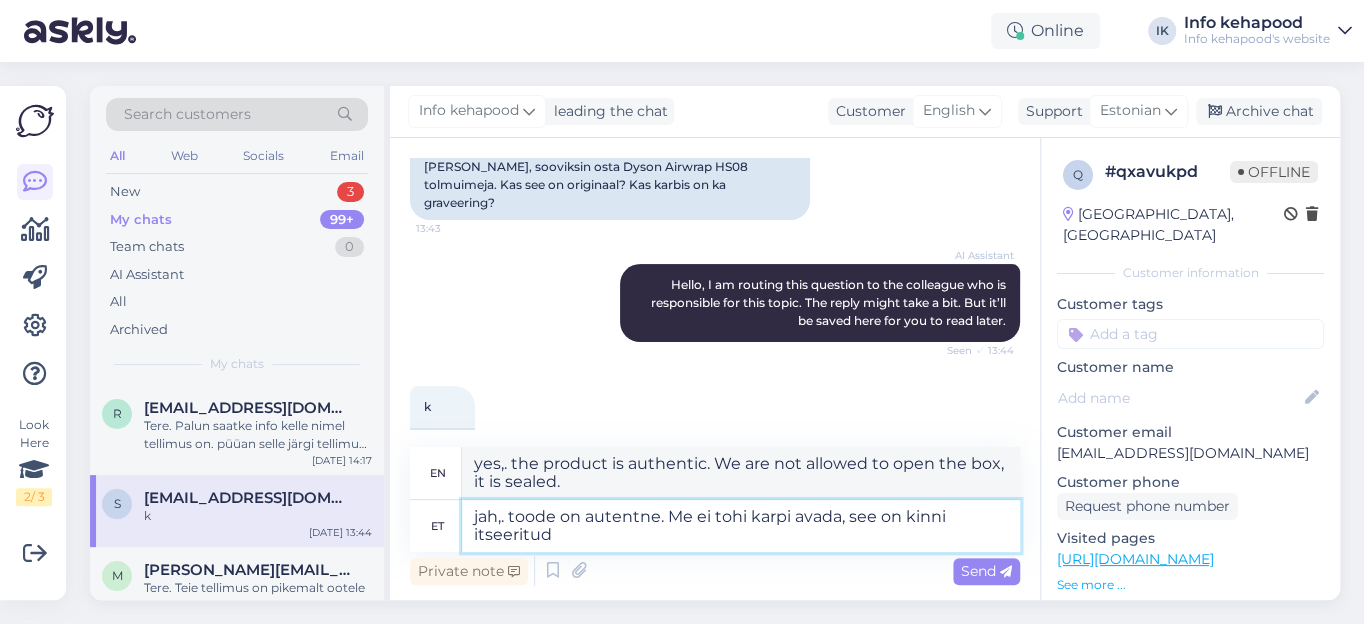 click on "jah,. toode on autentne. Me ei tohi karpi avada, see on kinni itseeritud" at bounding box center [741, 526] 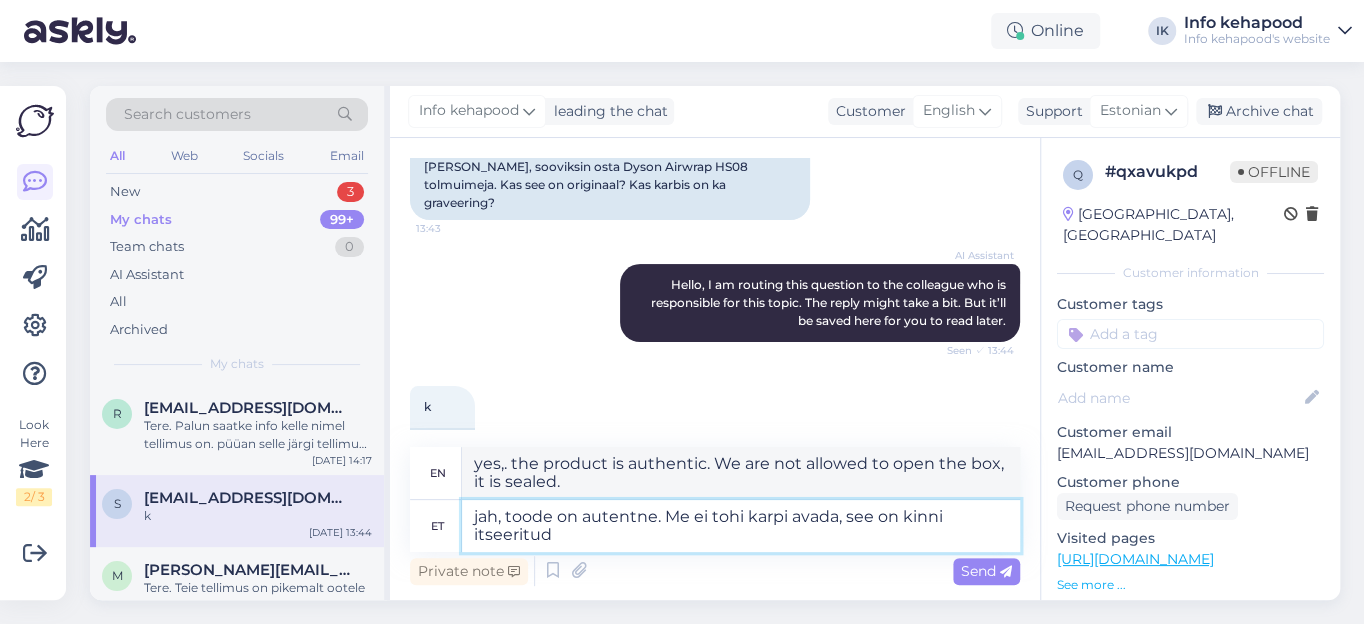 type on "yes, the product is authentic. We are not allowed to open the box, it is sealed." 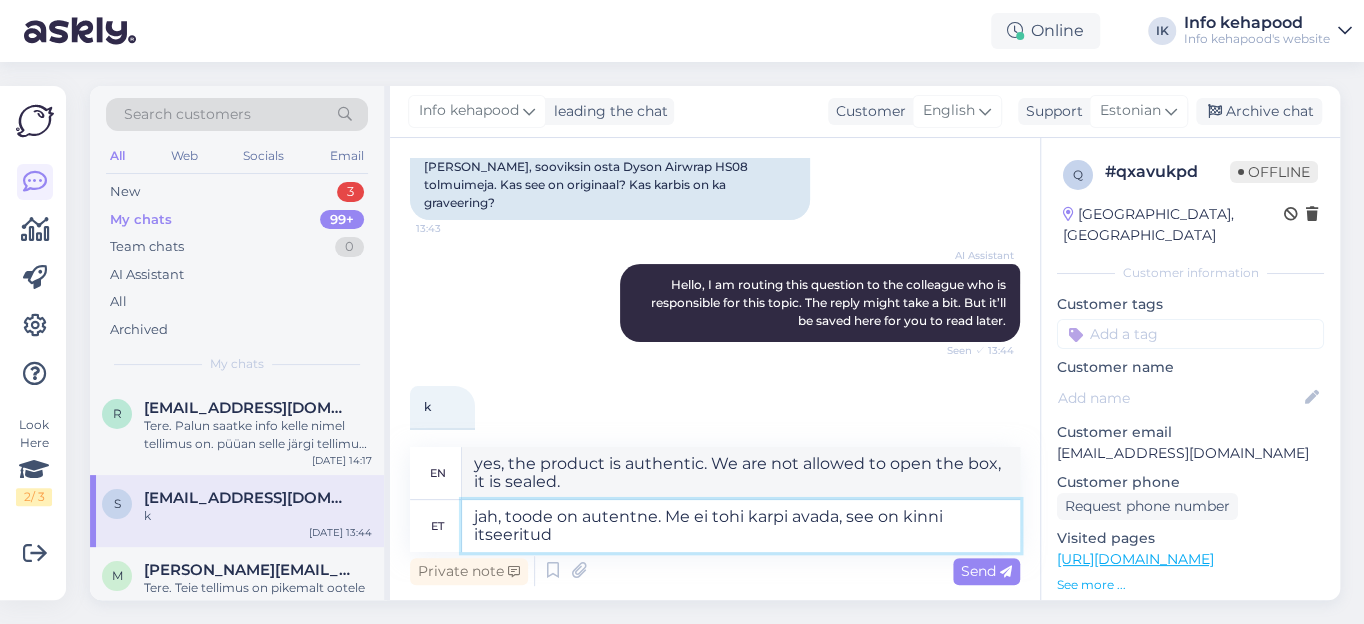 click on "jah, toode on autentne. Me ei tohi karpi avada, see on kinni itseeritud" at bounding box center [741, 526] 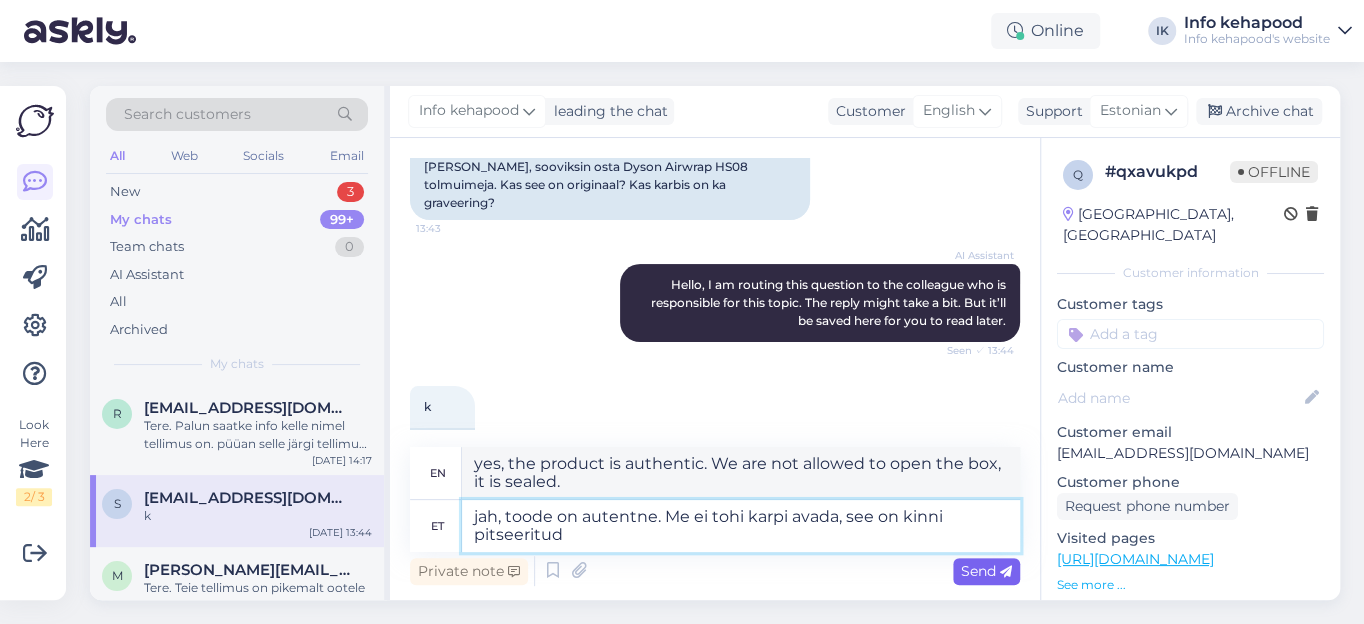 type on "jah, toode on autentne. Me ei tohi karpi avada, see on kinni pitseeritud" 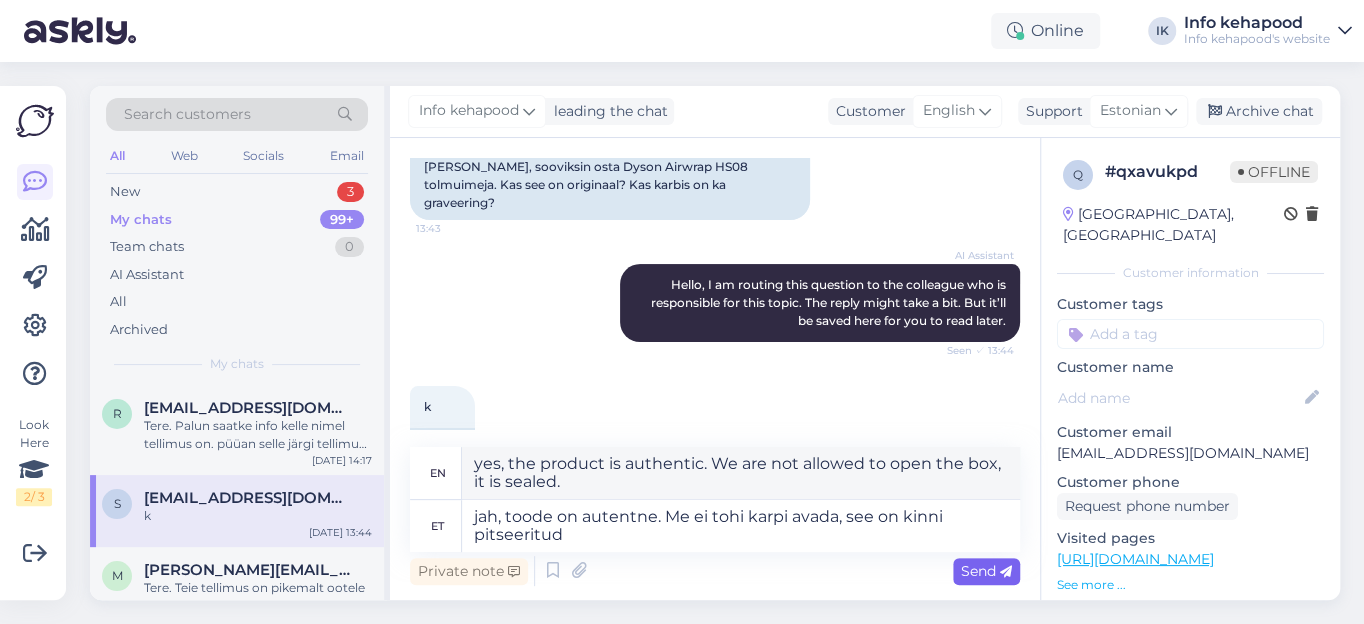 click on "Send" at bounding box center [986, 571] 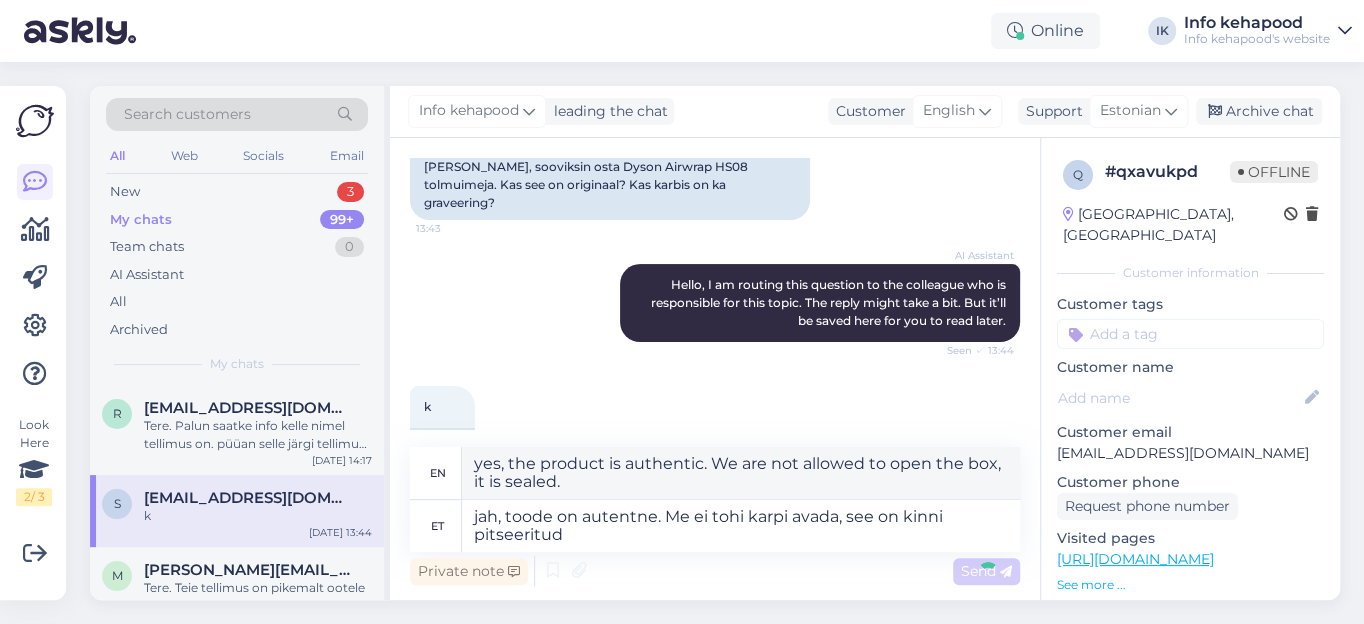 type 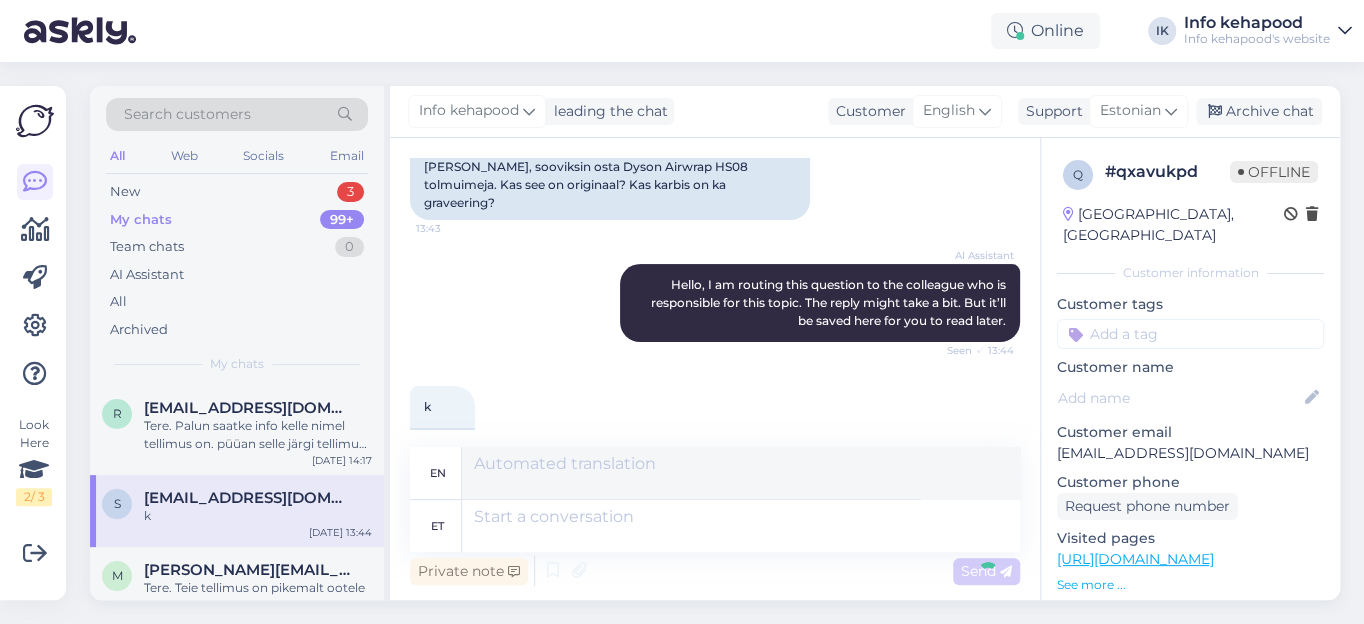 scroll, scrollTop: 330, scrollLeft: 0, axis: vertical 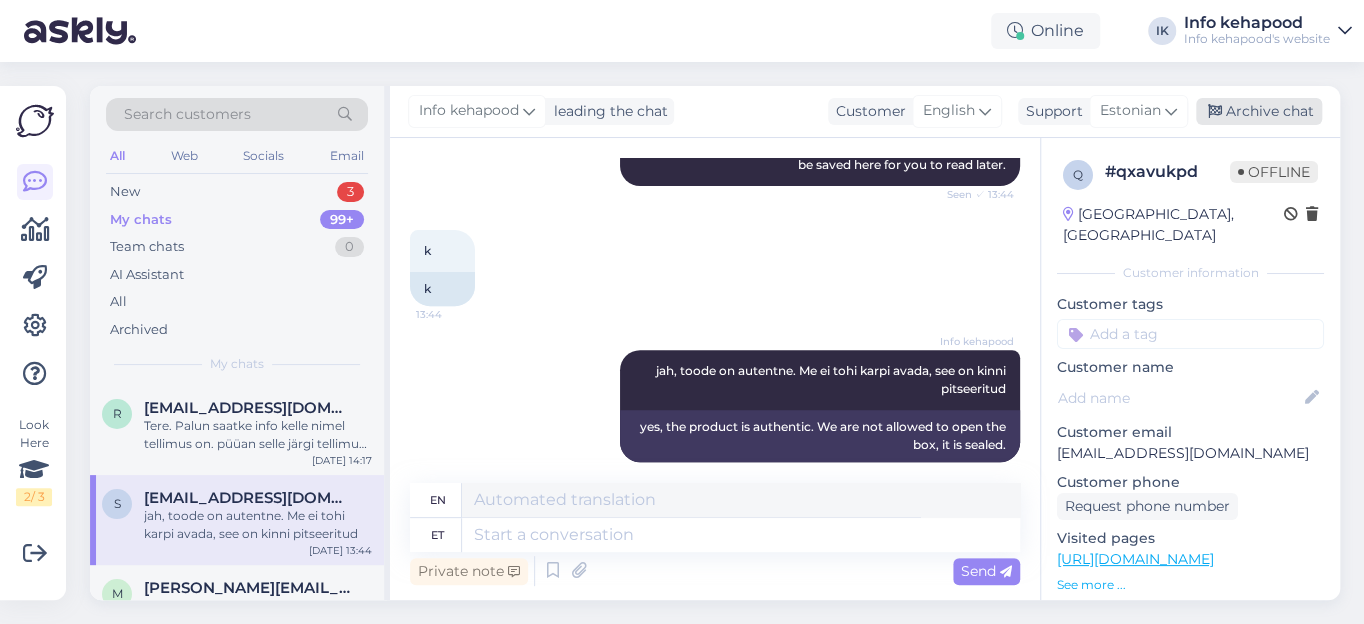 click on "Archive chat" at bounding box center (1259, 111) 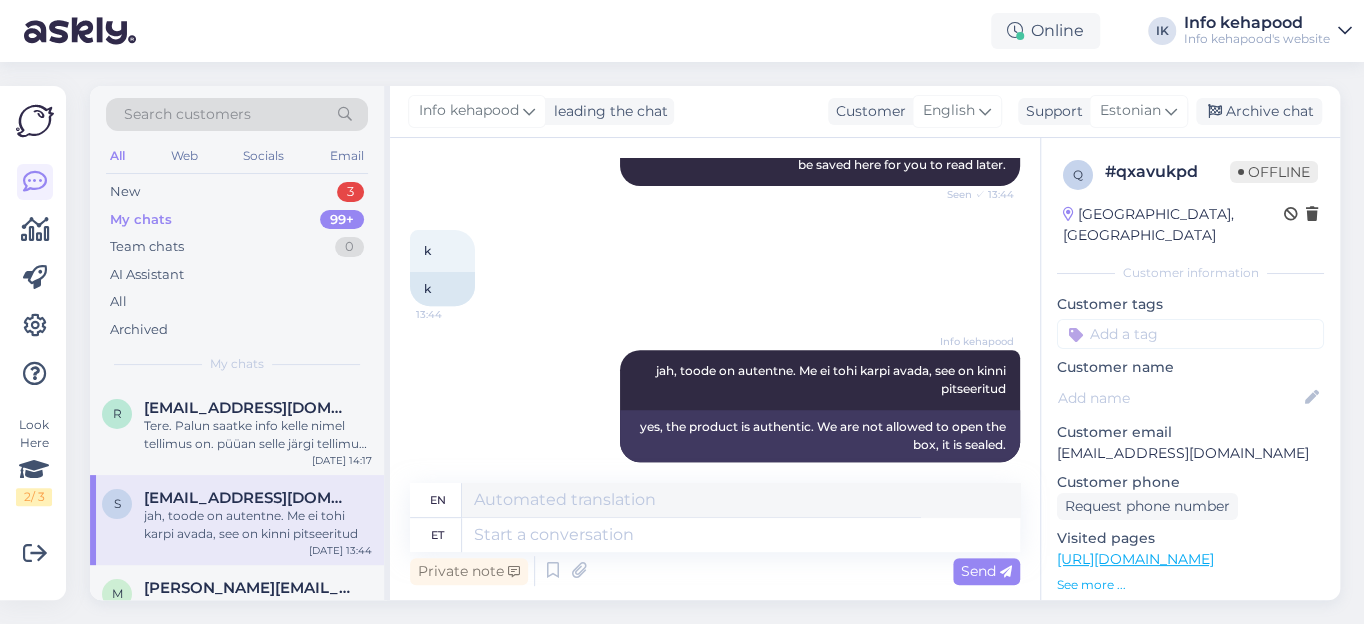 scroll, scrollTop: 310, scrollLeft: 0, axis: vertical 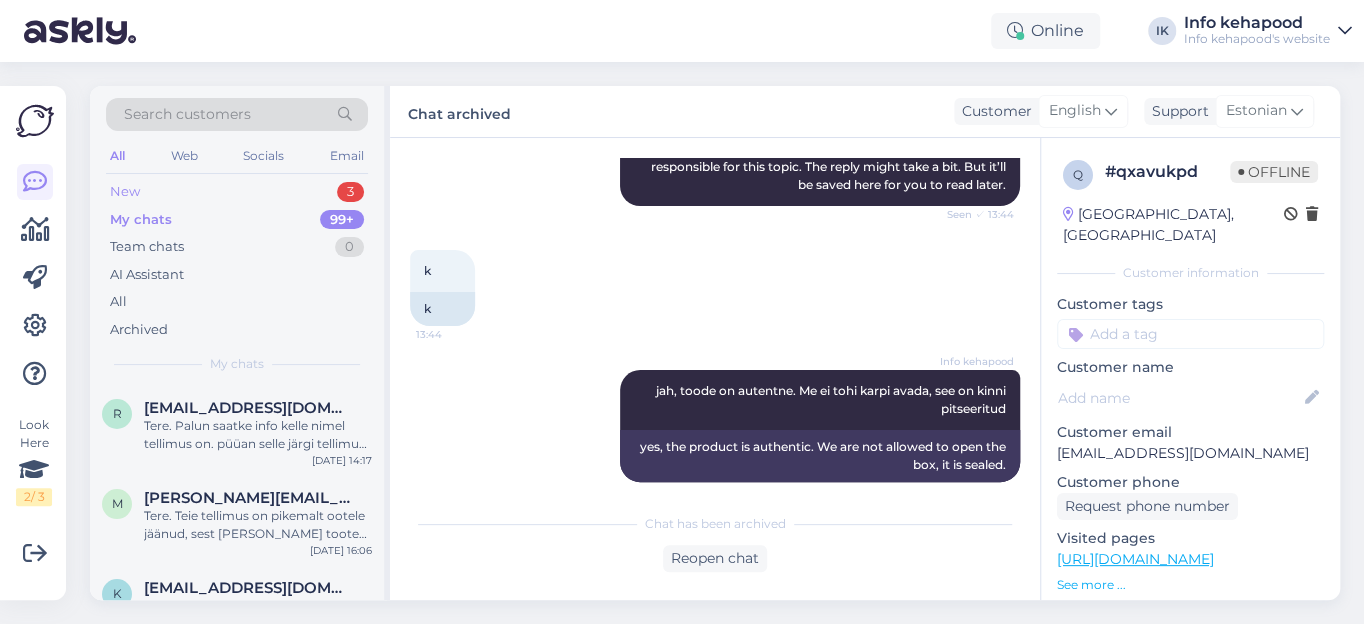 click on "New" at bounding box center (125, 192) 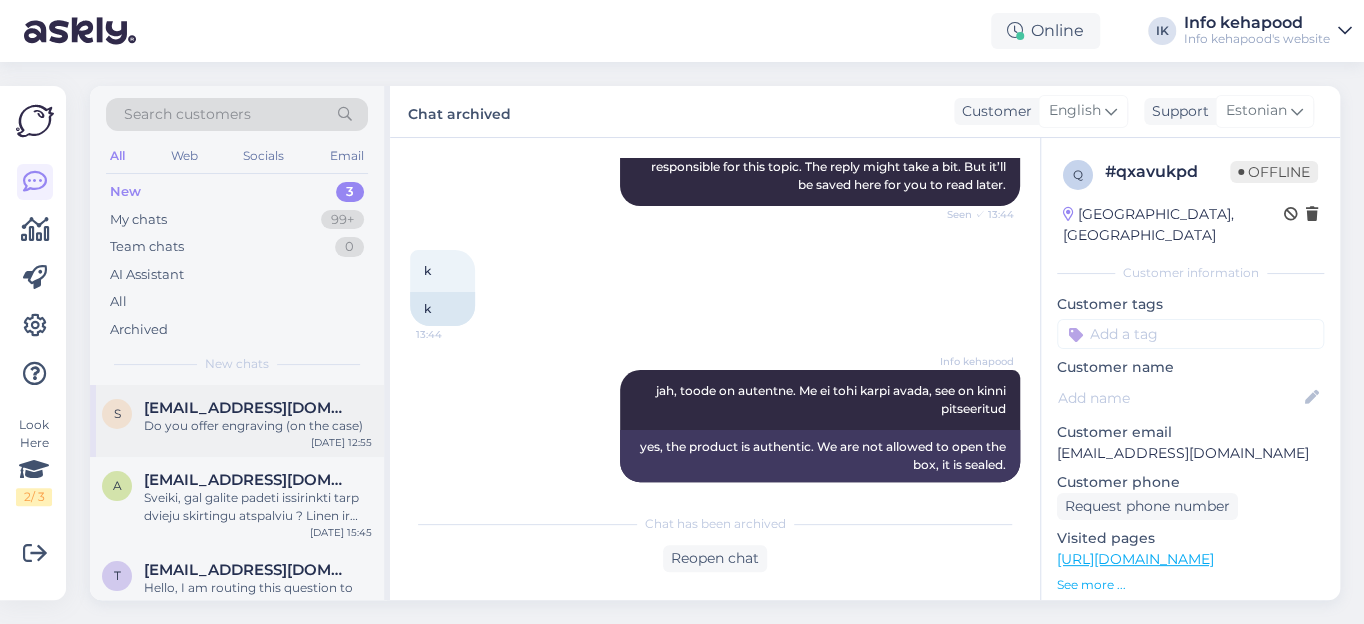click on "Do you offer engraving (on the case)" at bounding box center (258, 426) 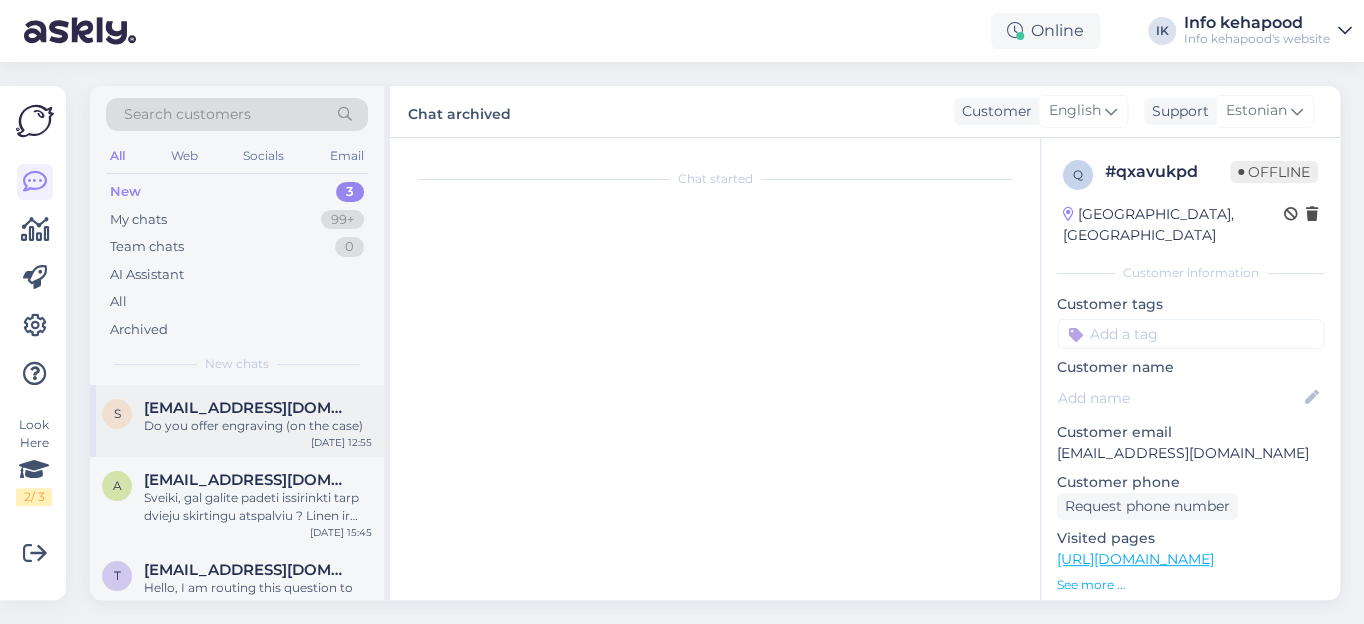 scroll, scrollTop: 0, scrollLeft: 0, axis: both 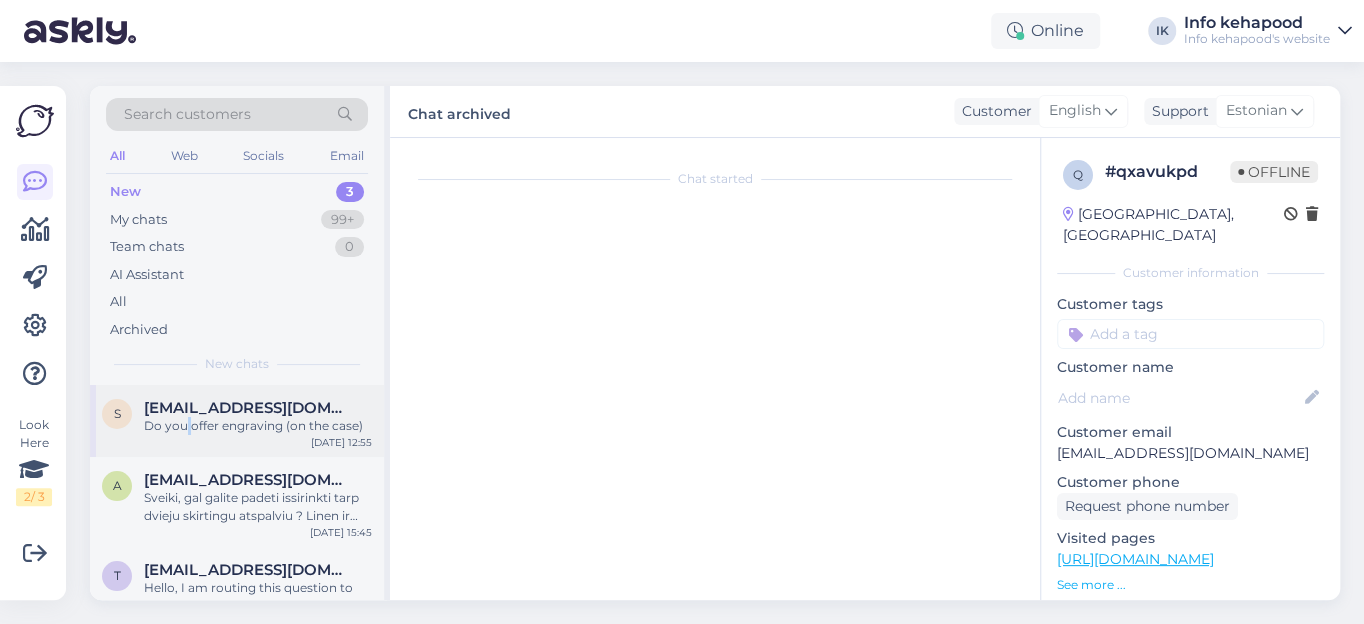 click on "Do you offer engraving (on the case)" at bounding box center (258, 426) 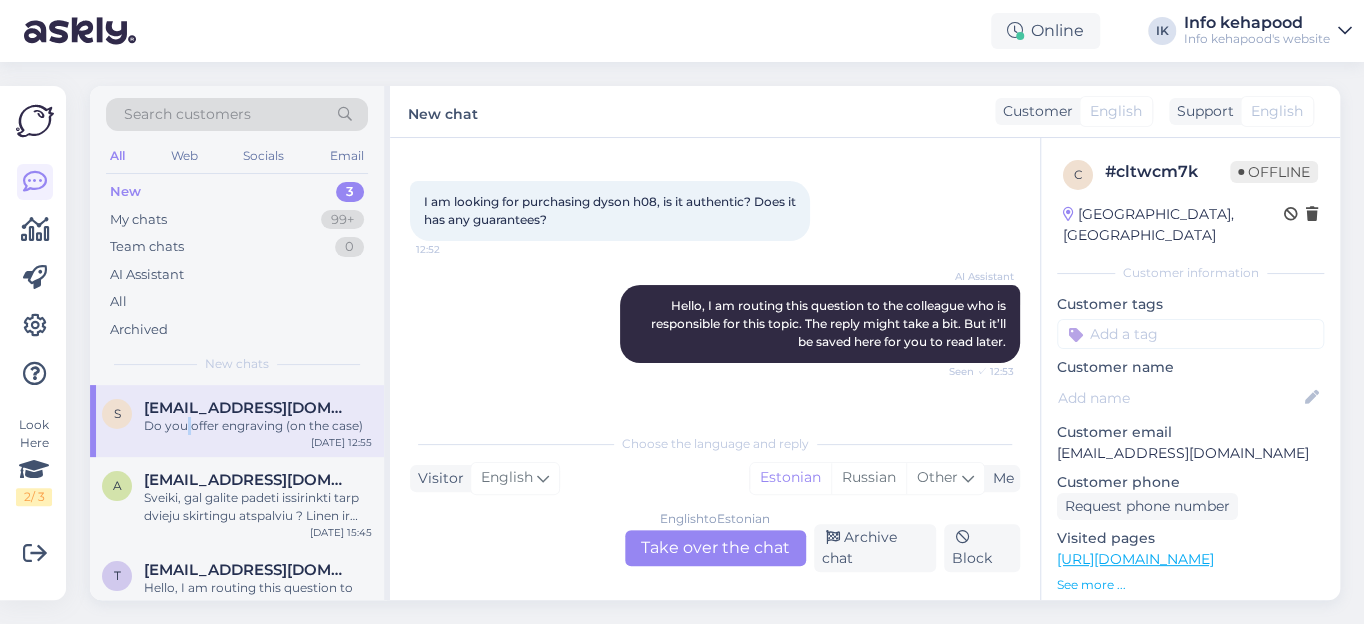 scroll, scrollTop: 148, scrollLeft: 0, axis: vertical 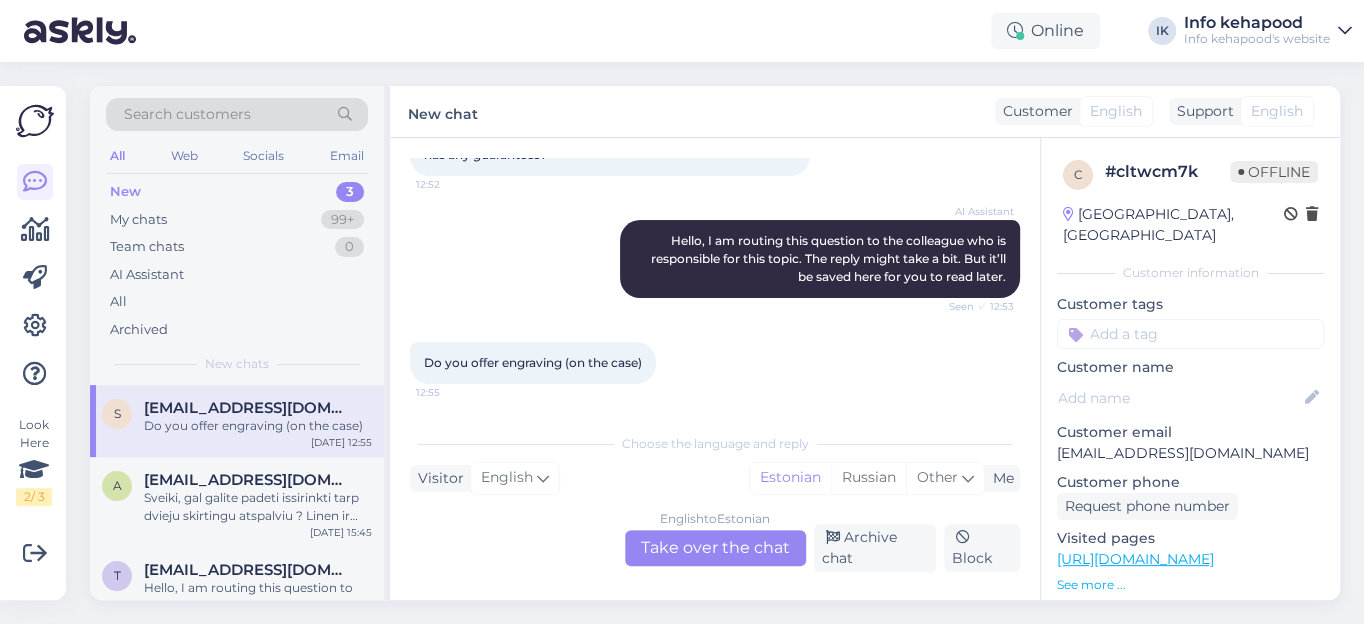 click on "English  to  Estonian Take over the chat" at bounding box center [715, 548] 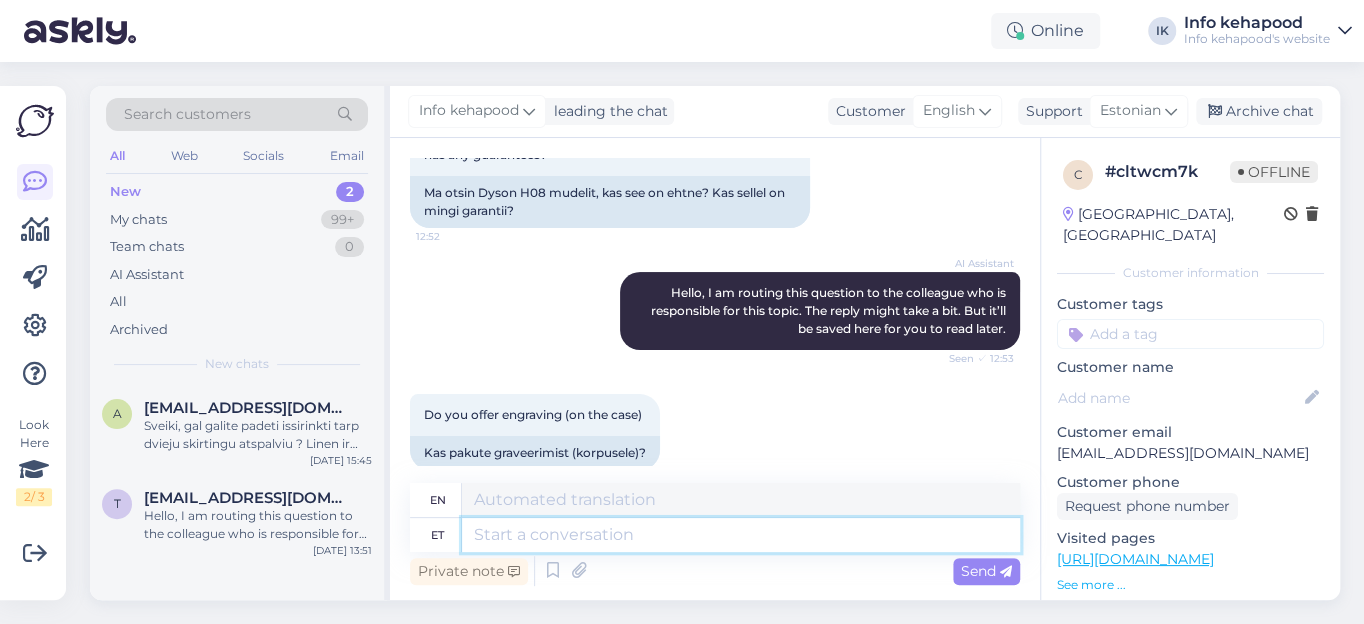 click at bounding box center [741, 535] 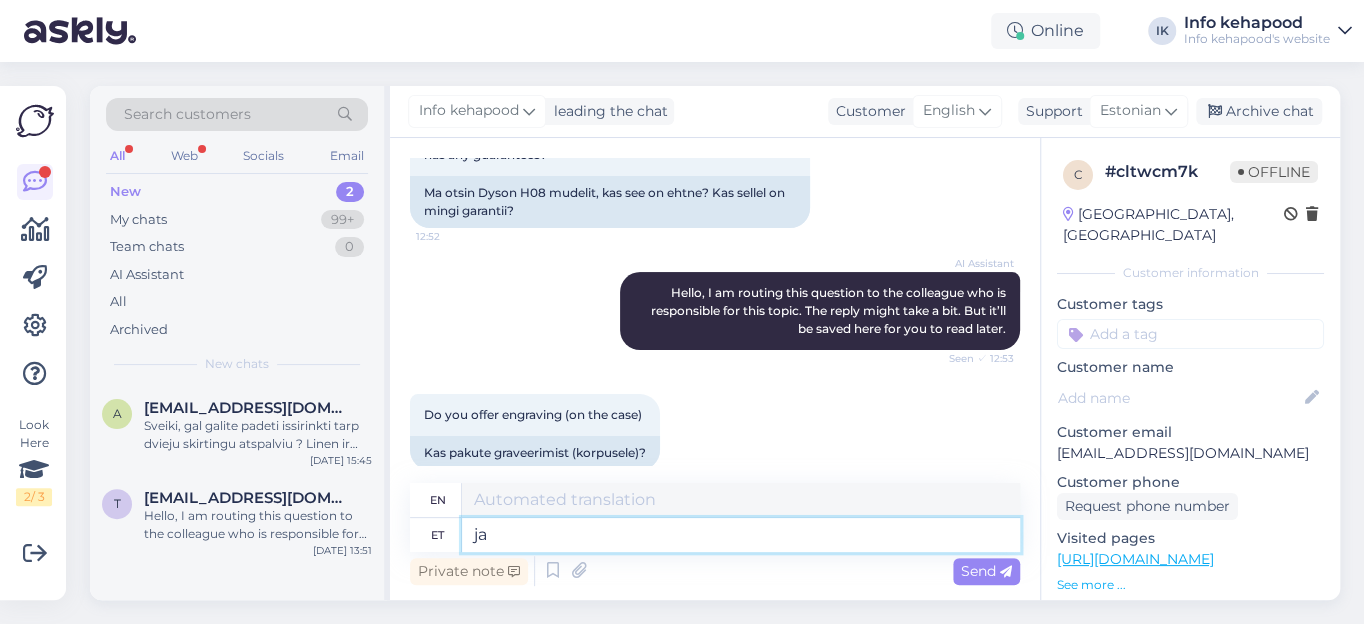 type on "jah" 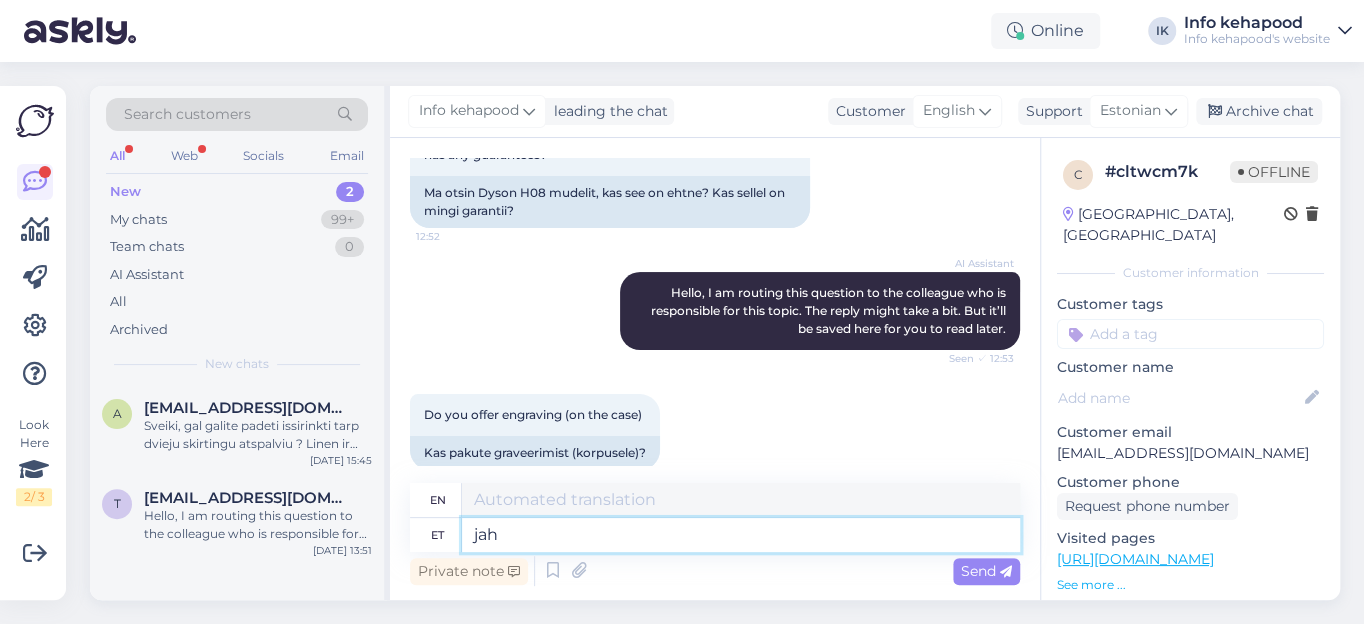 type on "yes" 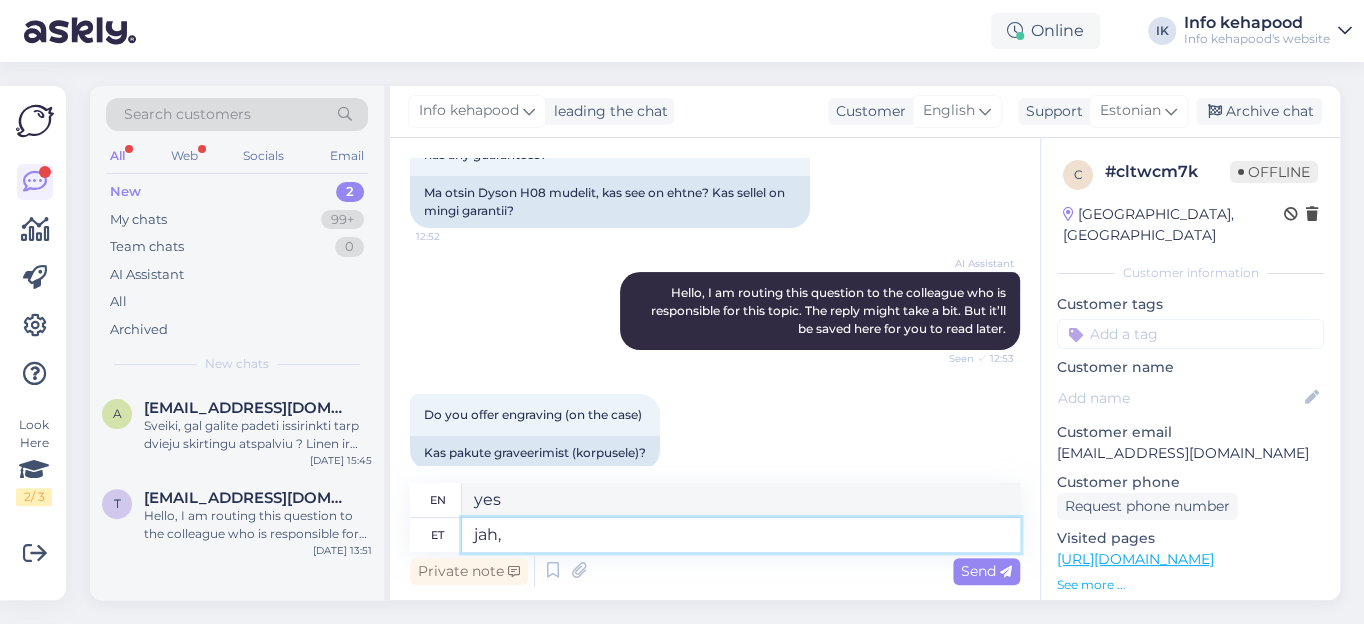 type on "jah," 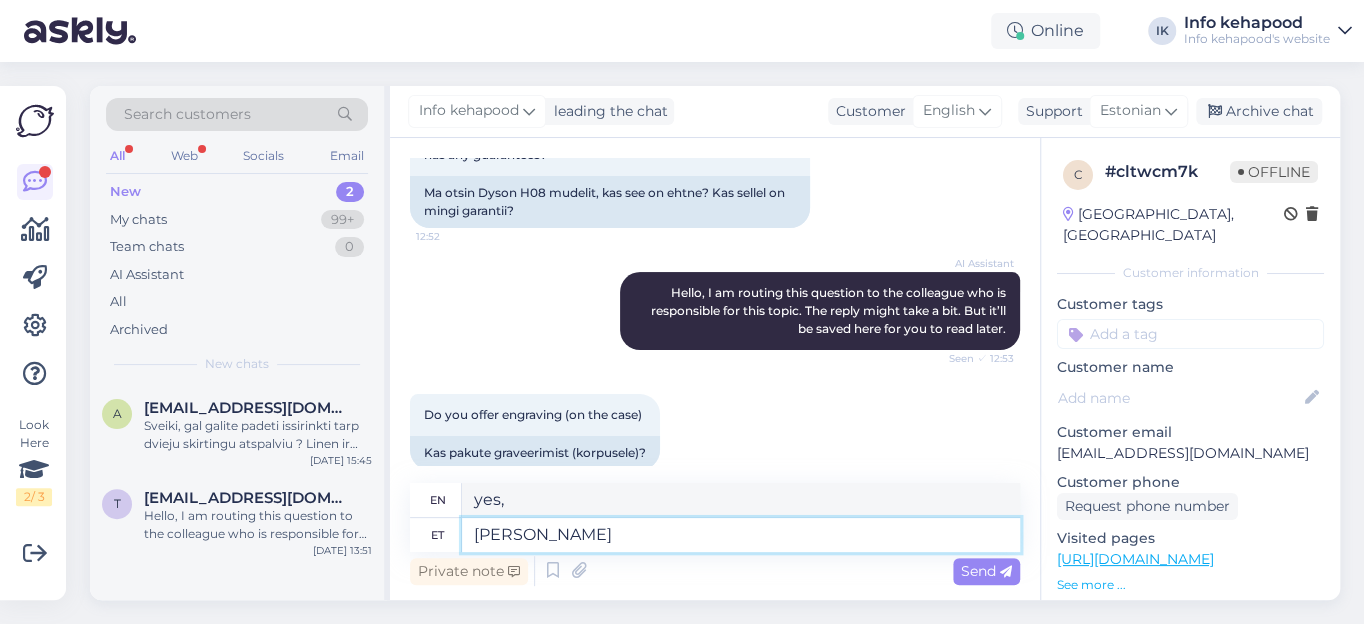 type on "jah, neil" 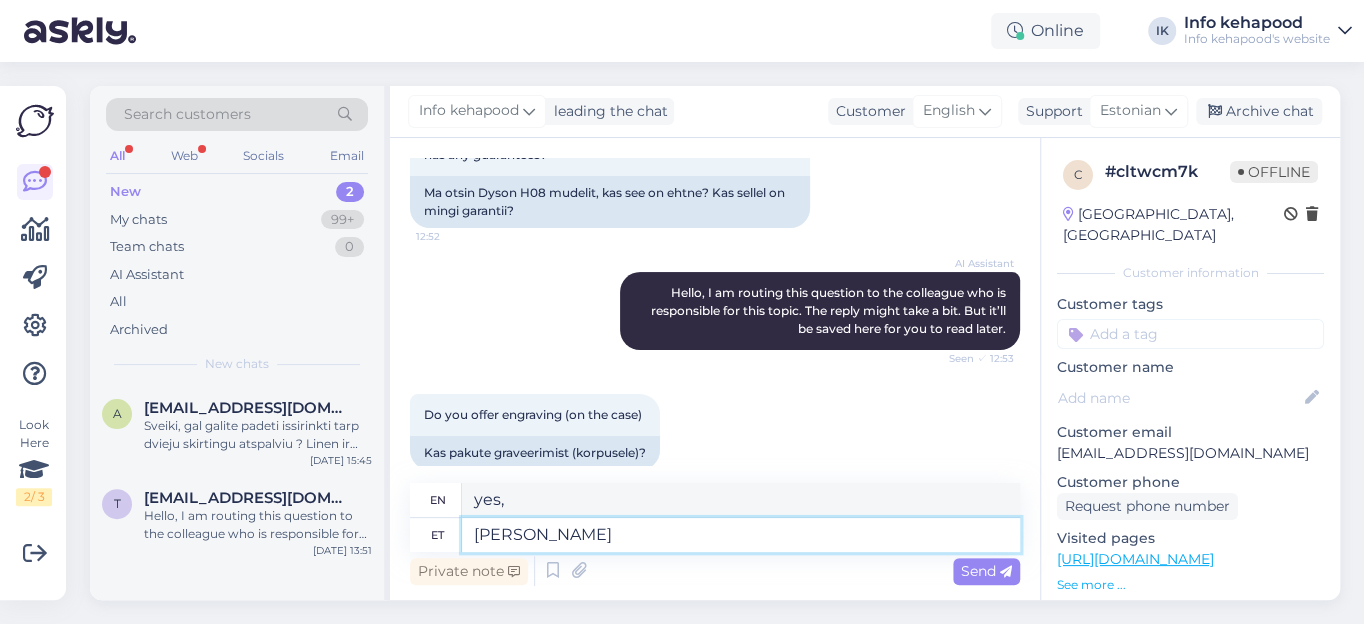 type on "yes, they have" 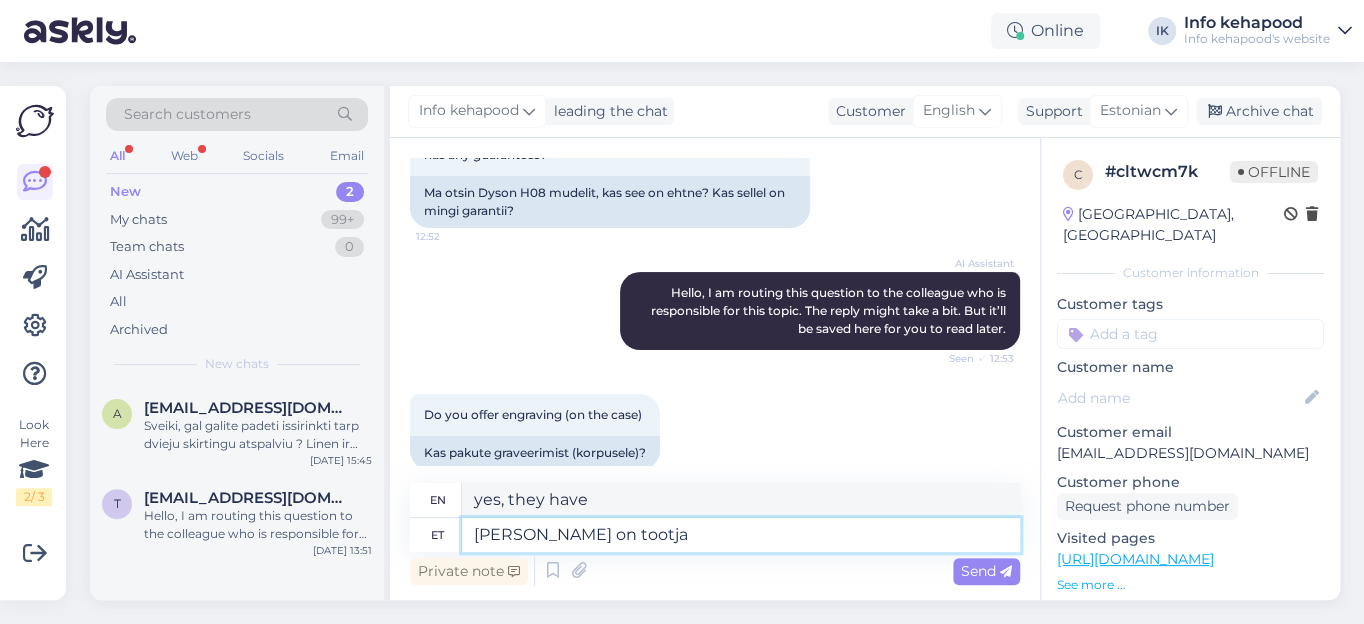 type on "jah, neil on tootja" 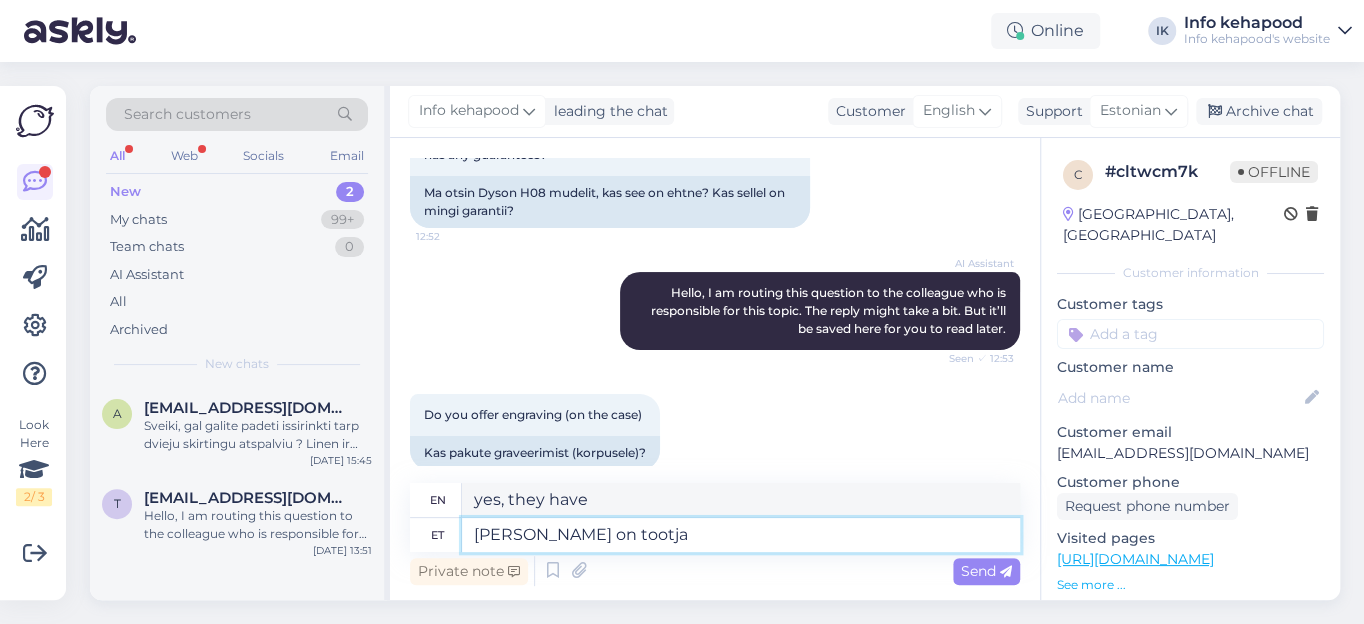 type on "yes, they have a manufacturer" 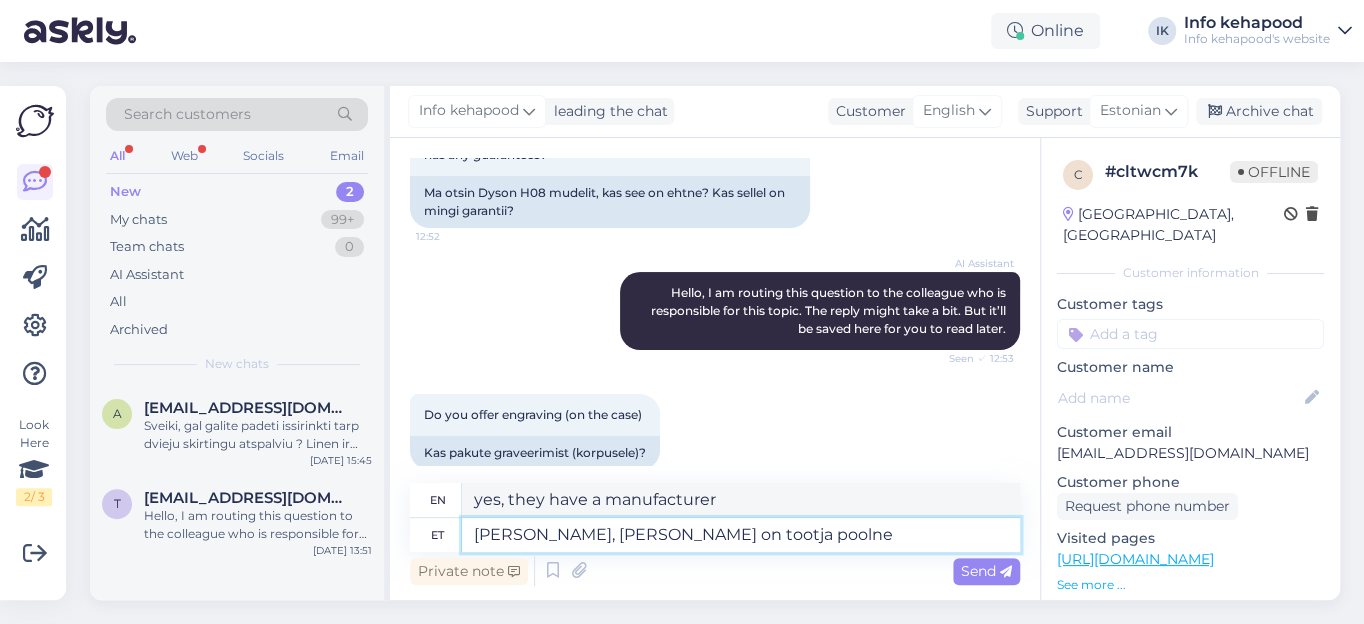 type on "jah, neil on tootja poolne" 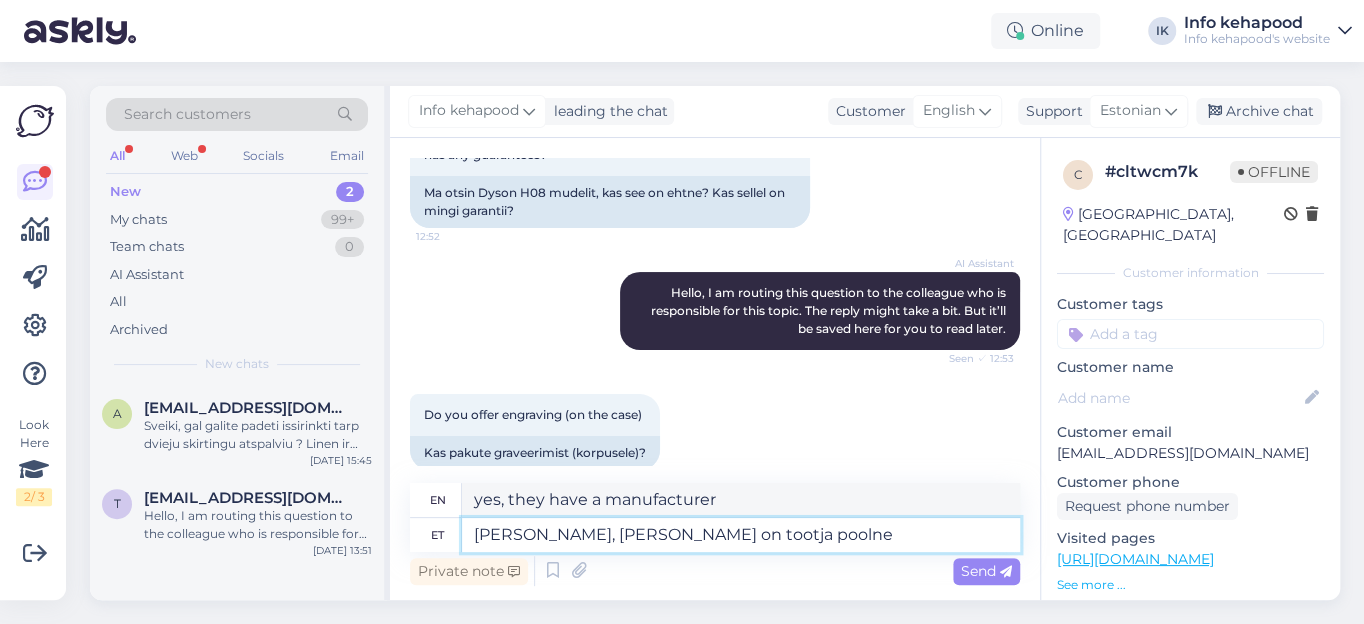 type on "yes, they have manufacturer's warranty" 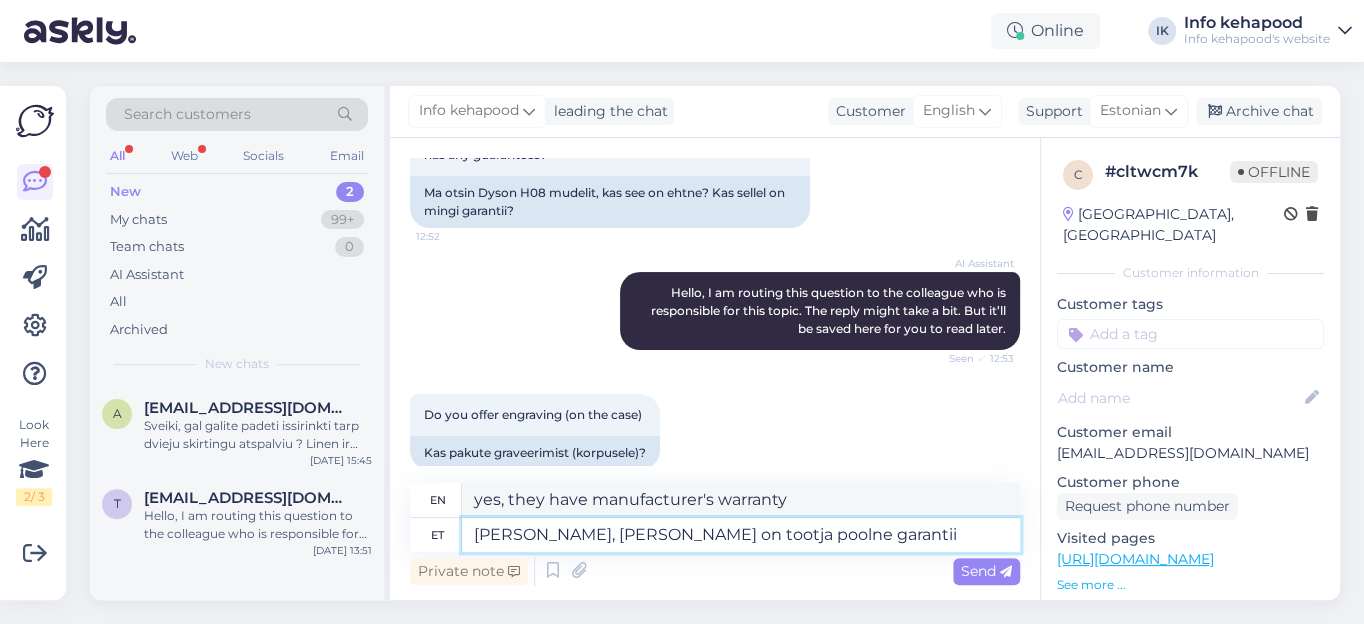 type on "jah, neil on tootja poolne garantii." 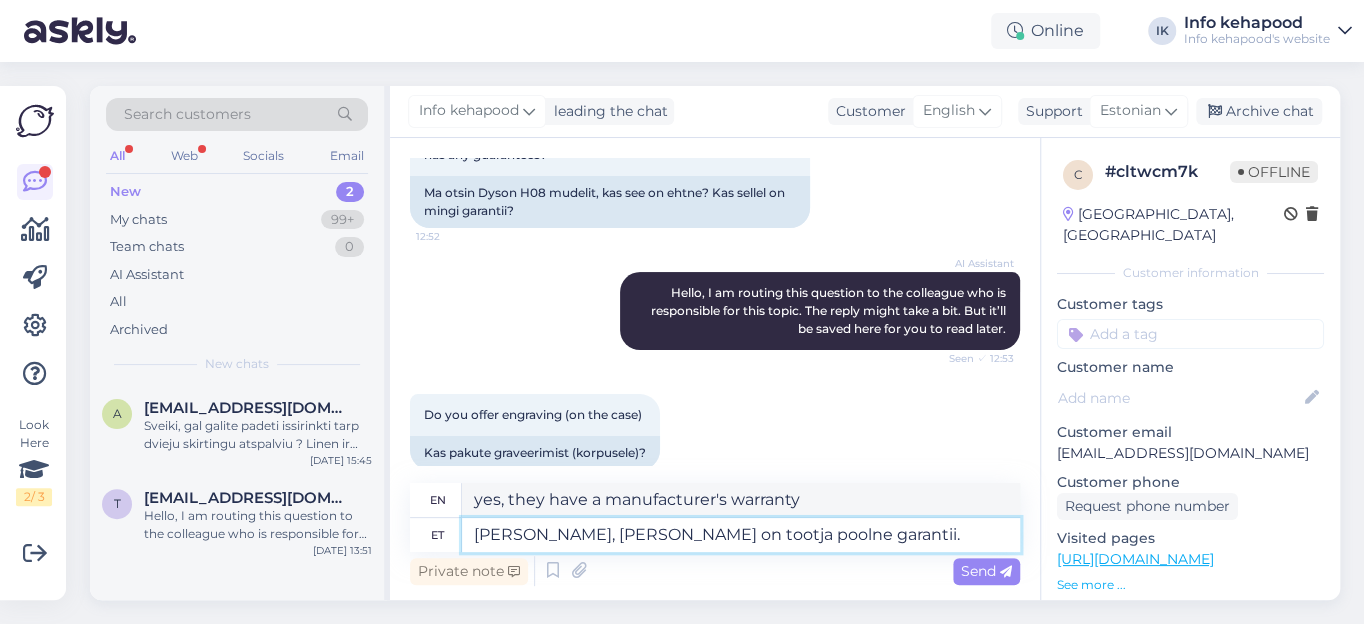 type on "yes, they have a manufacturer's warranty." 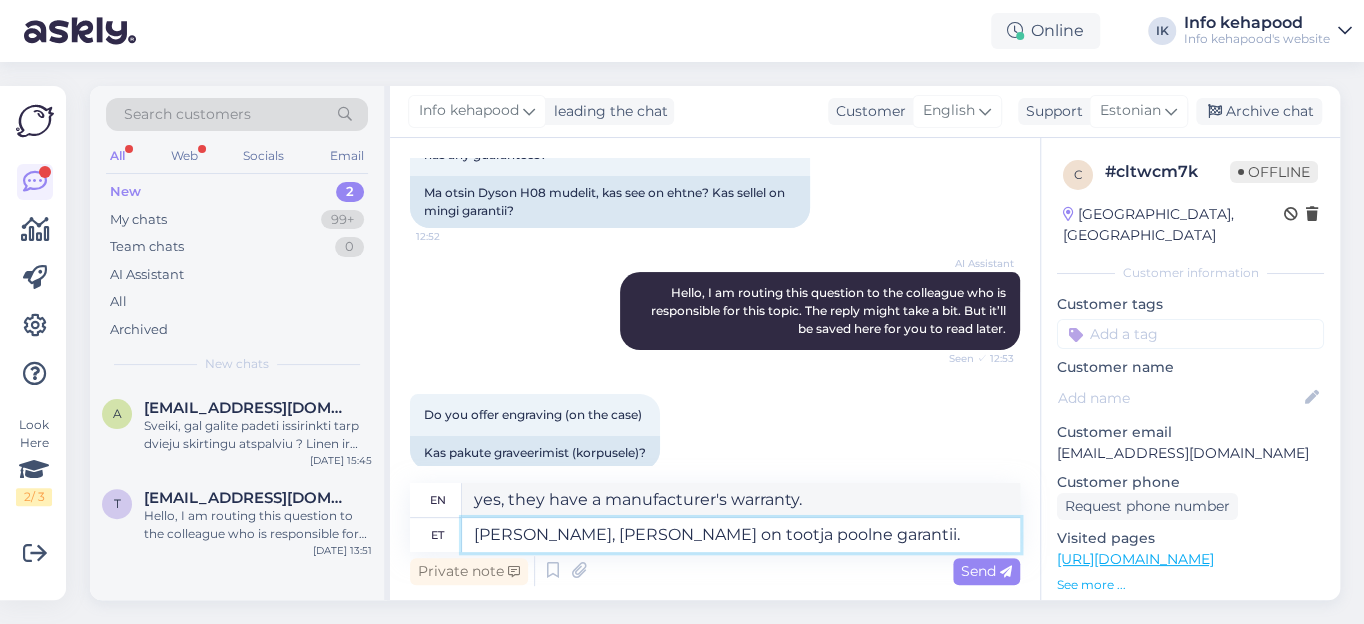 type 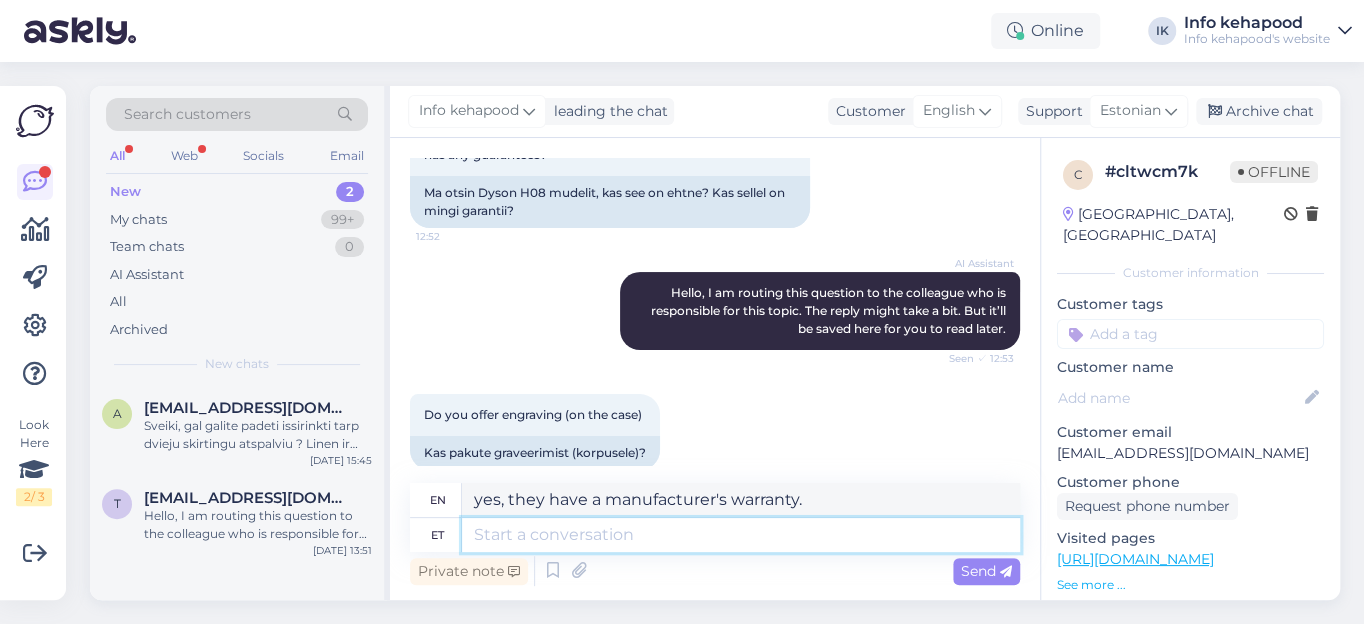 type 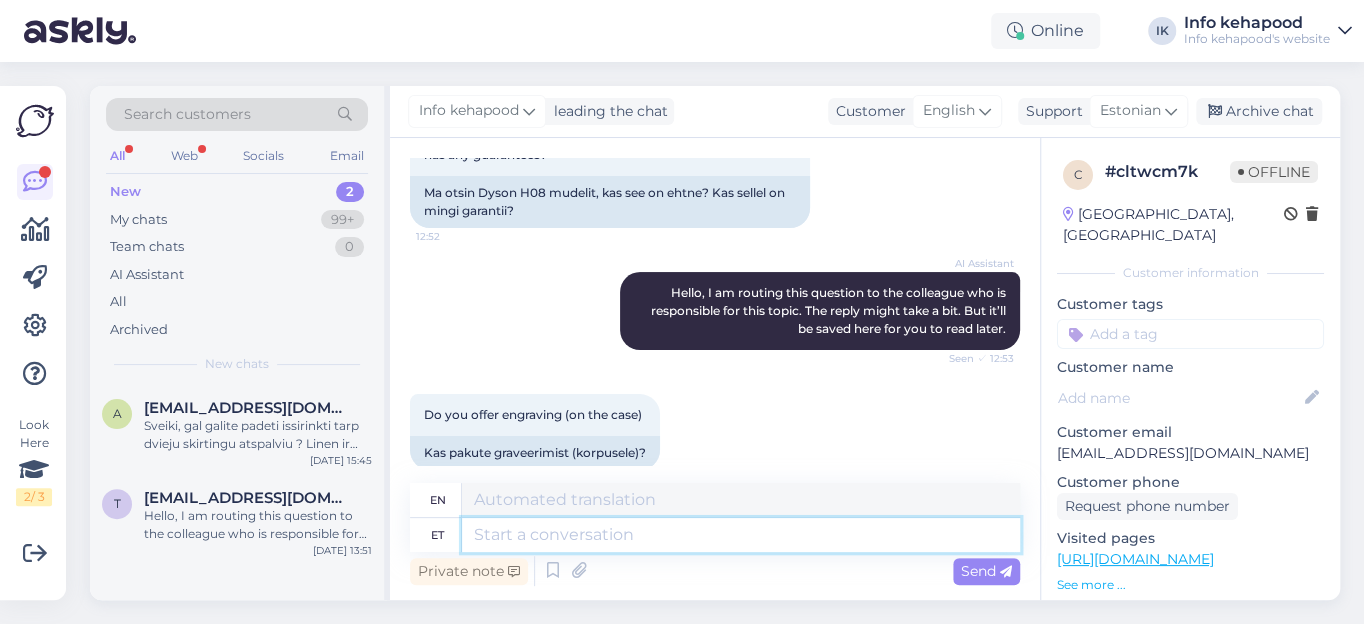 scroll, scrollTop: 294, scrollLeft: 0, axis: vertical 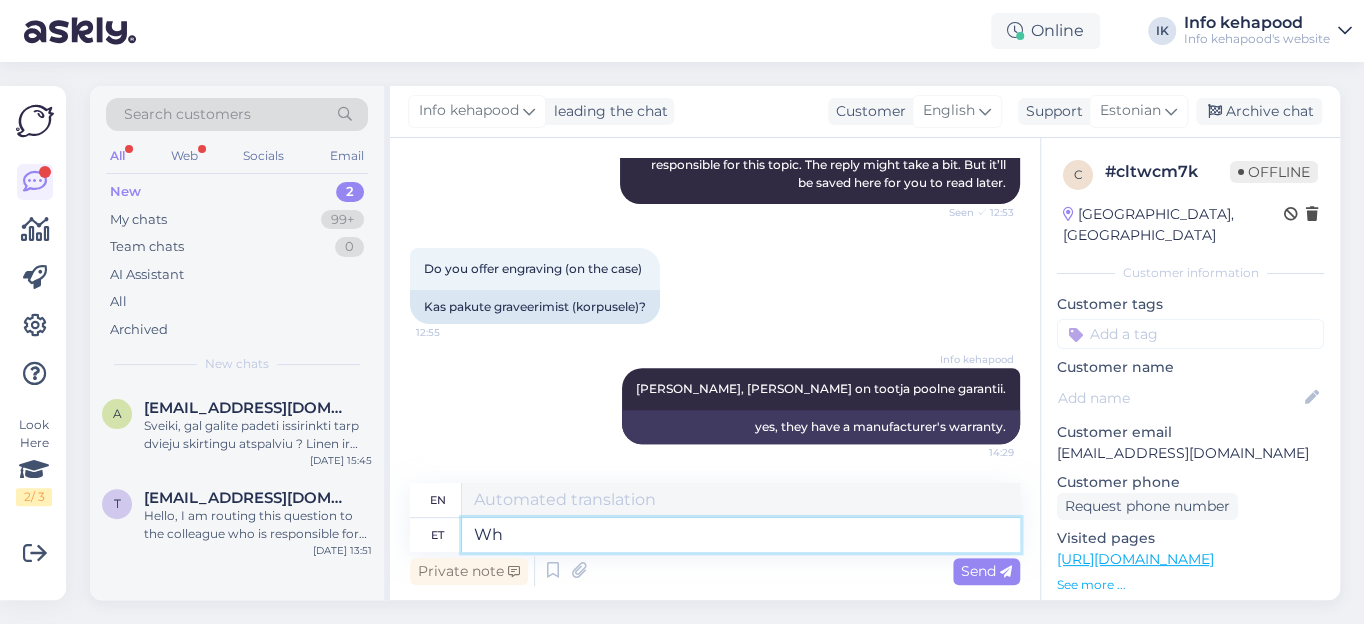 type on "Wha" 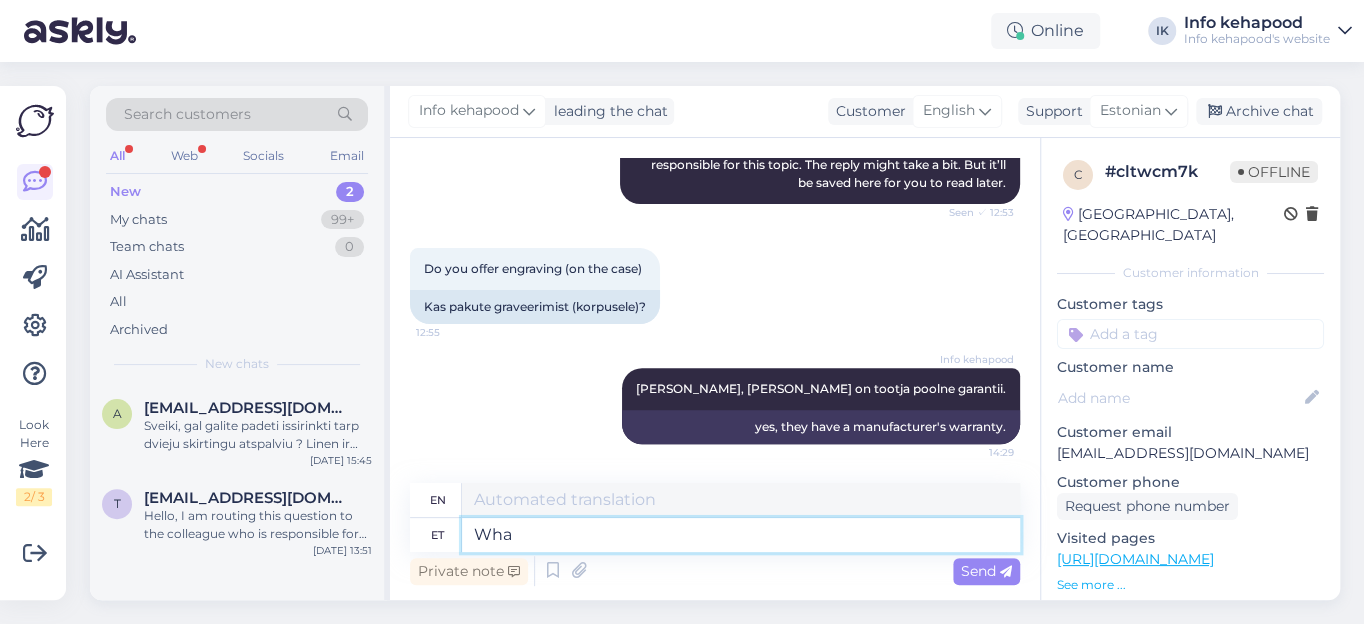 type on "What?" 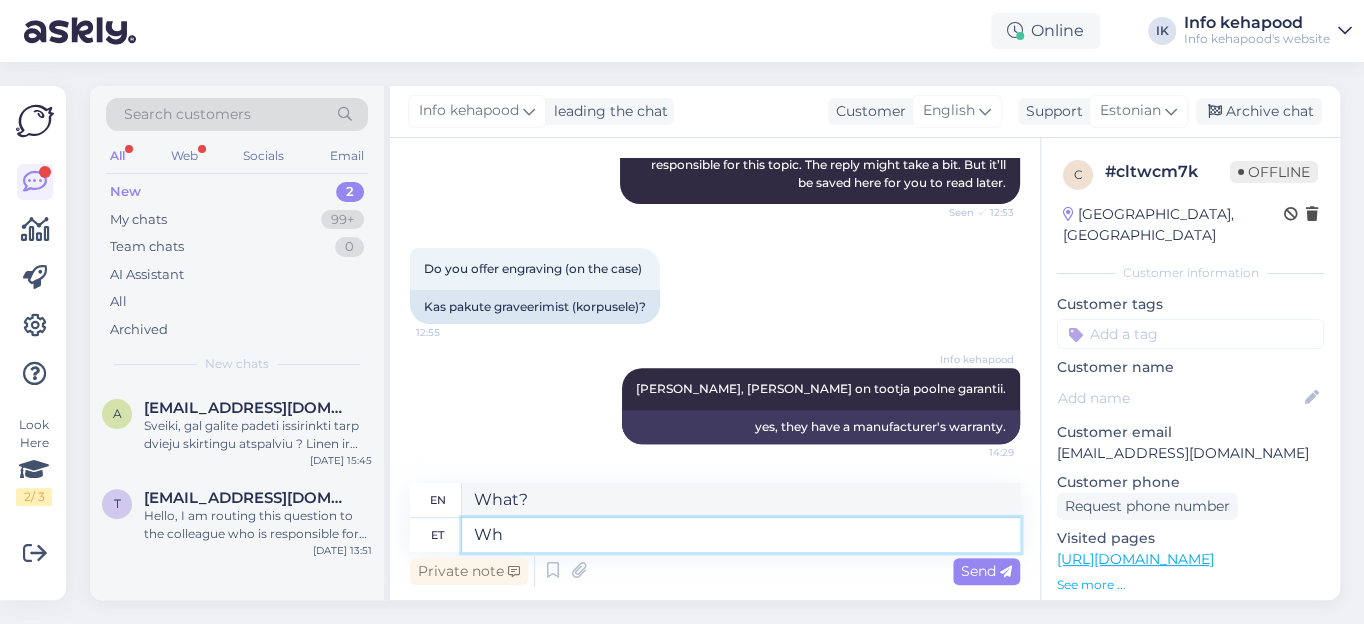 type on "W" 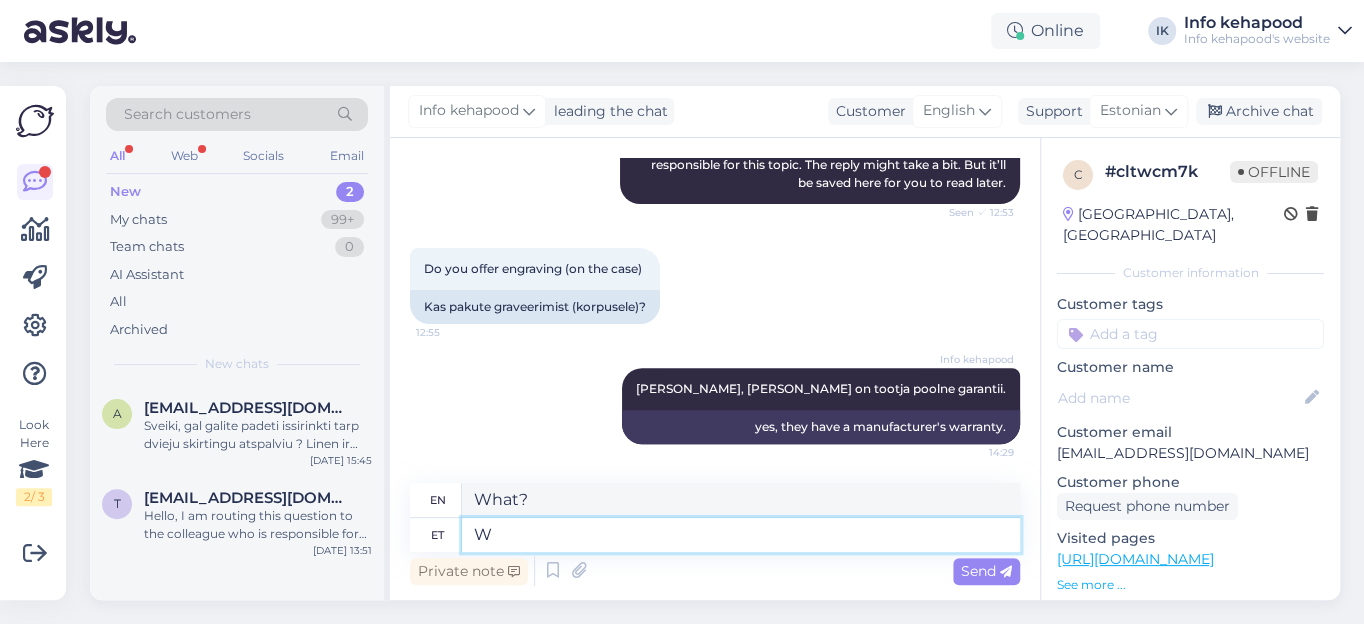 type 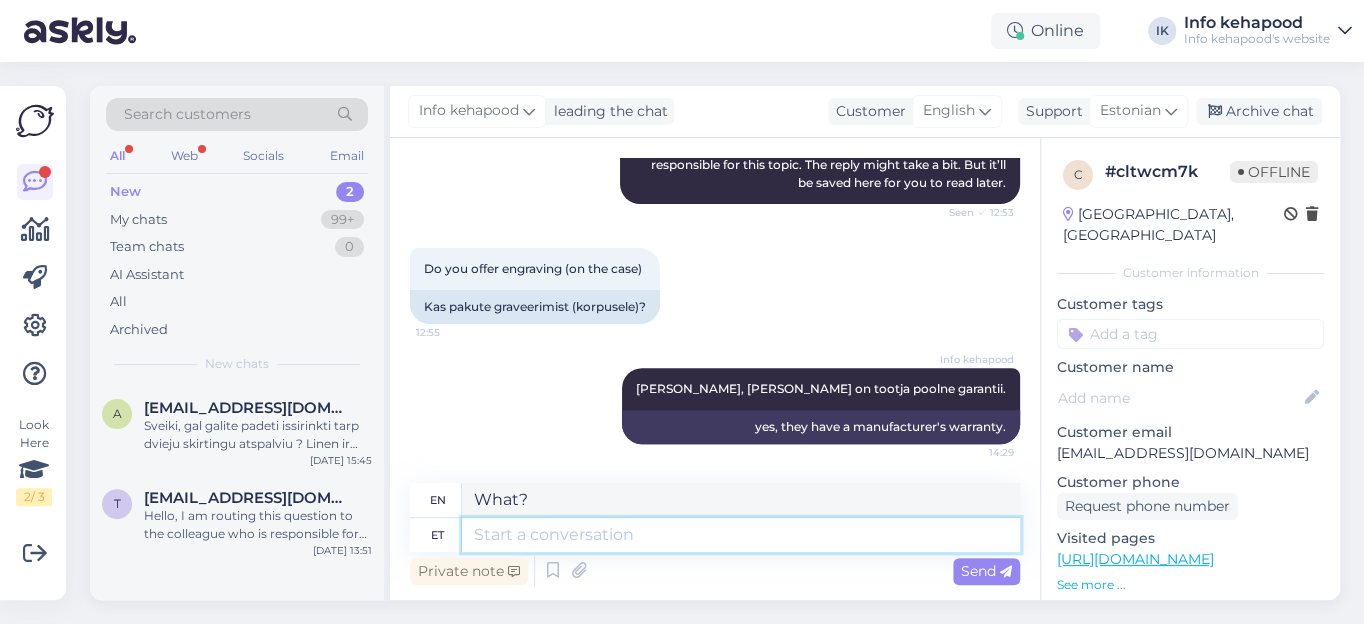 type 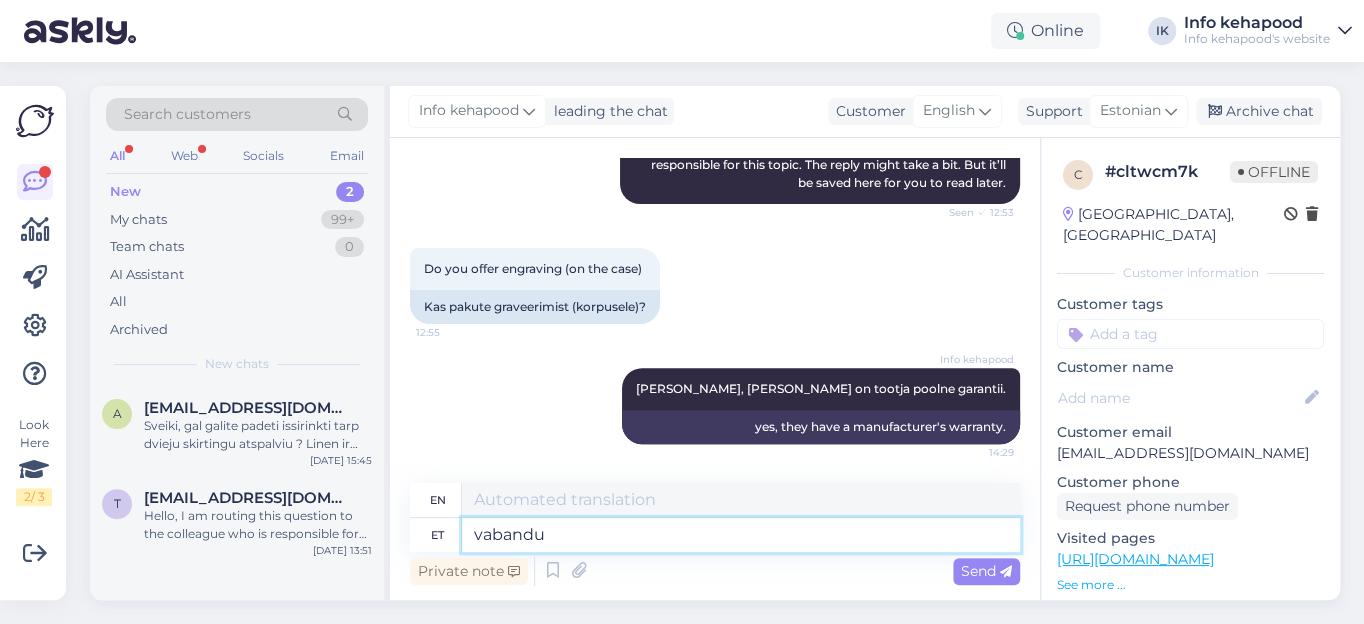 type on "vabandus" 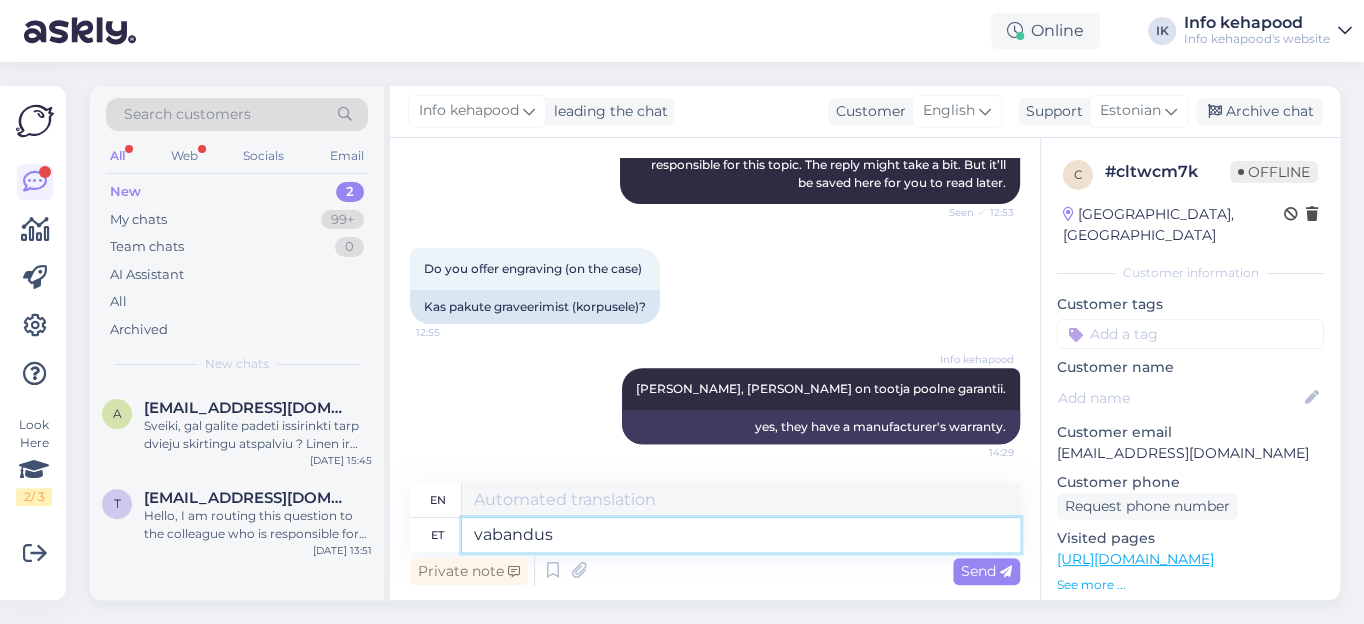 type on "apology" 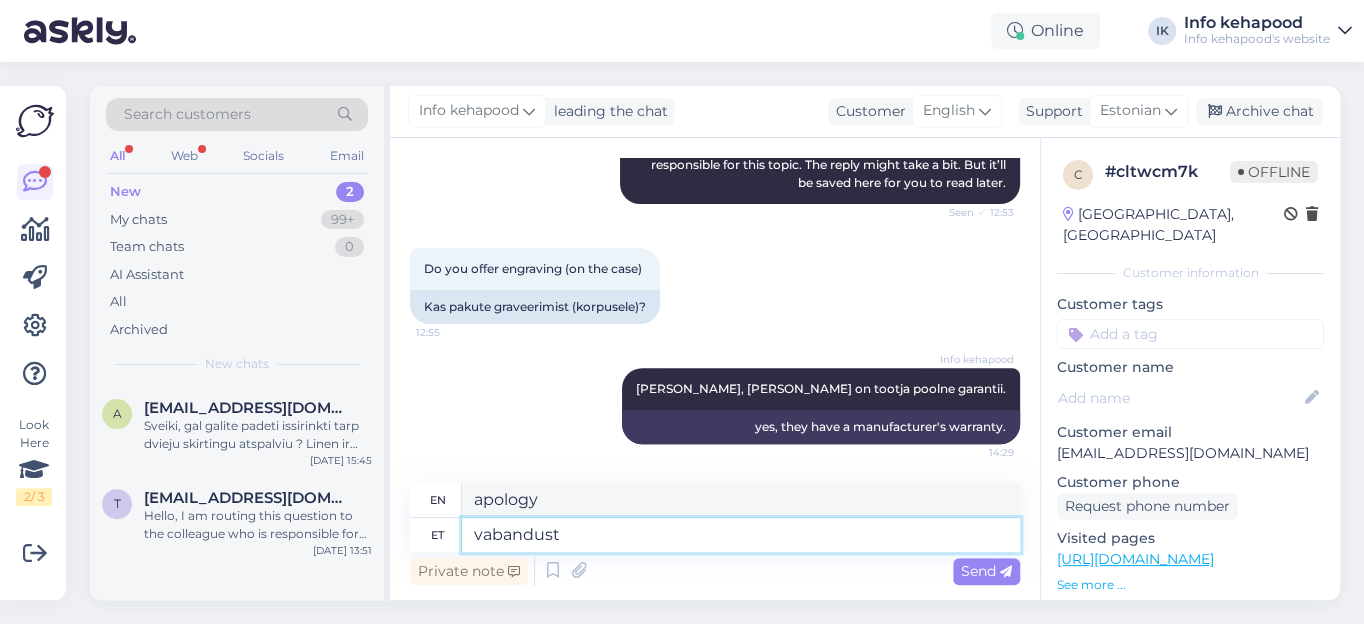type on "vabandust," 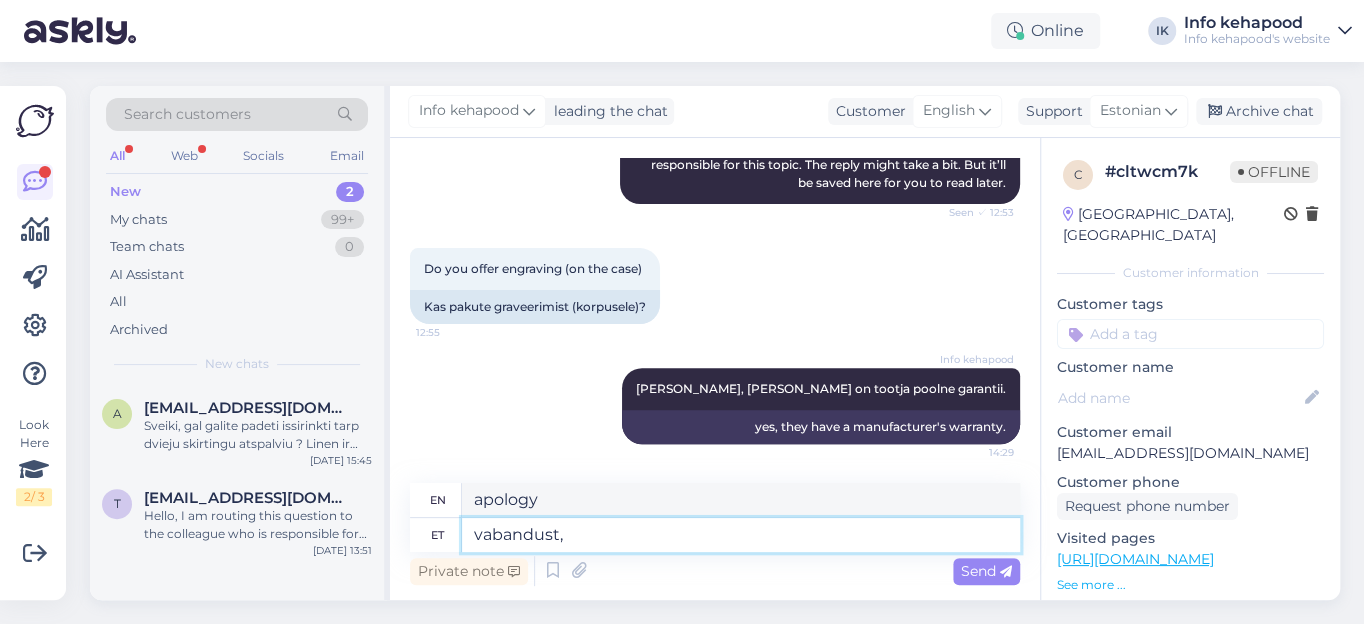 type on "sorry" 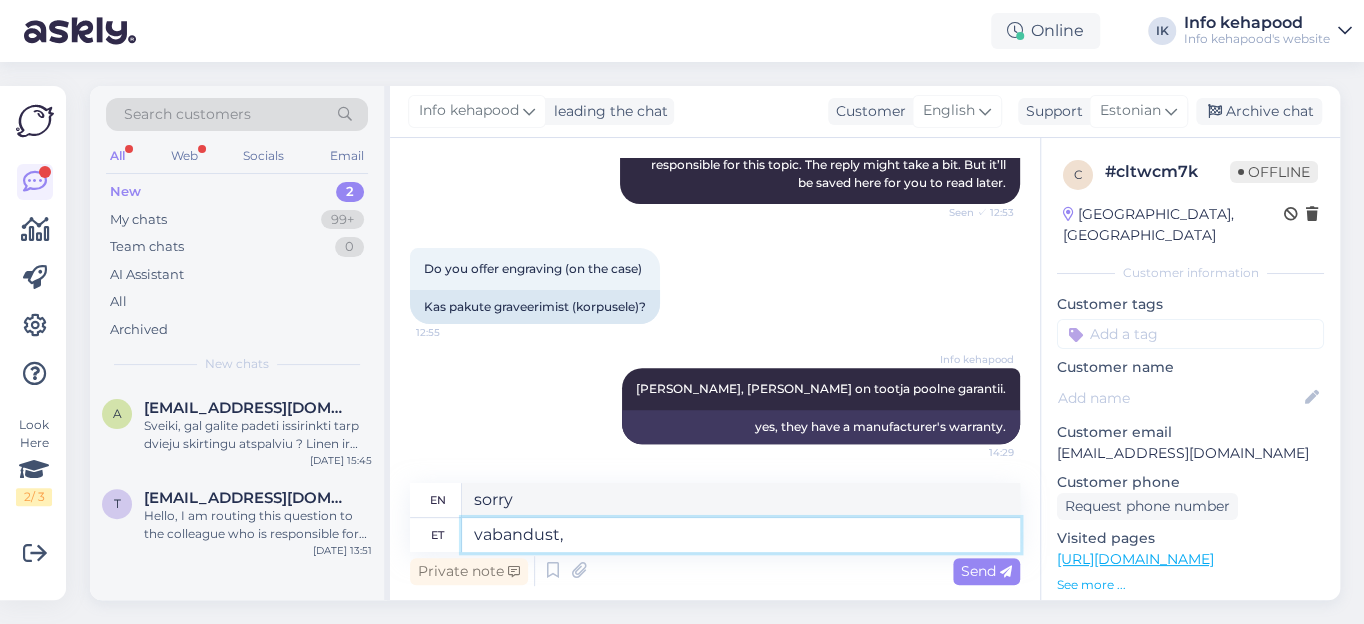 type on "vabandust," 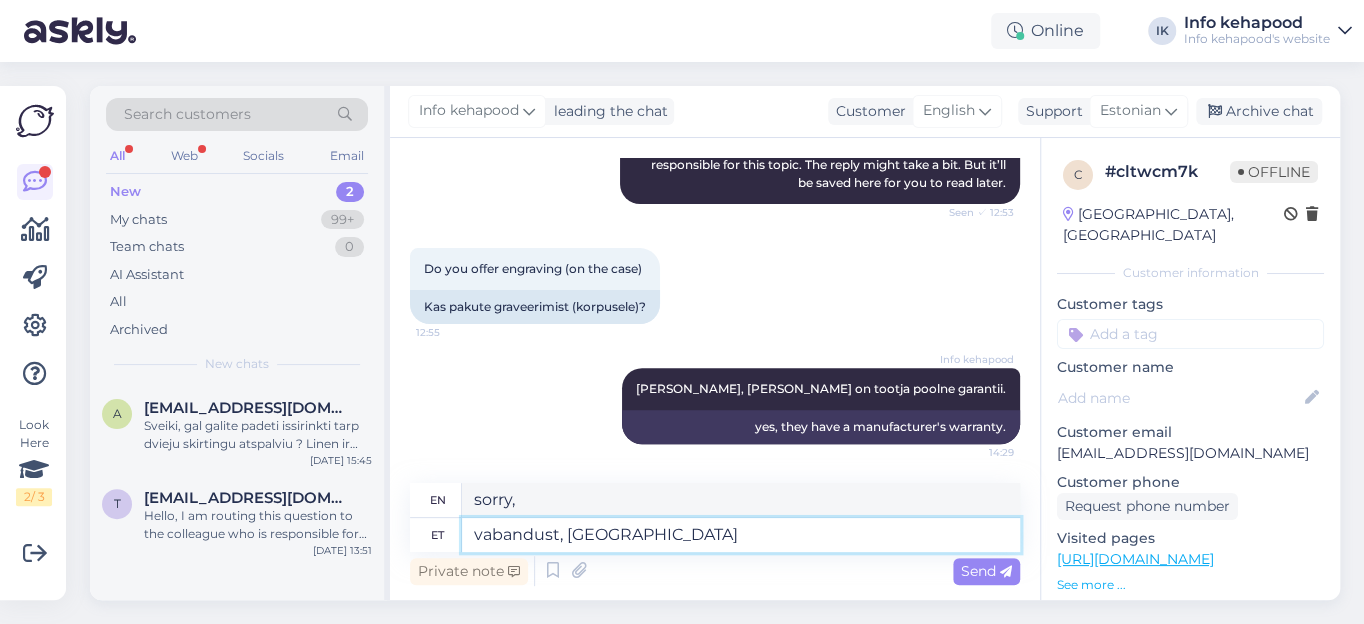 type on "vabandust, ma e" 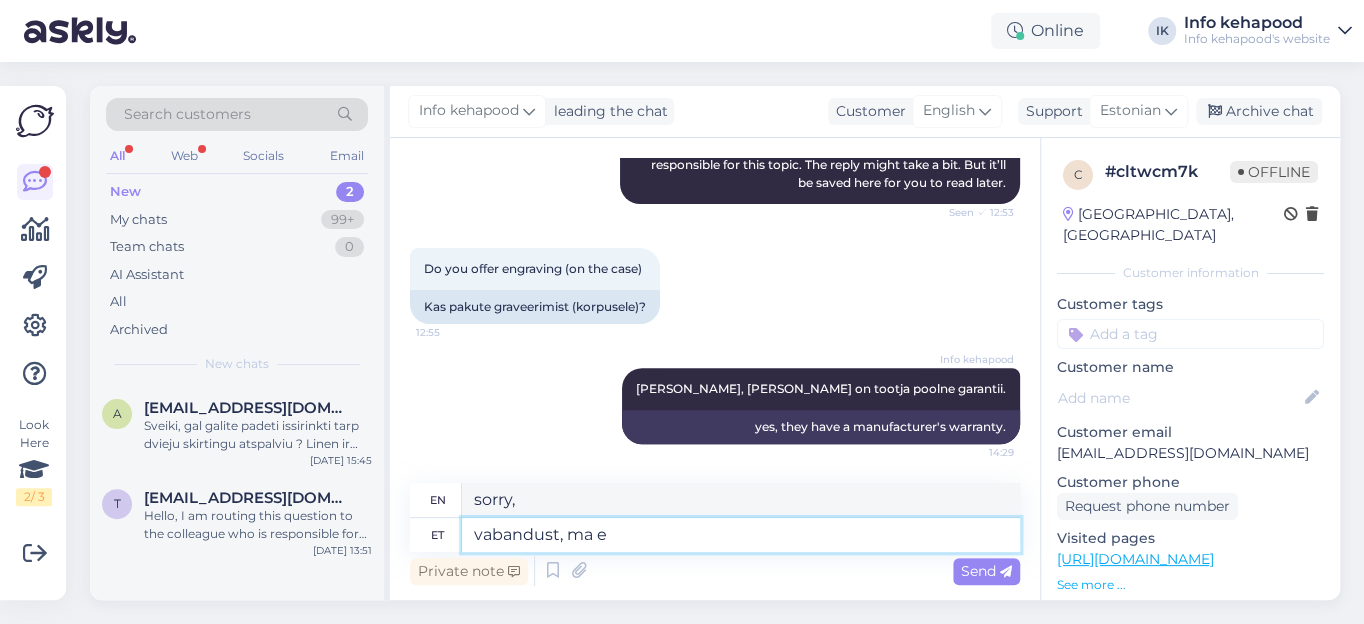 type on "sorry, I" 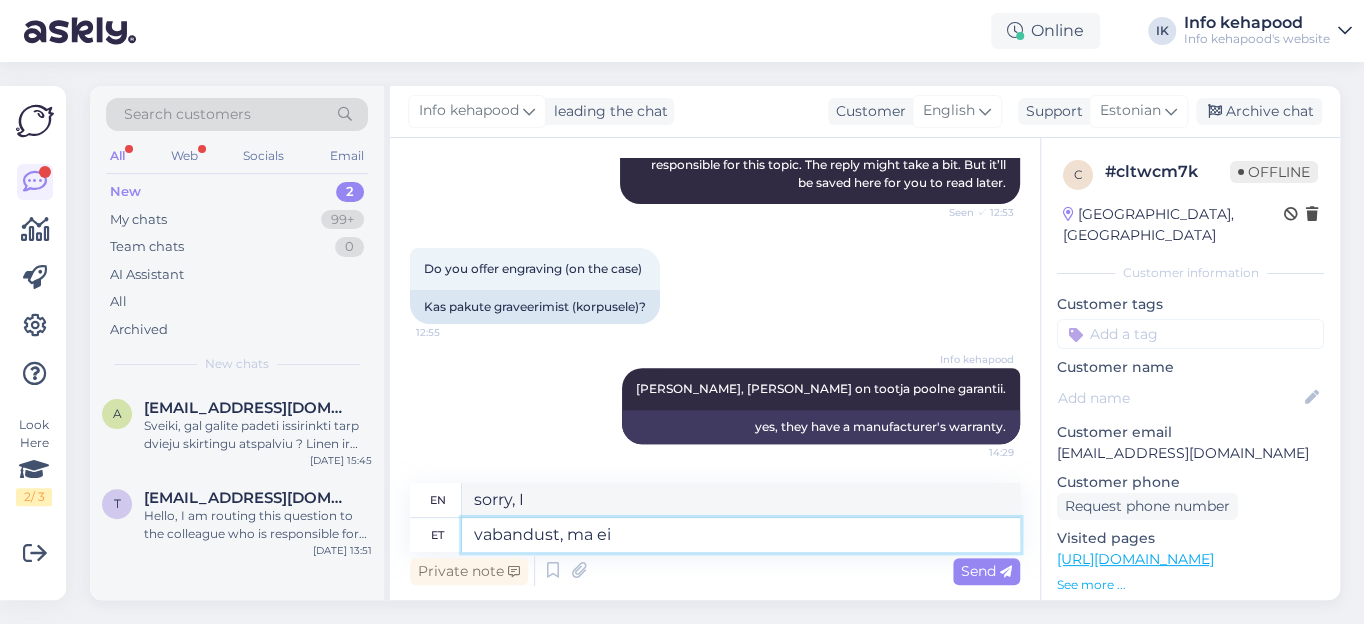 type on "vabandust, ma ei" 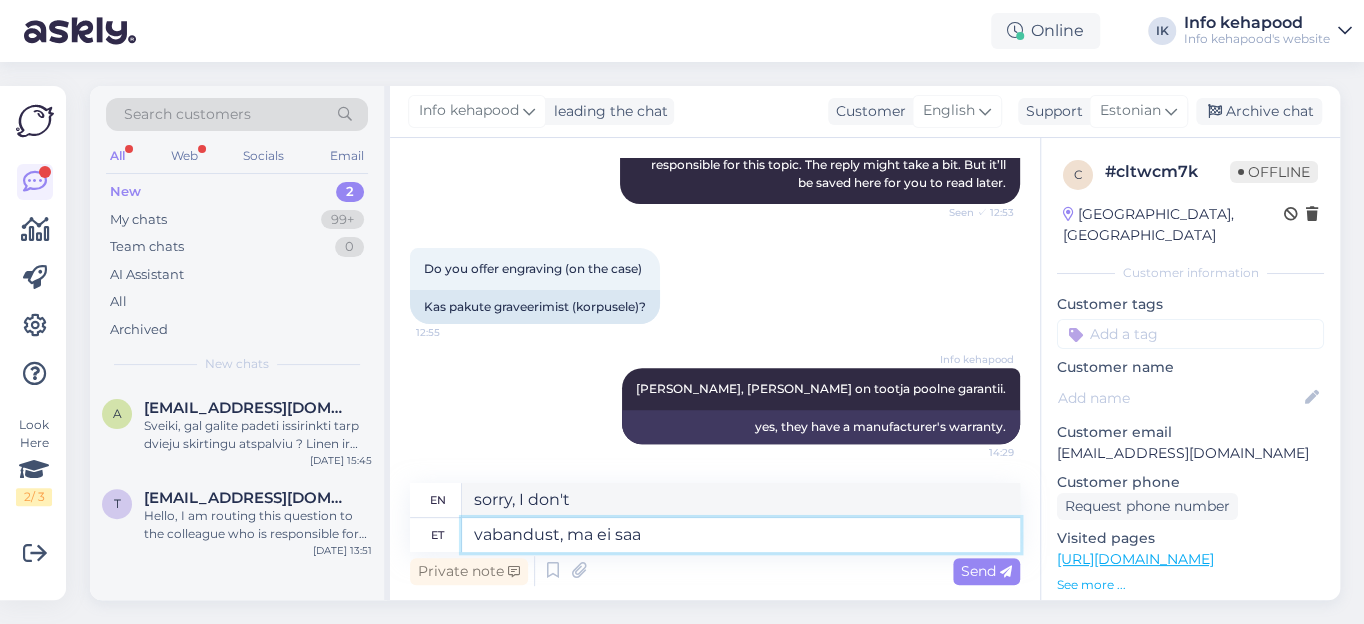 type on "vabandust, ma ei saa" 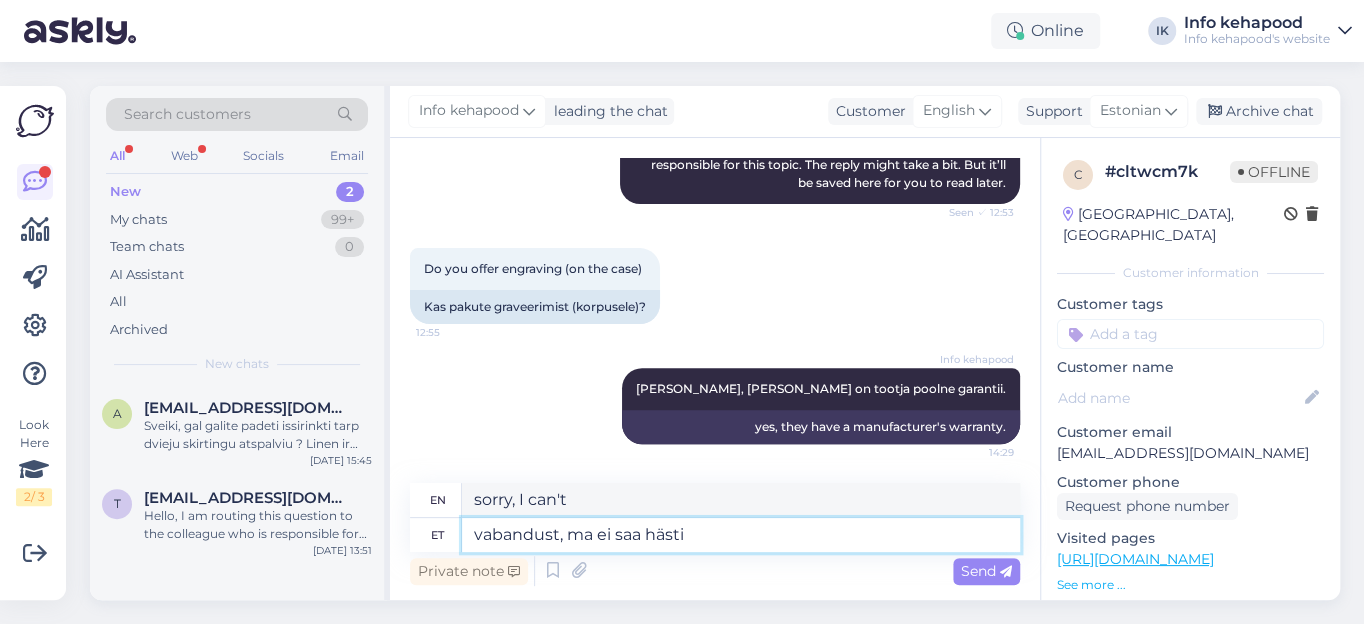 type on "vabandust, ma ei saa hästi" 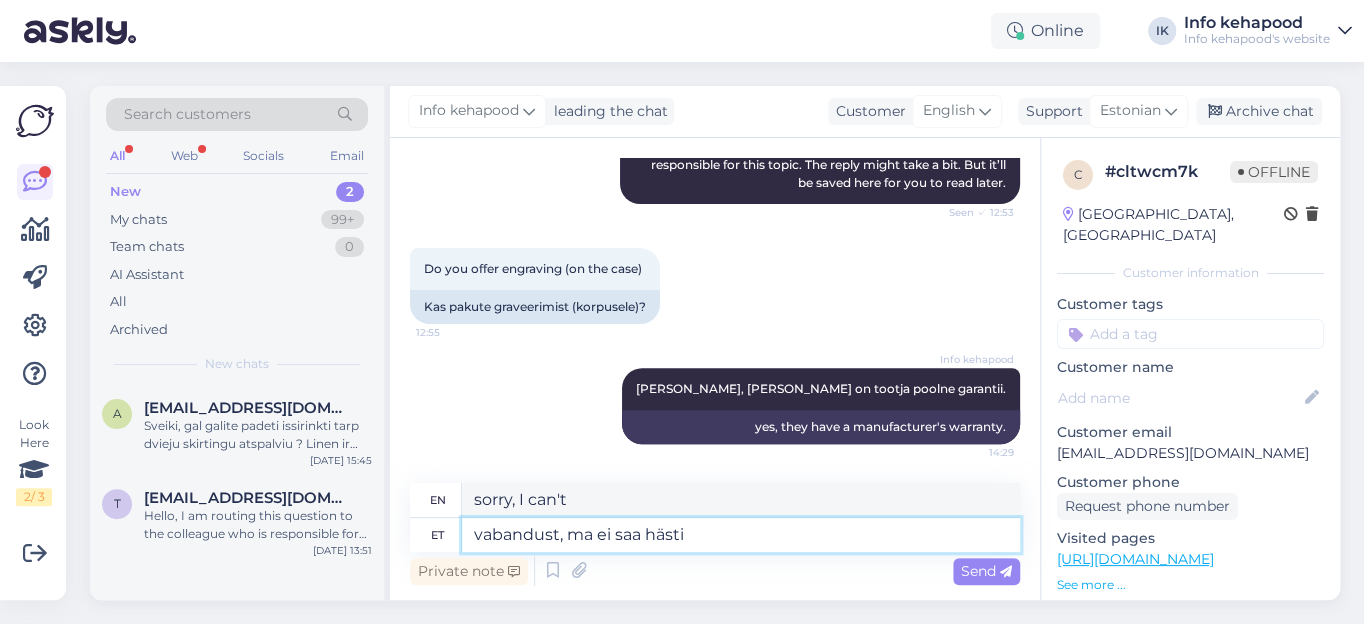 type on "Sorry, I'm not doing well." 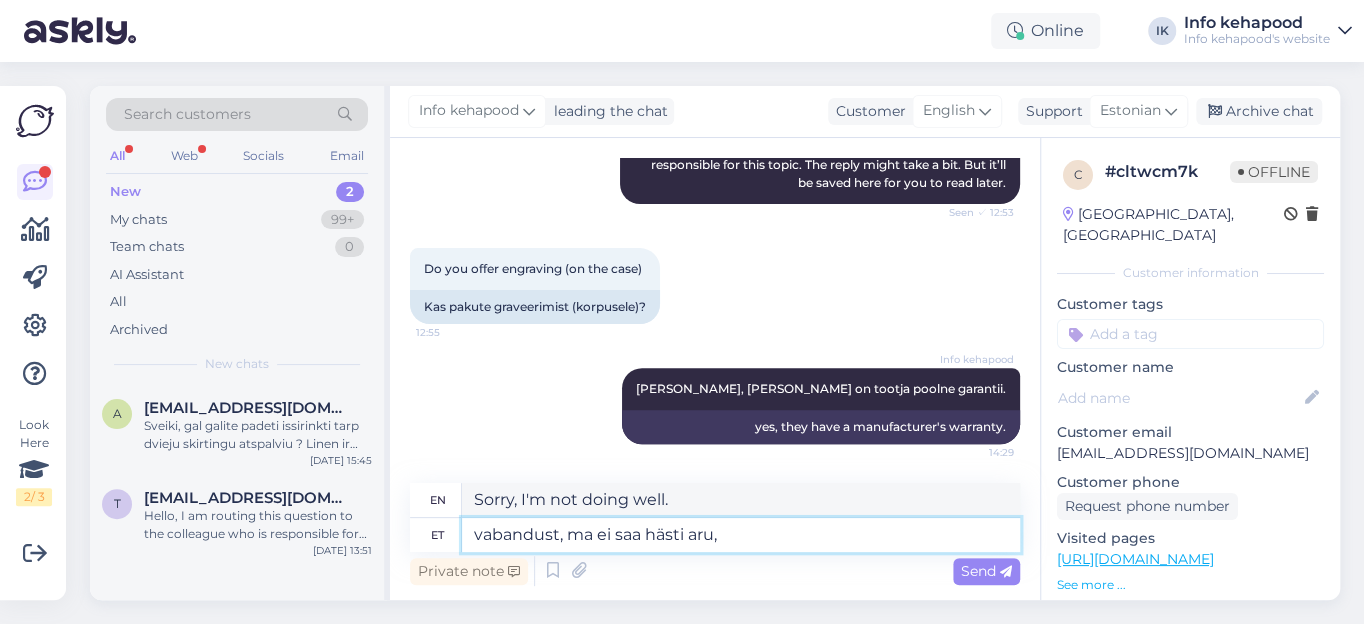 type on "vabandust, ma ei saa hästi aru," 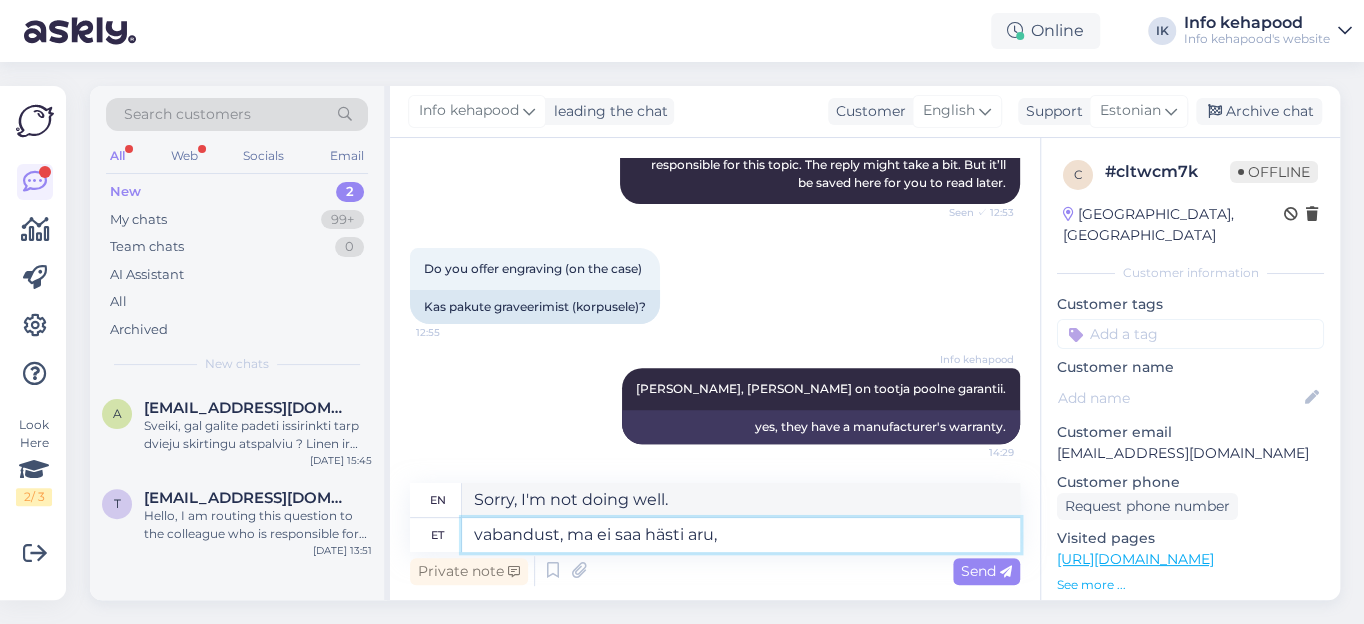 type on "Sorry, I don't understand well," 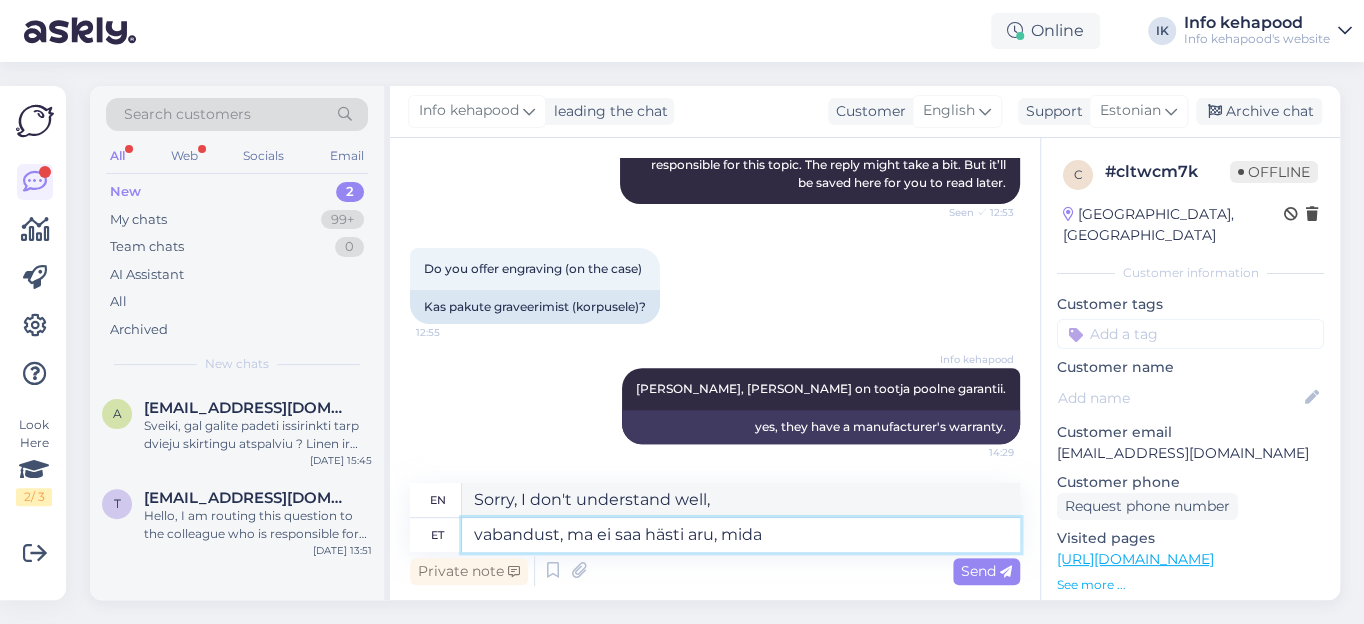 type on "vabandust, ma ei saa hästi aru, mida" 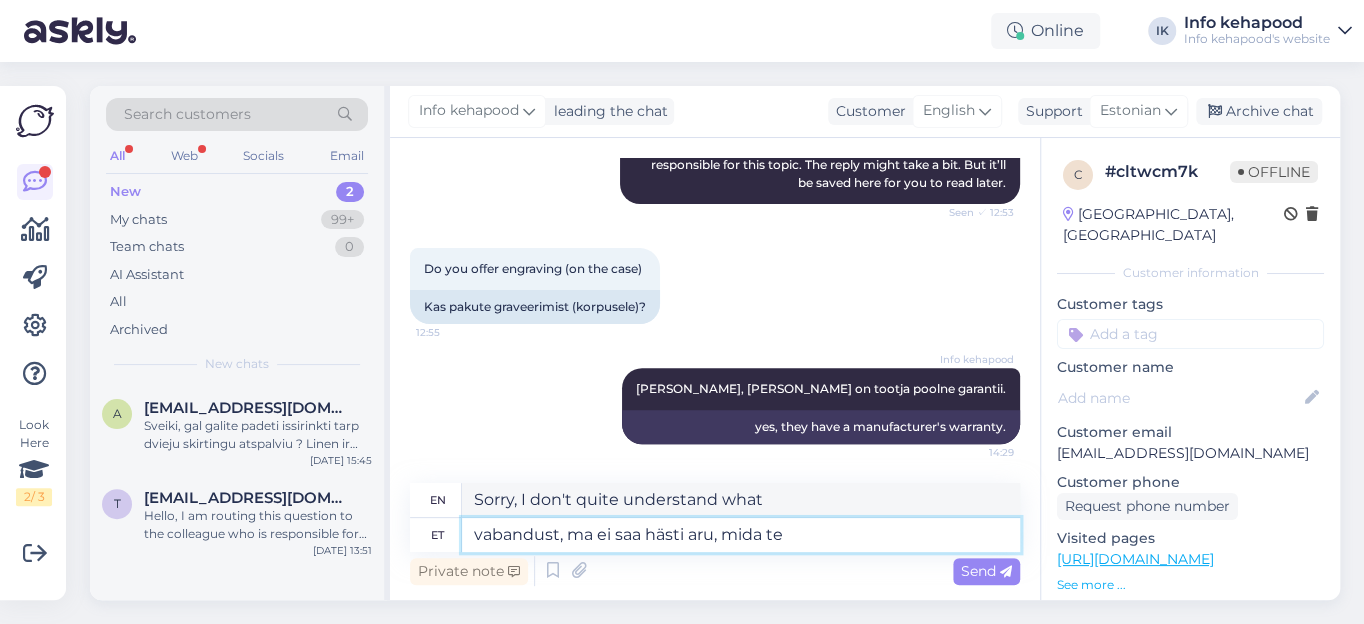 type on "vabandust, ma ei saa hästi aru, mida te" 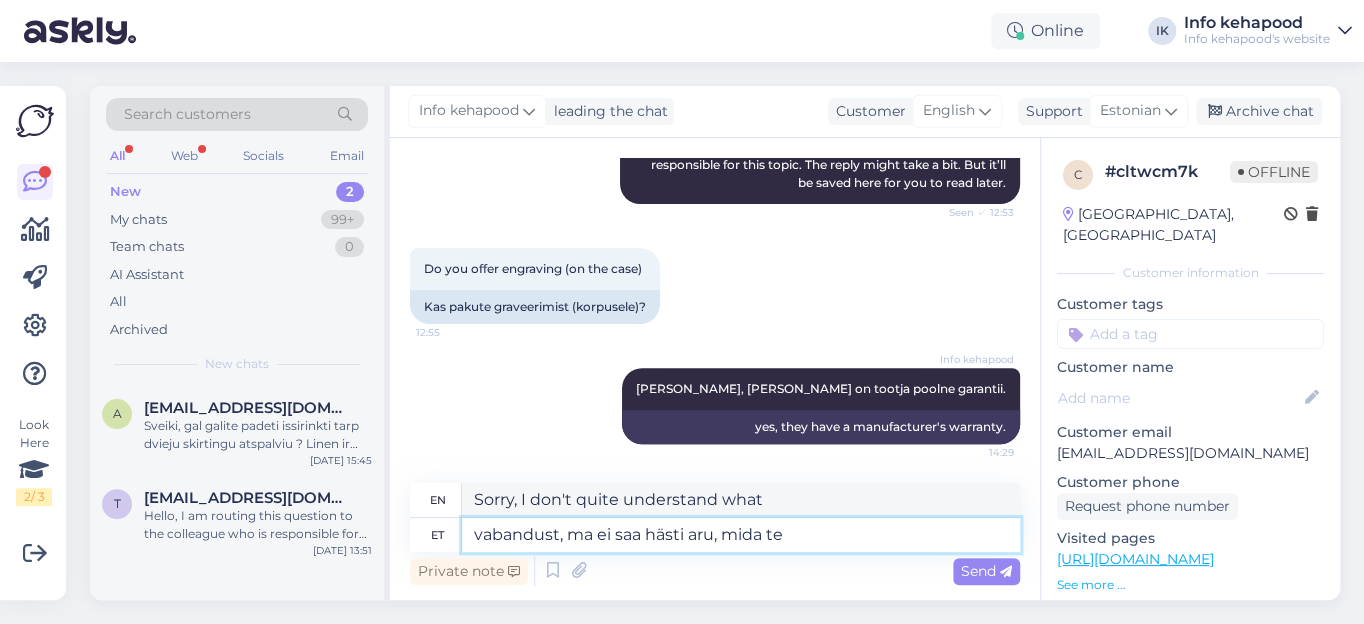 type on "Sorry, I don't quite understand what you mean." 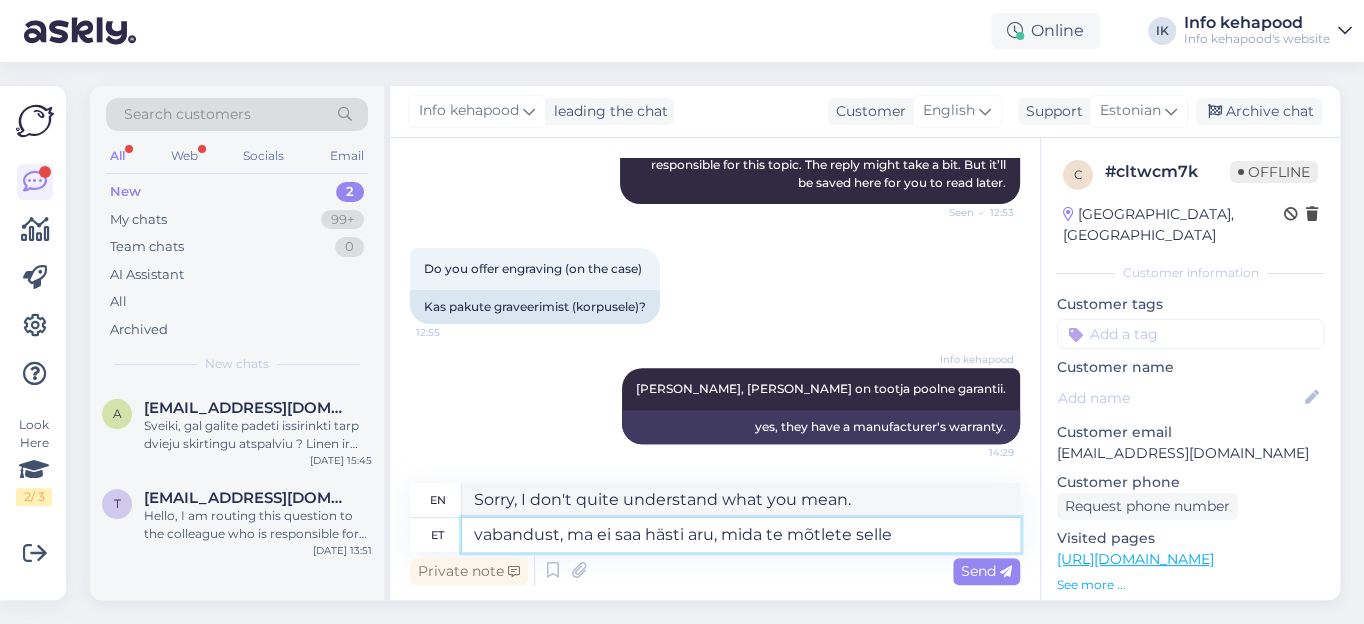 type on "vabandust, ma ei saa hästi aru, mida te mõtlete selle" 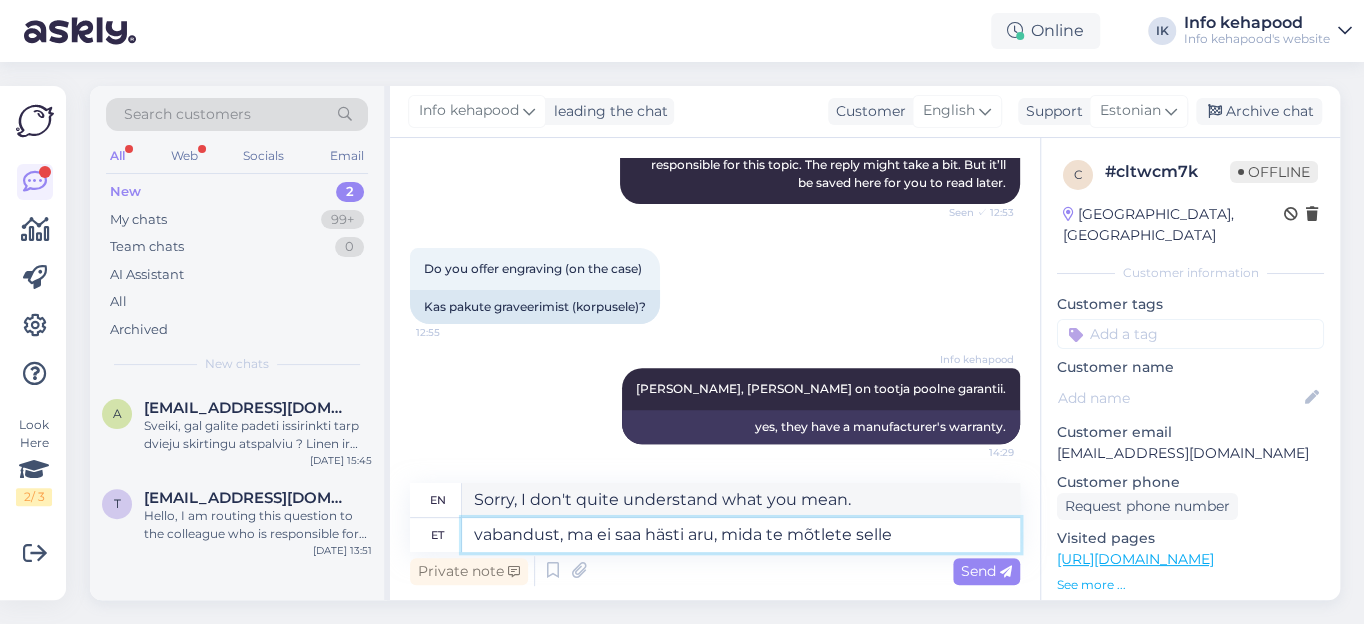 type on "Sorry, I don't quite understand what you mean by that." 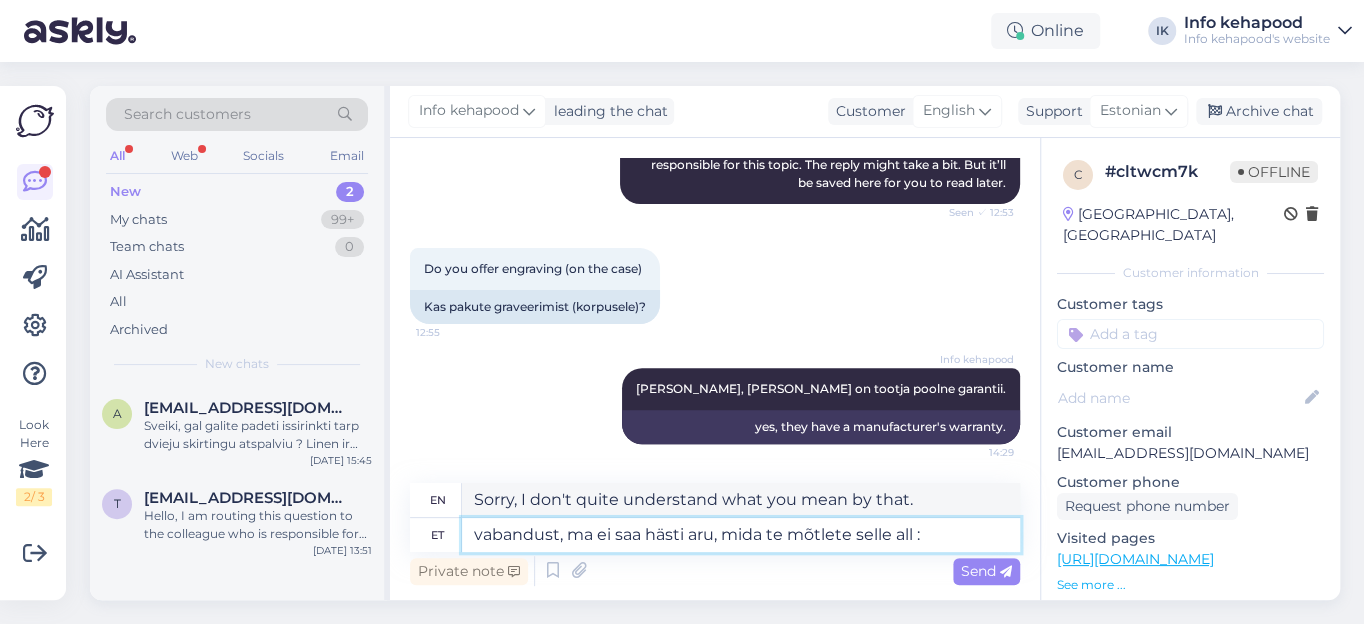 type on "vabandust, ma ei saa hästi aru, mida te mõtlete selle all :" 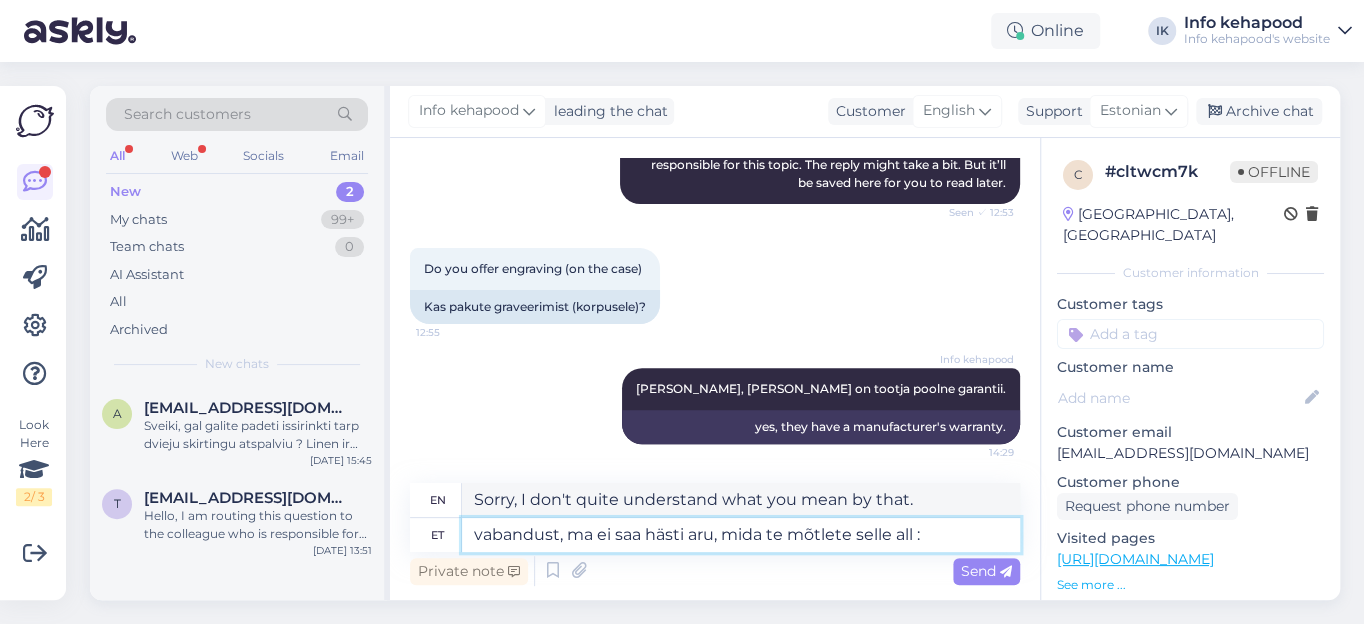 type on "Sorry, I don't quite understand what you mean by this:" 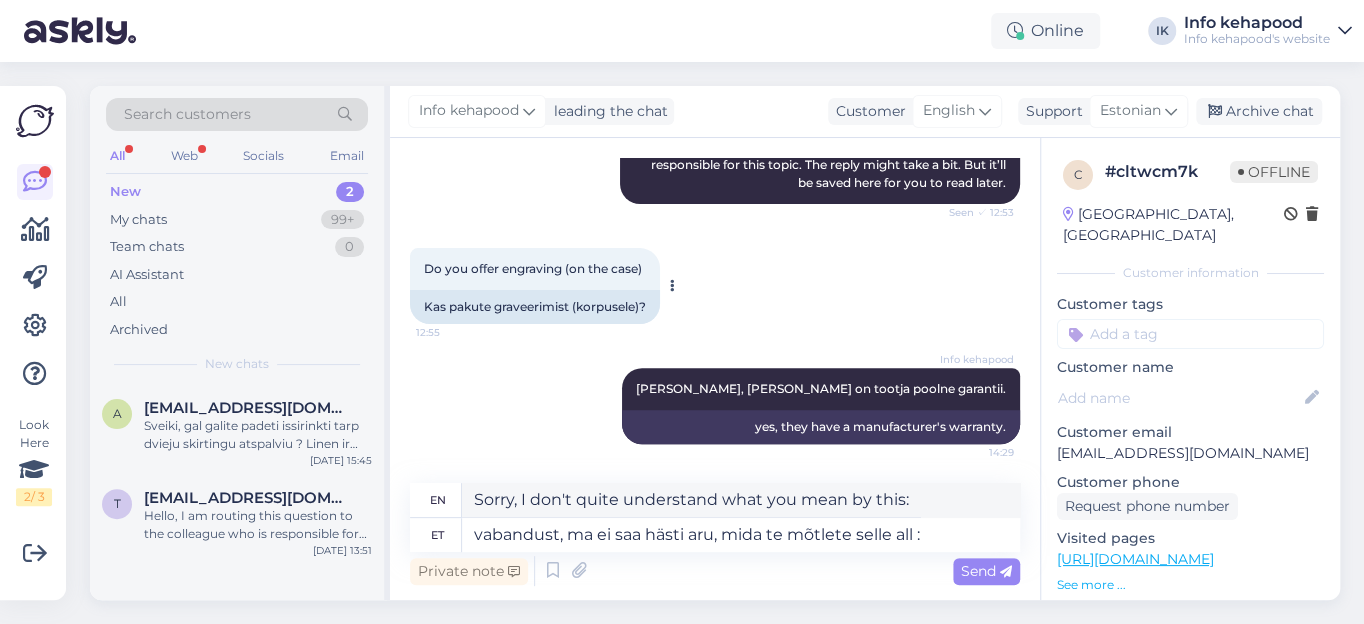 drag, startPoint x: 422, startPoint y: 264, endPoint x: 648, endPoint y: 264, distance: 226 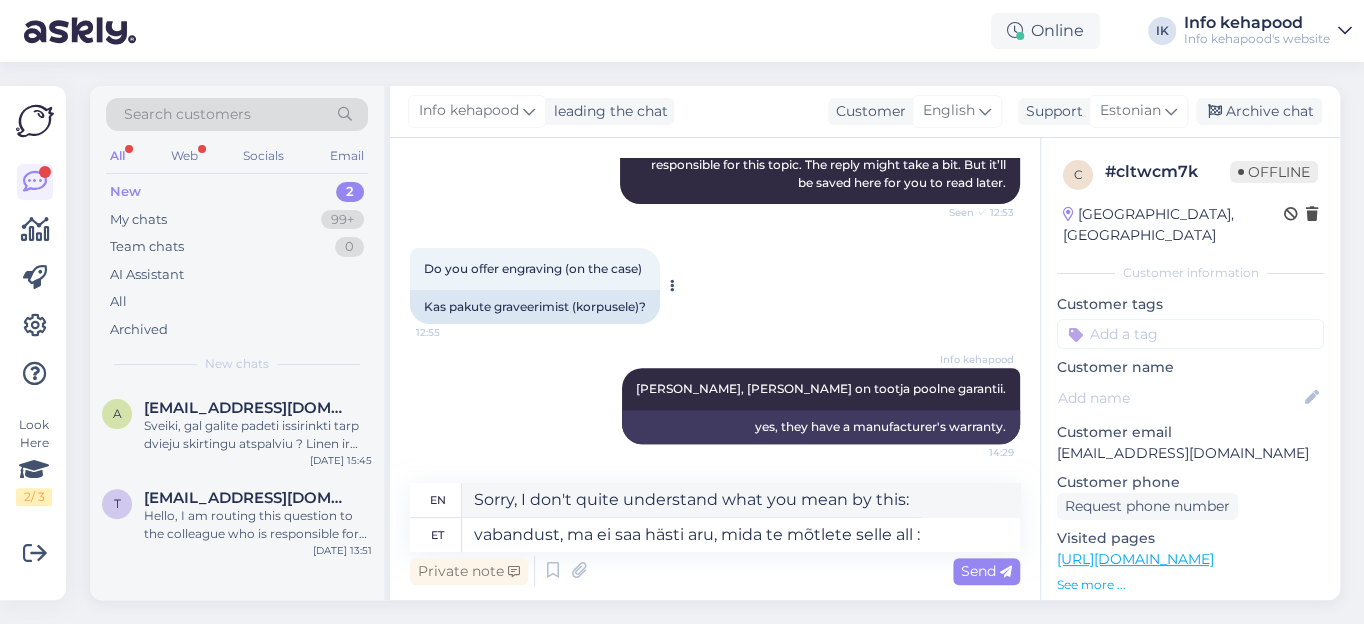 click on "Do you offer engraving (on the case)  12:55" at bounding box center [535, 269] 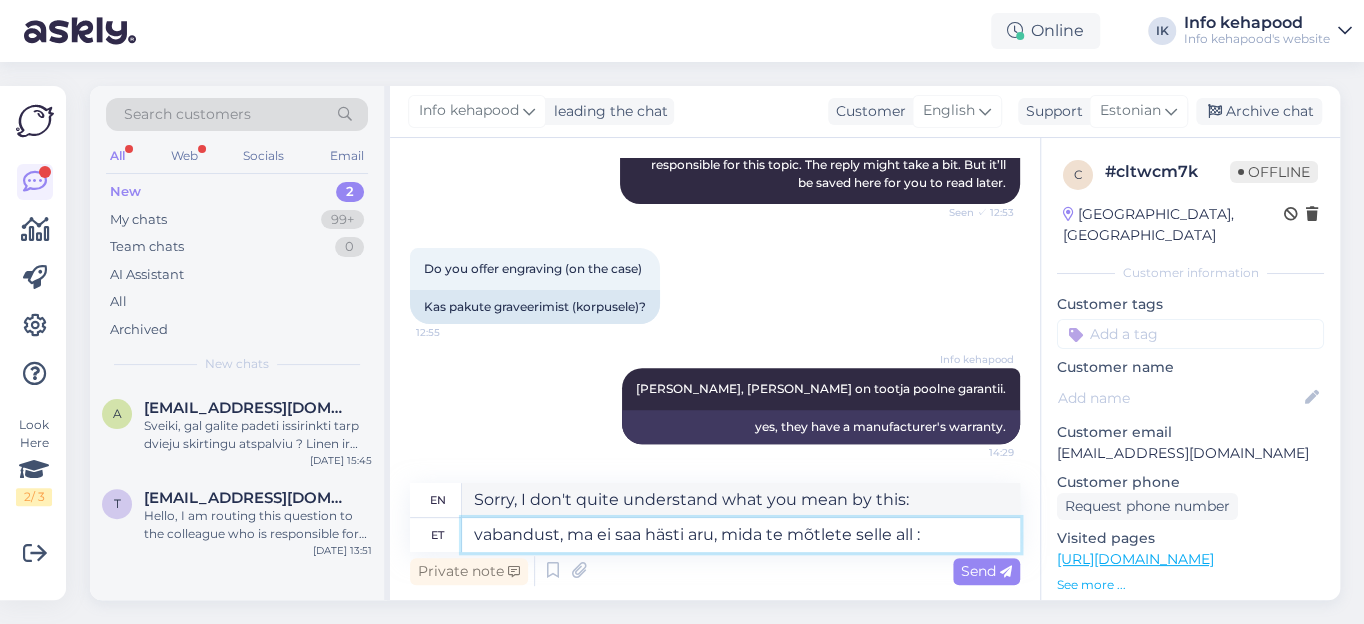 click on "vabandust, ma ei saa hästi aru, mida te mõtlete selle all :" at bounding box center (741, 535) 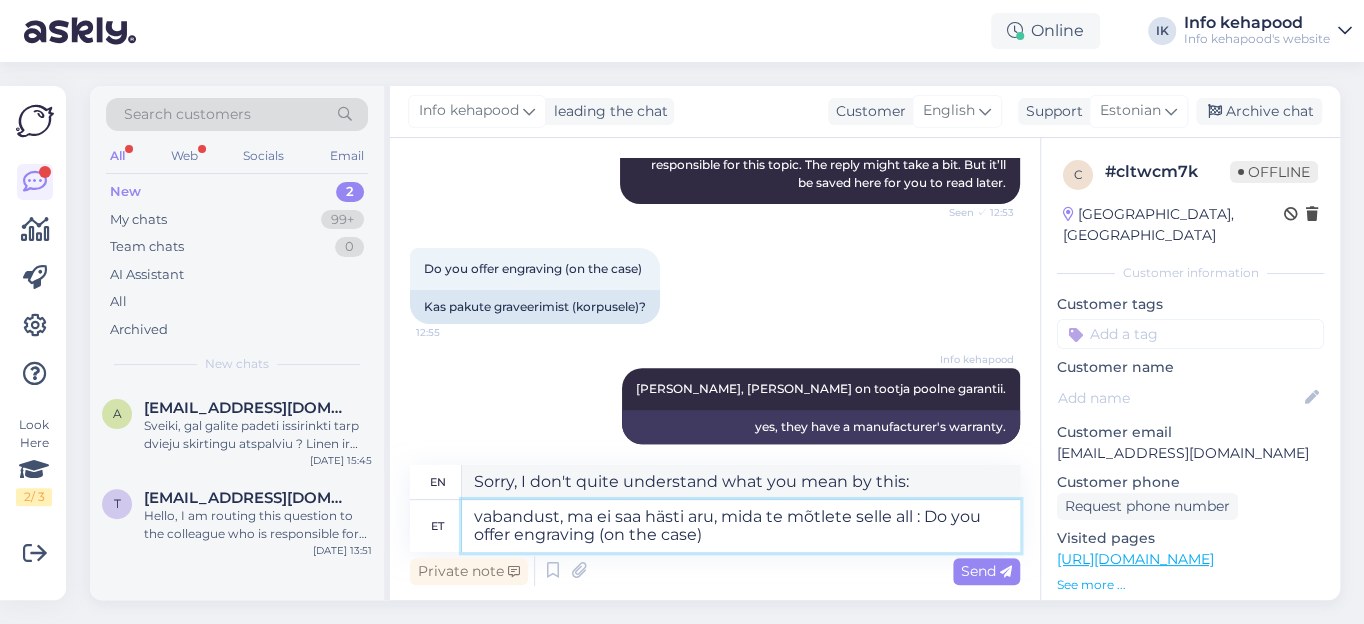 type on "Sorry, I don't quite understand what you mean by this: Do you offer engraving (on the case)" 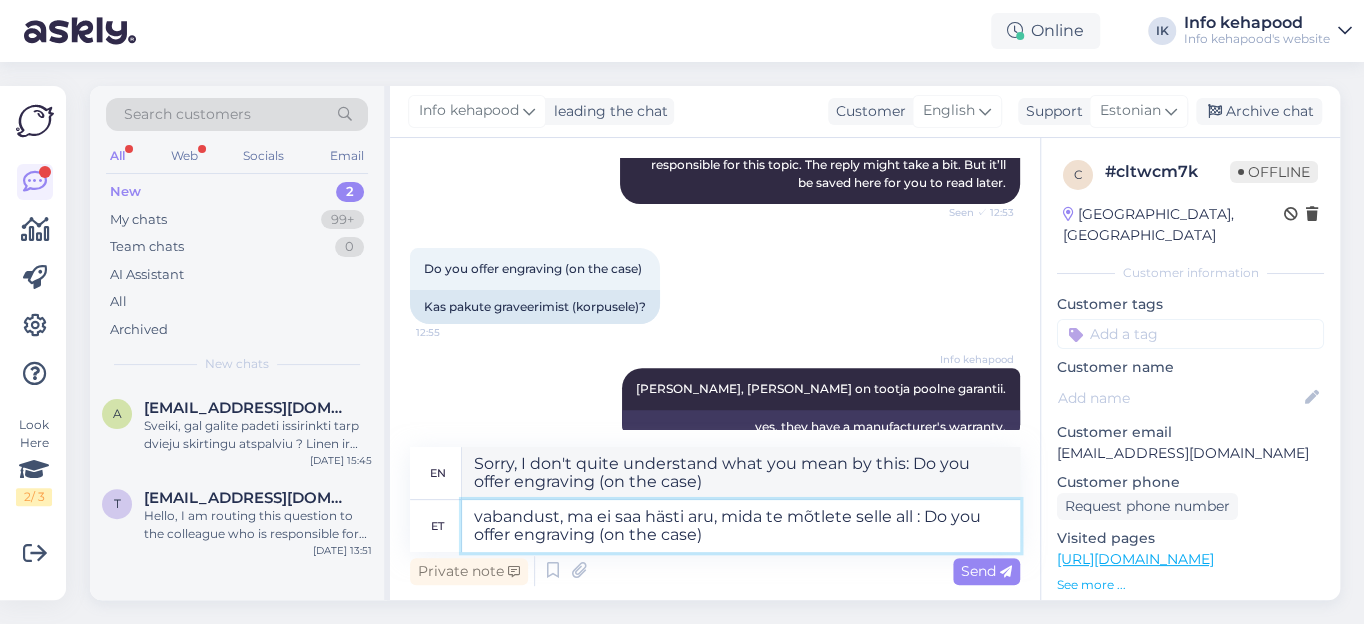 click on "vabandust, ma ei saa hästi aru, mida te mõtlete selle all : Do you offer engraving (on the case)" at bounding box center [741, 526] 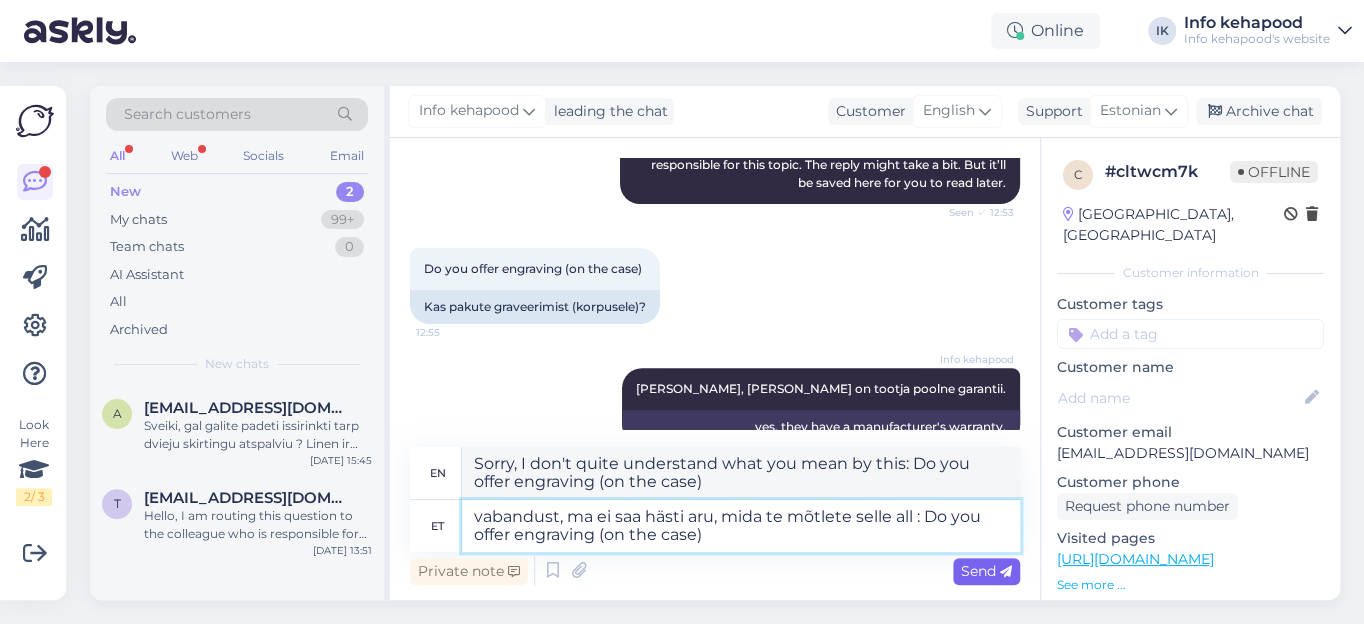 type on "vabandust, ma ei saa hästi aru, mida te mõtlete selle all : Do you offer engraving (on the case)" 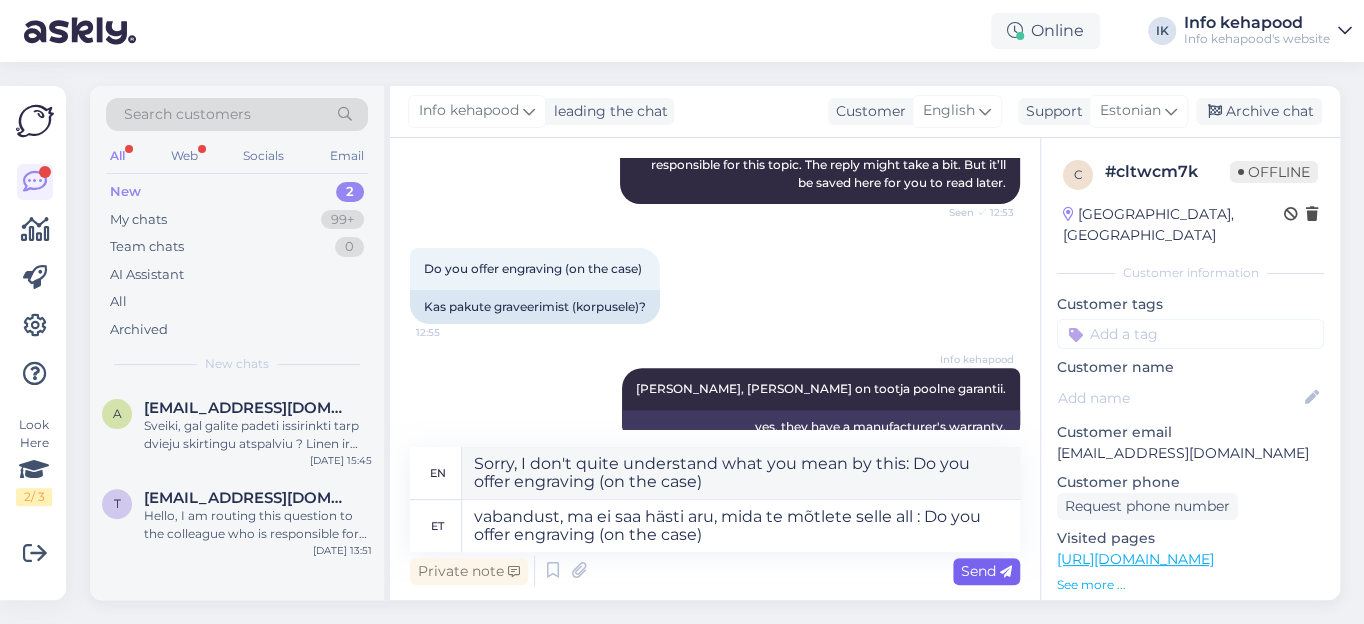 click on "Send" at bounding box center (986, 571) 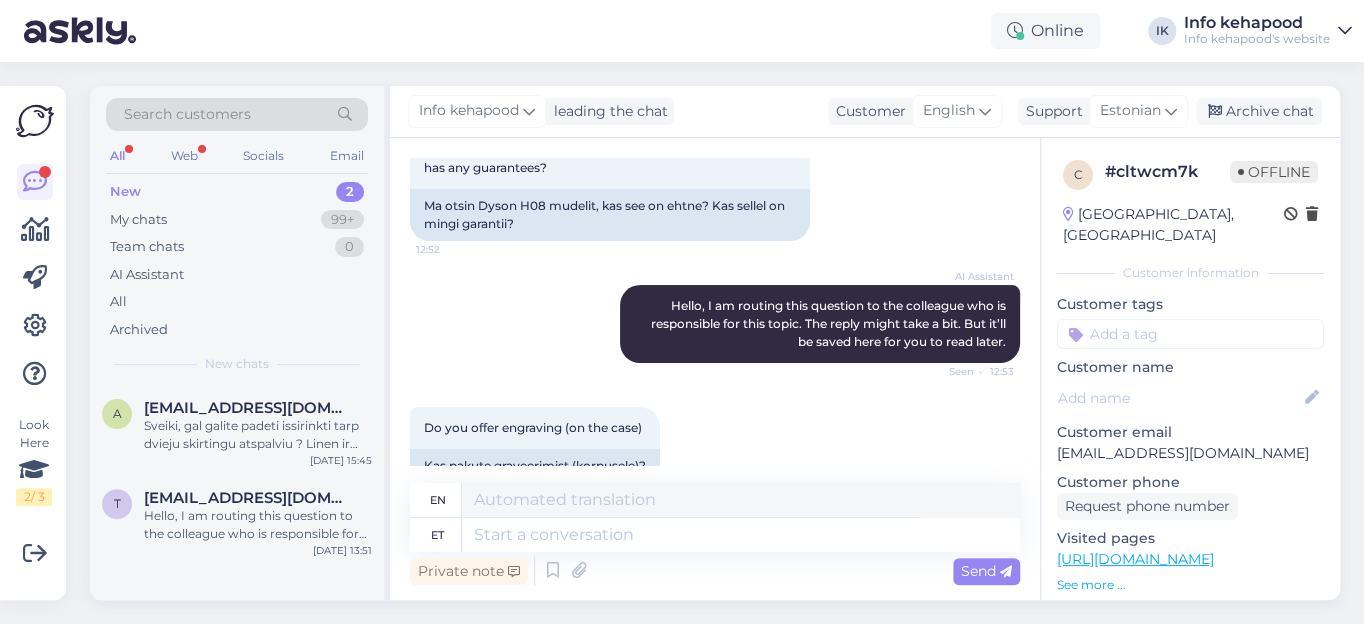scroll, scrollTop: 268, scrollLeft: 0, axis: vertical 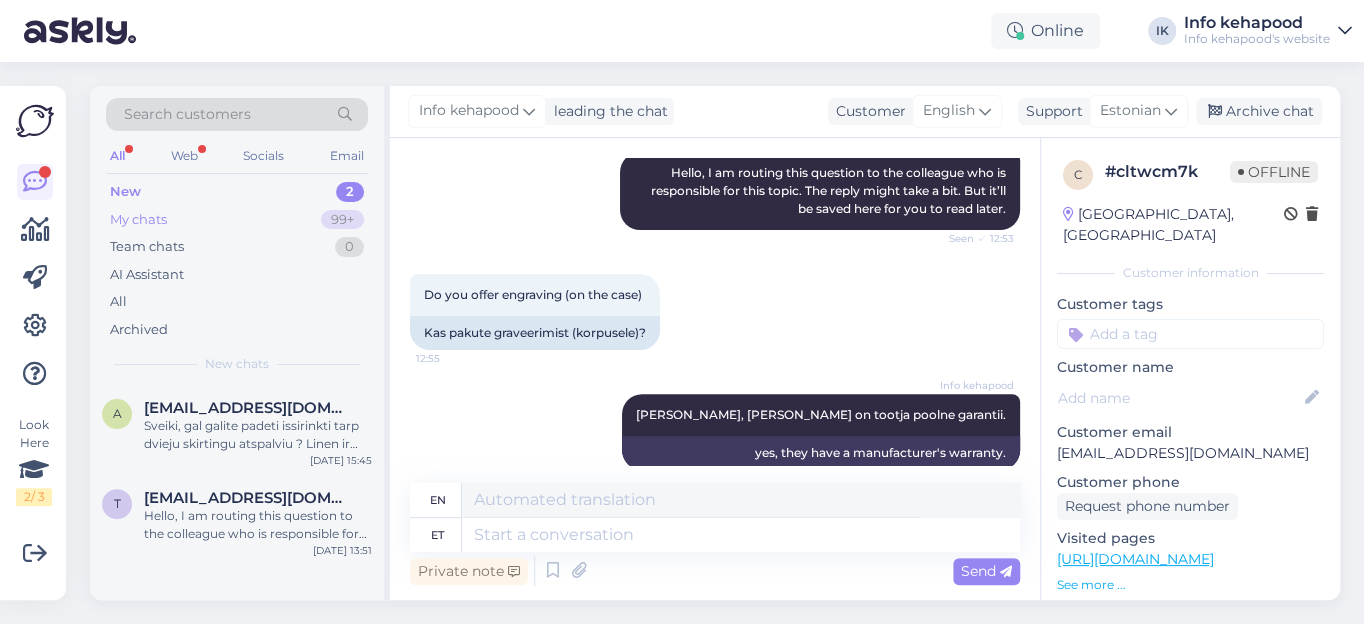 click on "My chats" at bounding box center [138, 220] 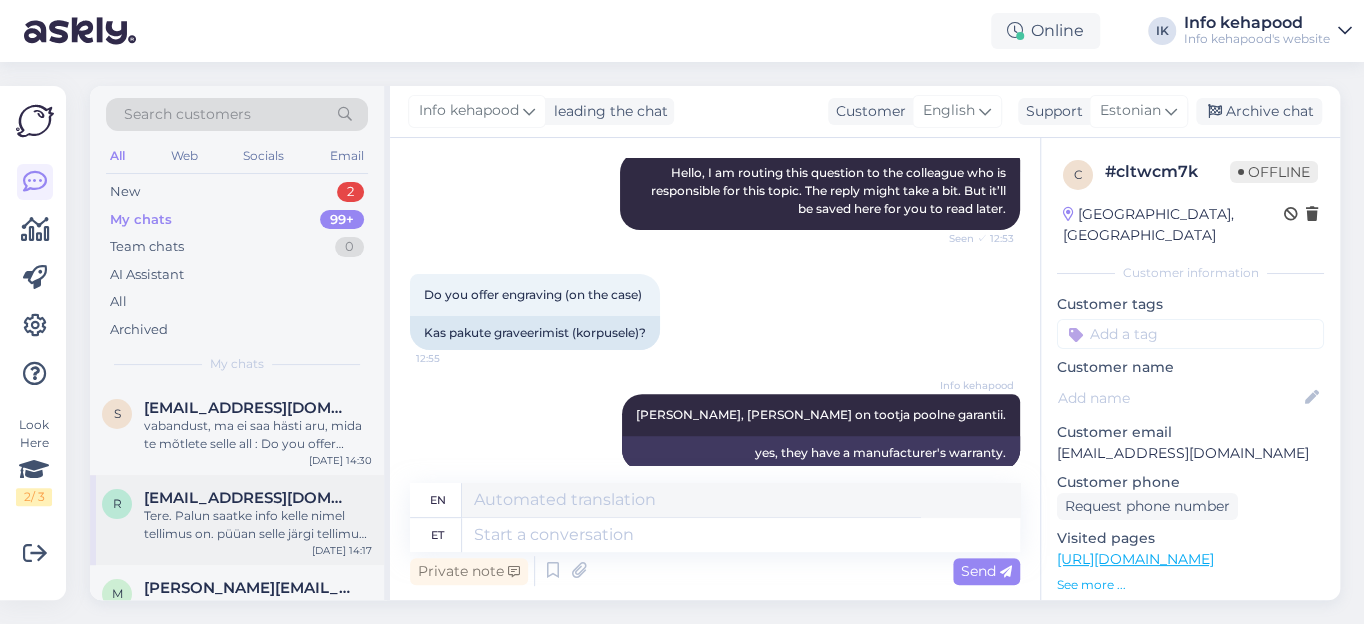 click on "Tere. Palun saatke info [PERSON_NAME] nimel tellimus on. püüan selle järgi tellimuse tuvastada." at bounding box center [258, 525] 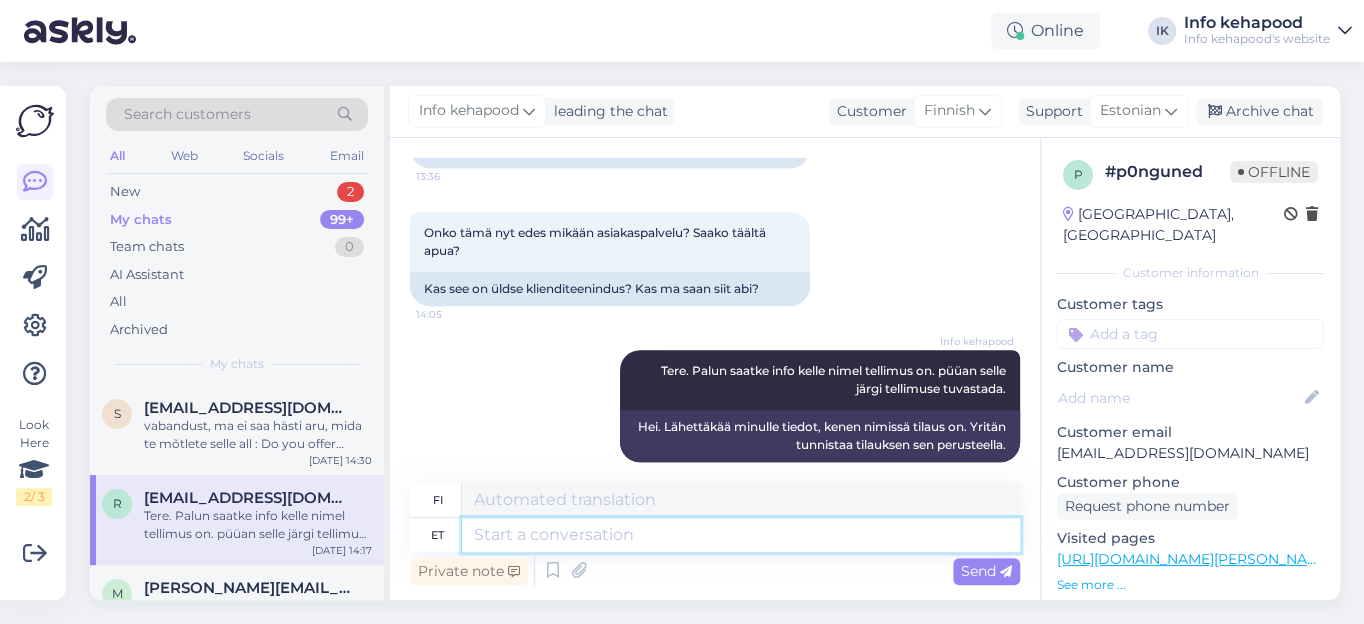 click at bounding box center [741, 535] 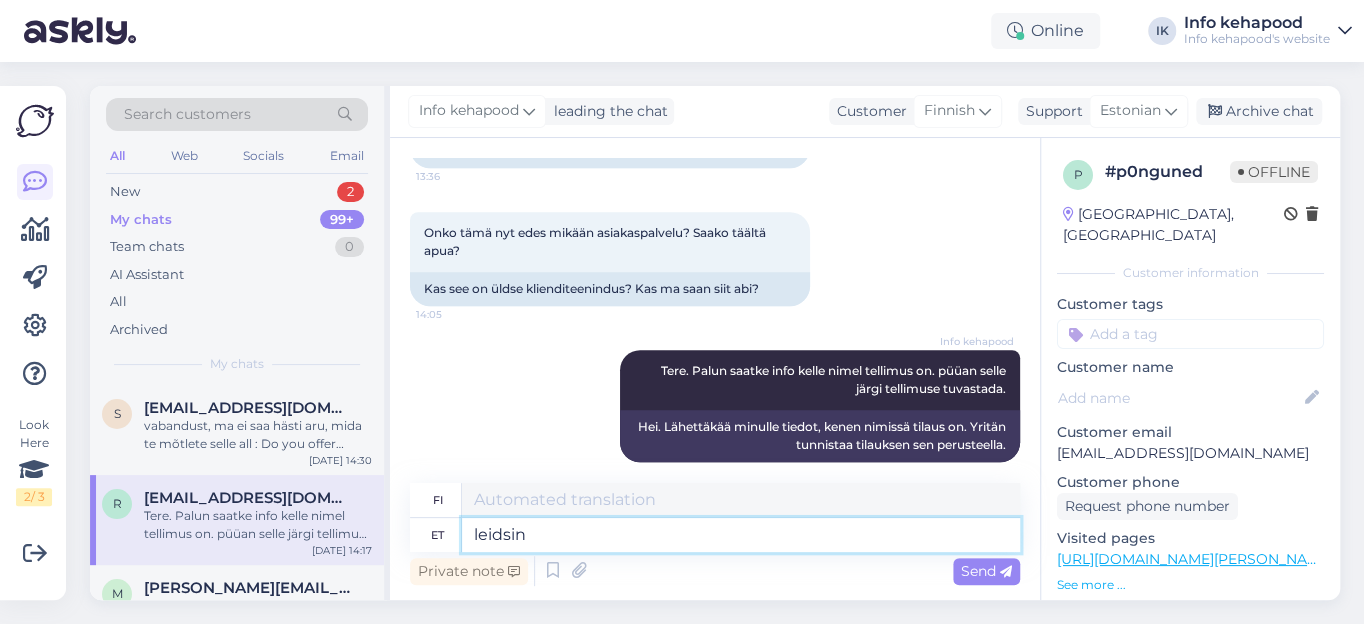 type on "leidsin" 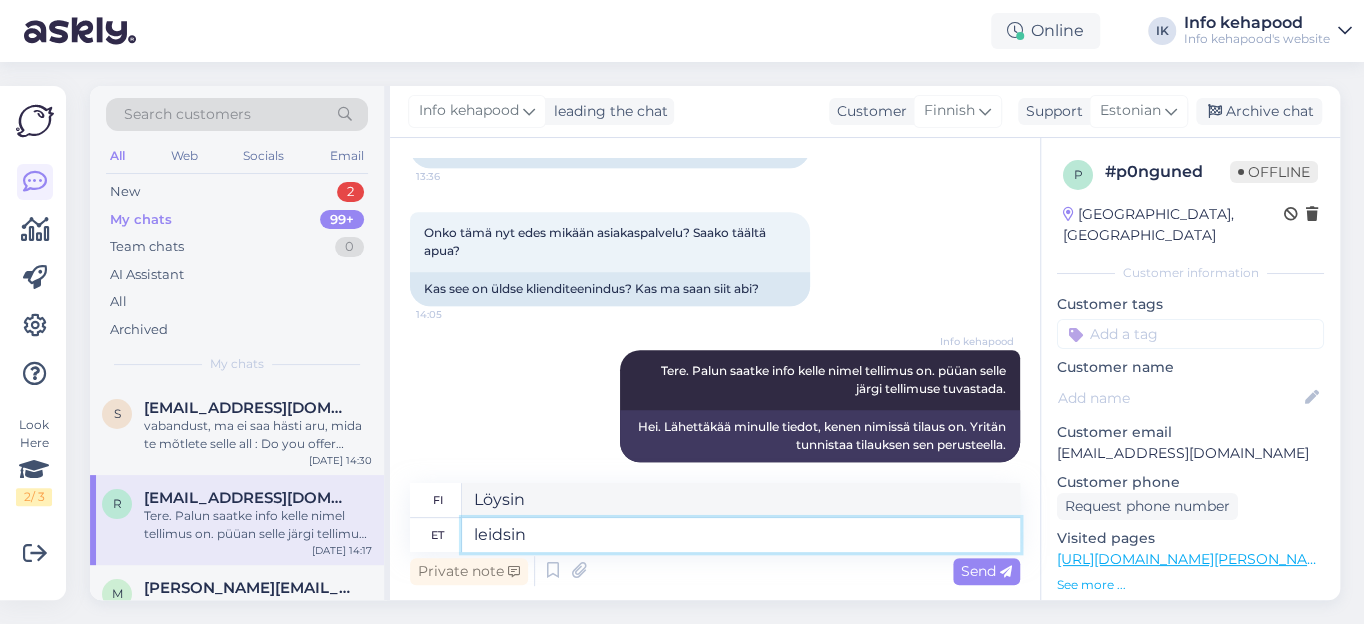 type on "Löysin" 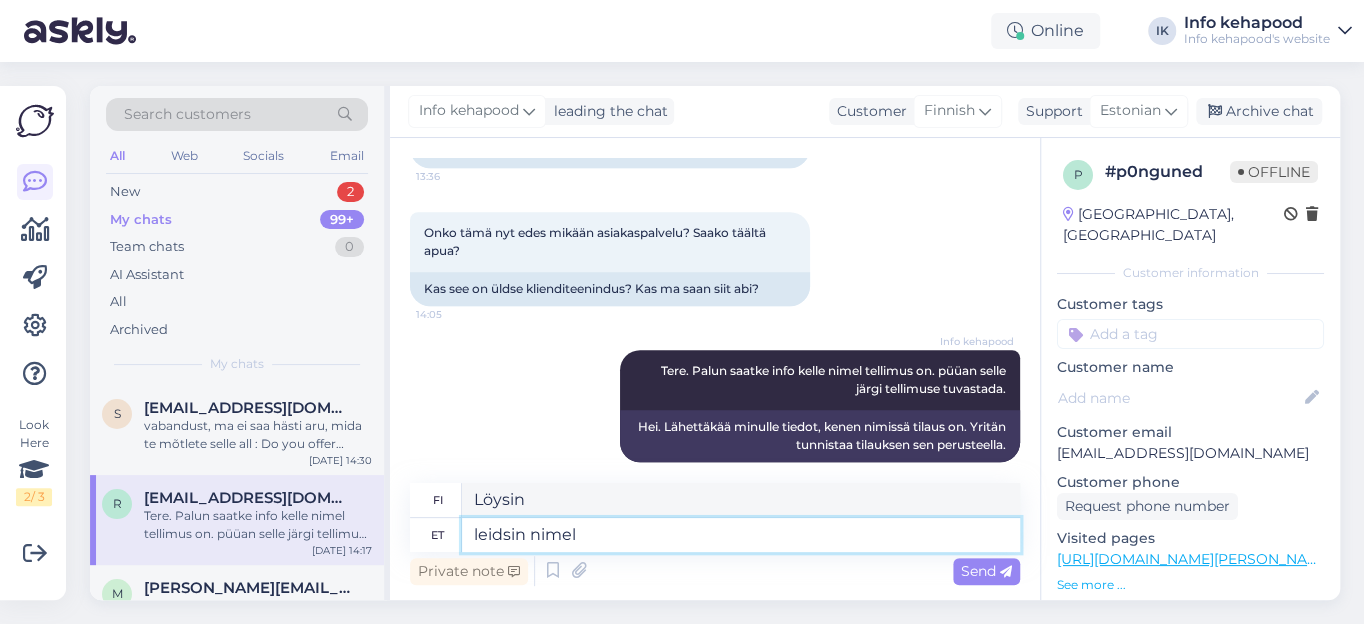 type on "leidsin nimel" 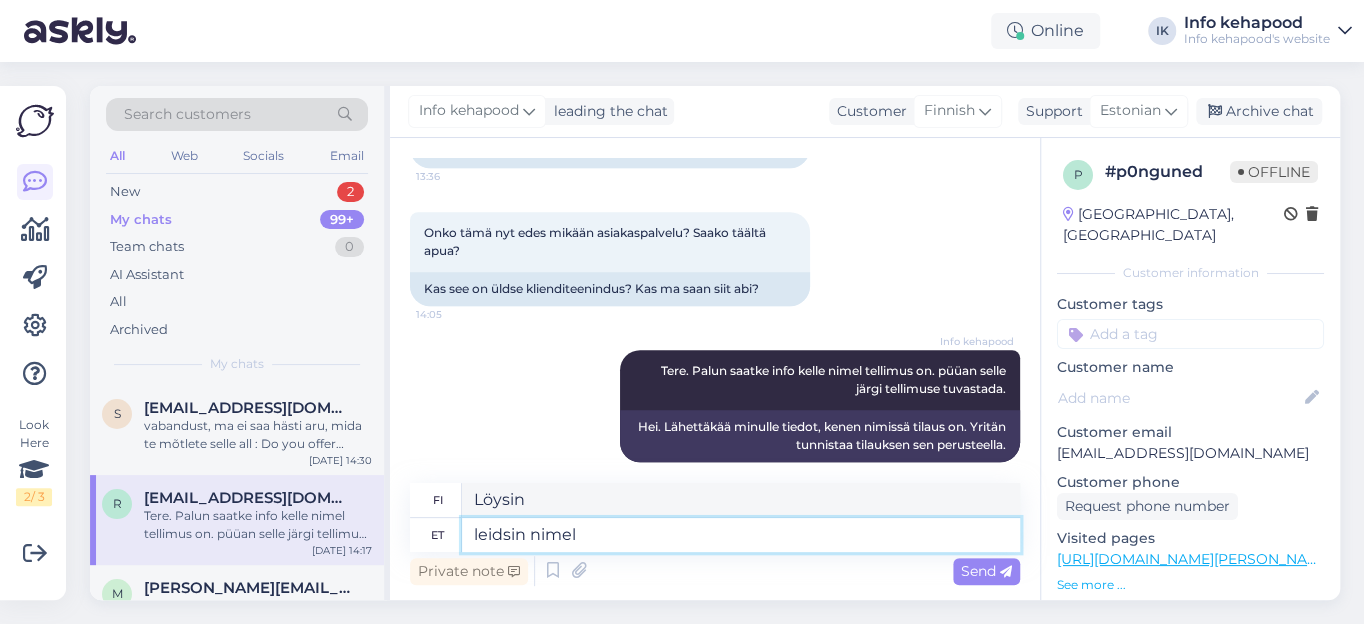 type on "Löysin nimen" 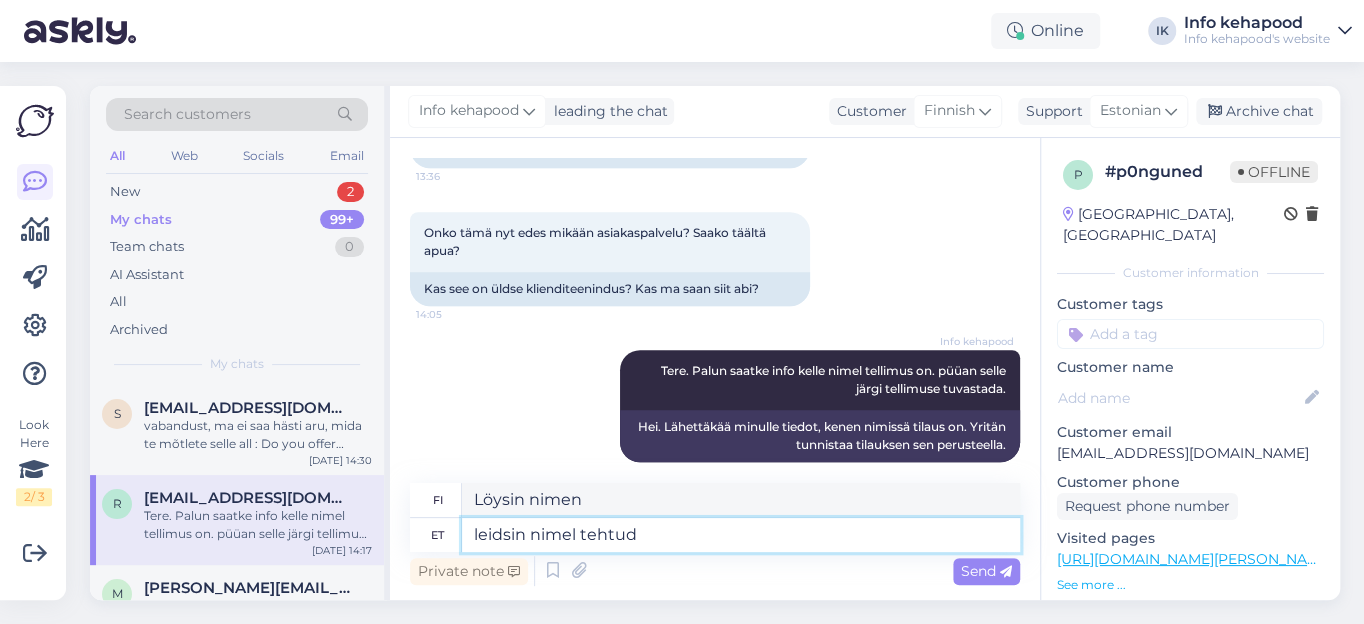 type on "leidsin nimel tehtud" 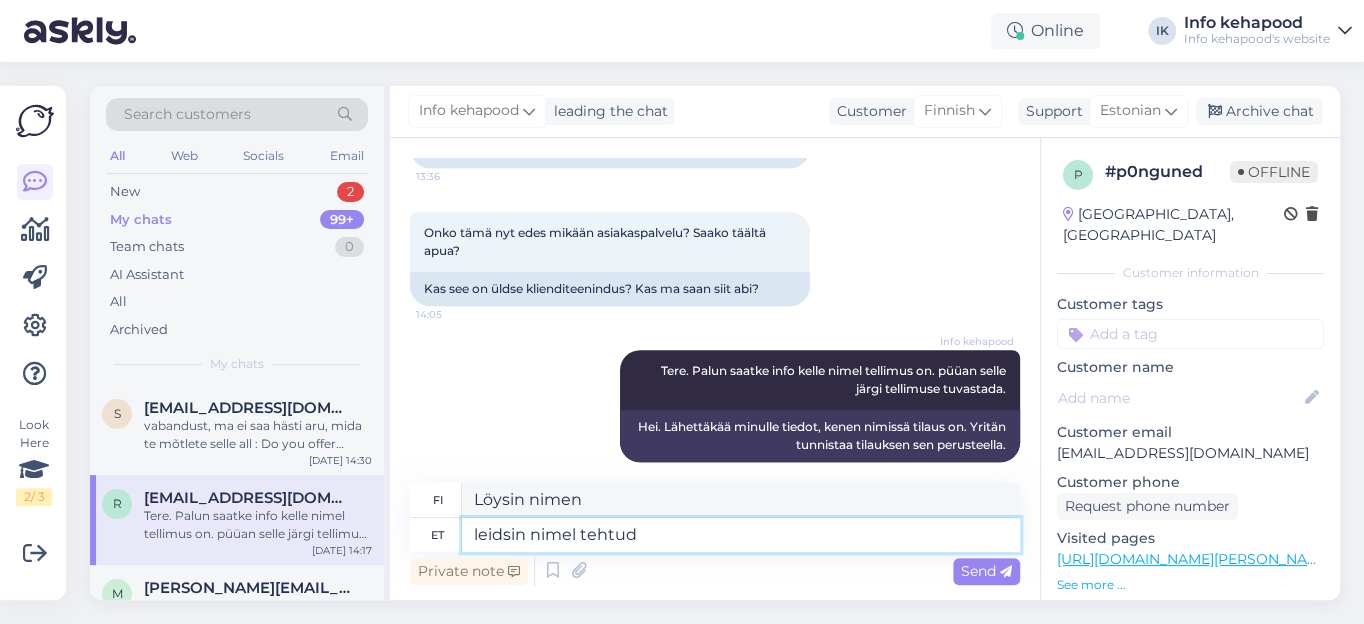 type on "Löysin sen tehtynä minulle." 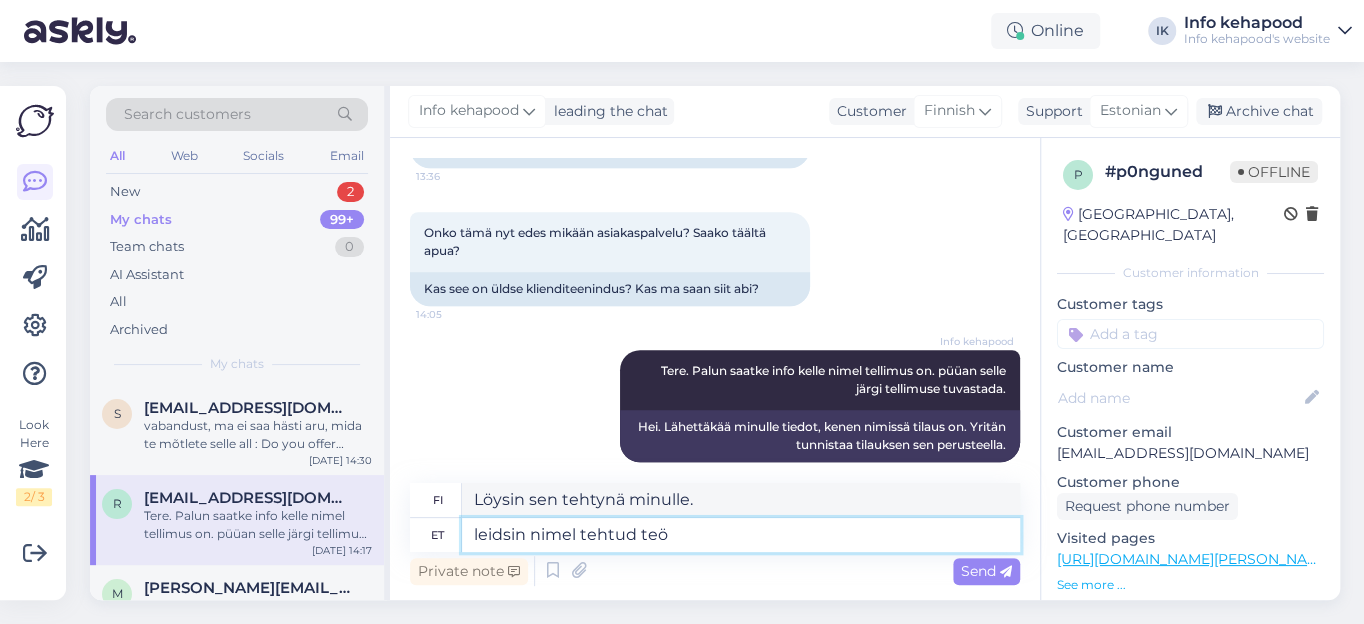 type on "leidsin nimel tehtud teöl" 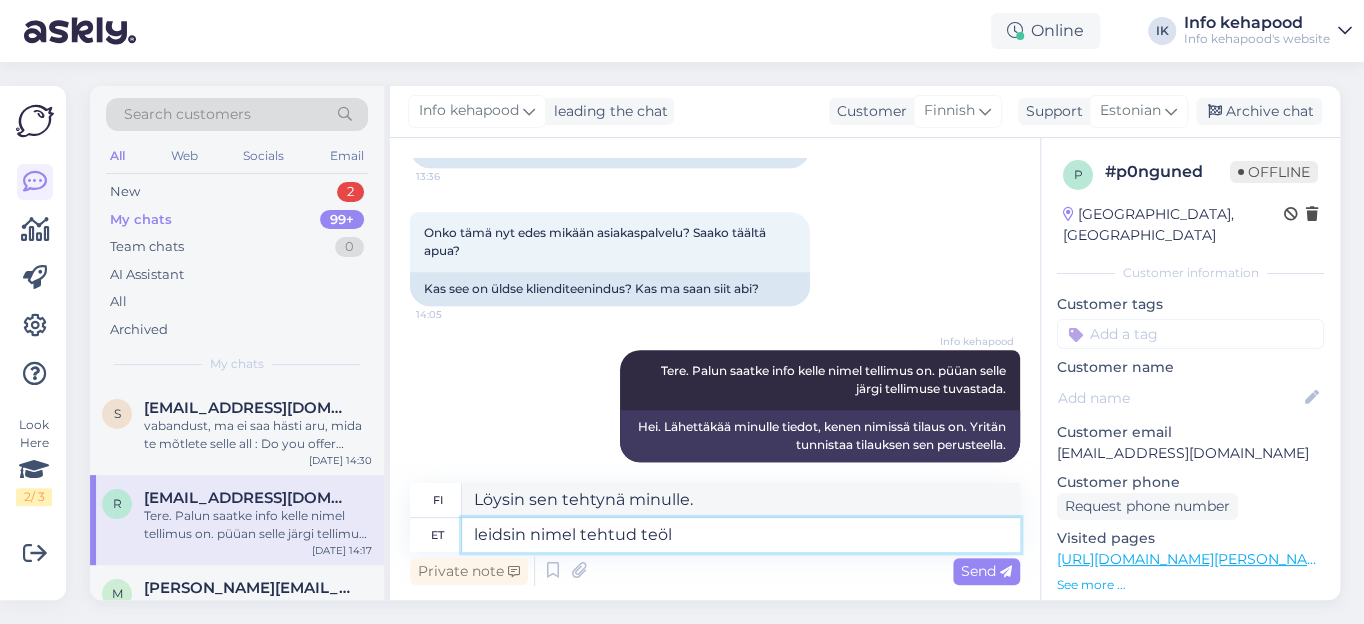 type on "Löysin teon tehdyksi nimissäni." 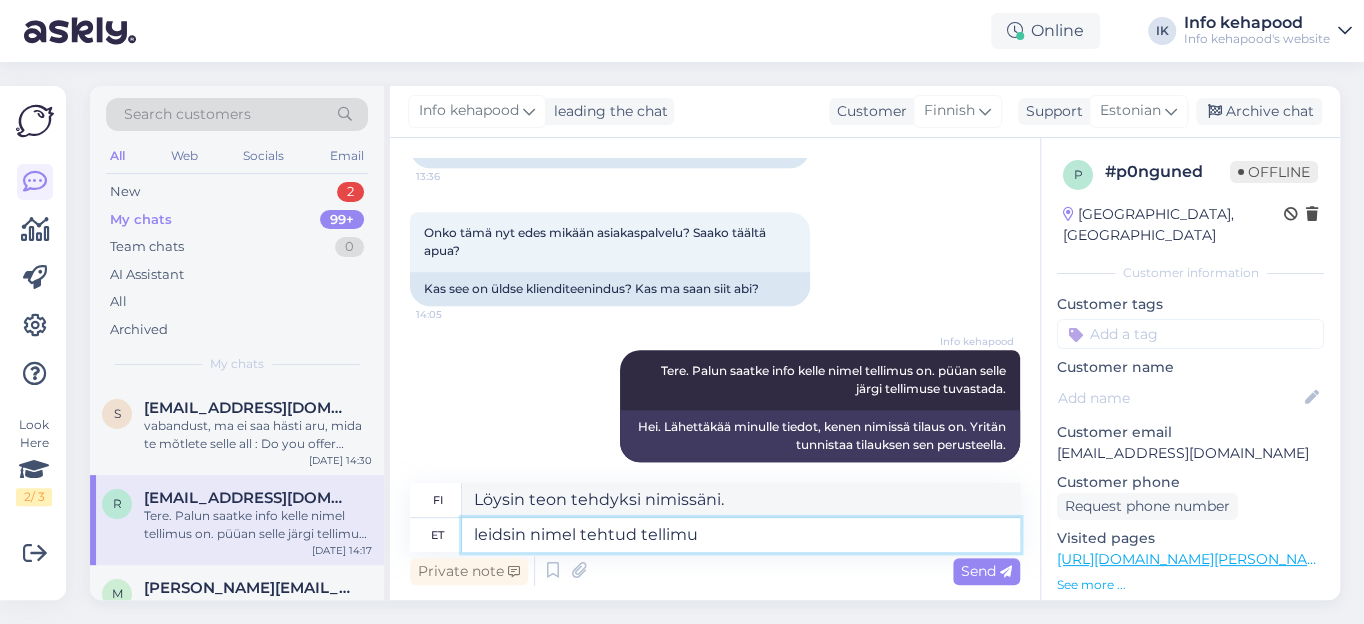 type on "leidsin nimel tehtud tellimus" 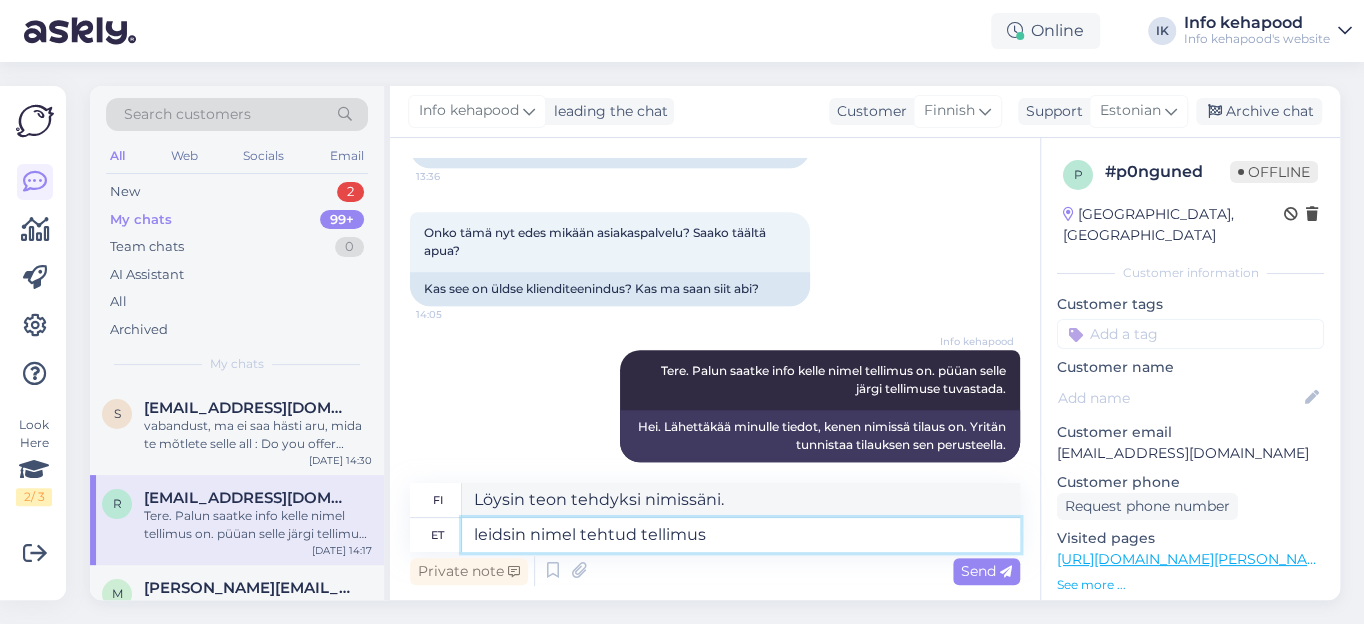 type on "Löysin puolestani tehdyn tilauksen." 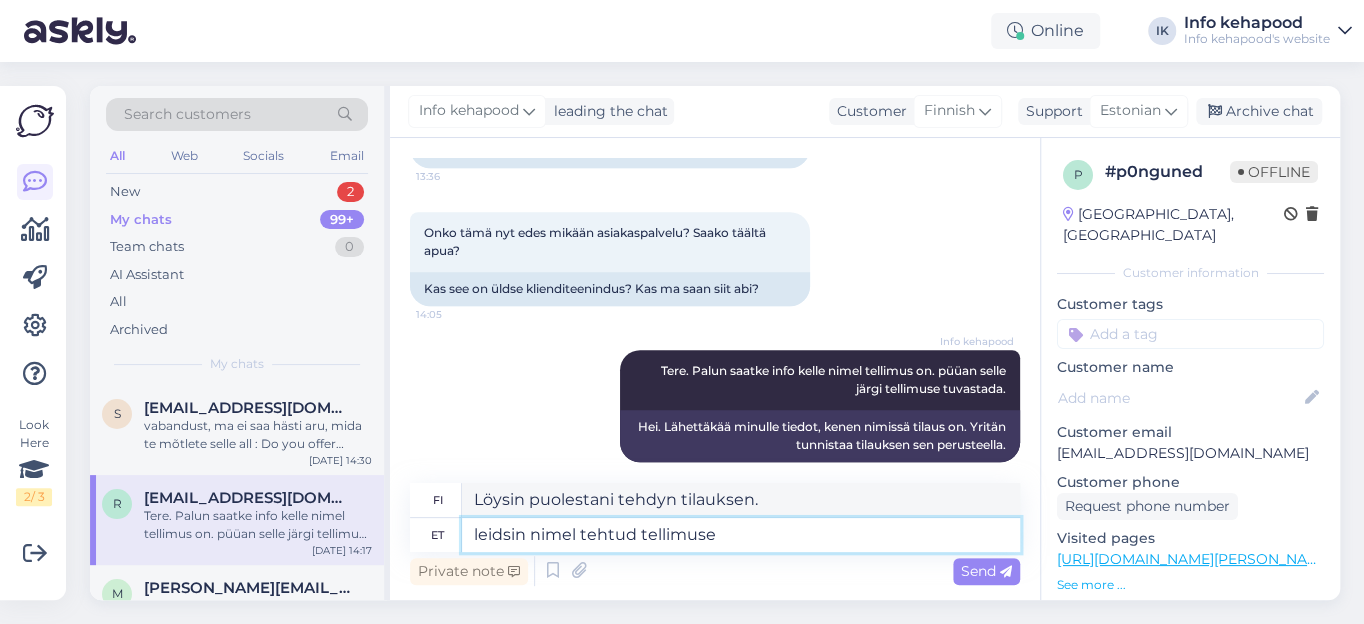 paste on "80000650" 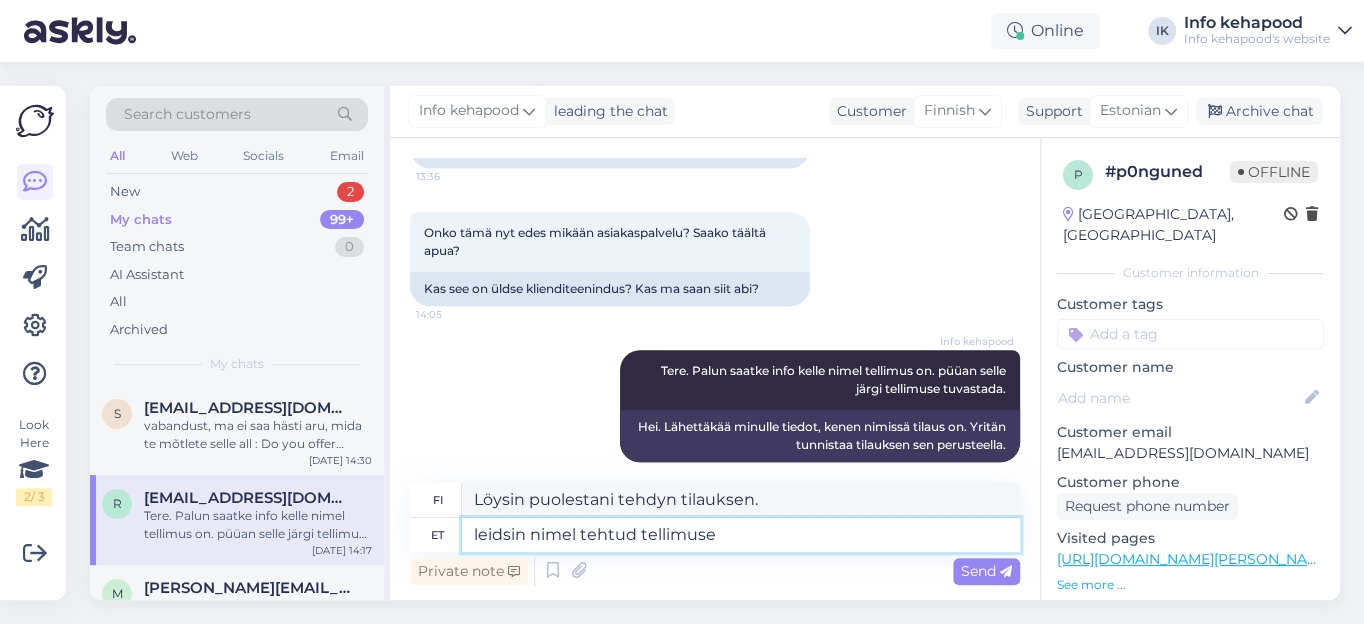 type on "leidsin nimel tehtud tellimuse 80000650" 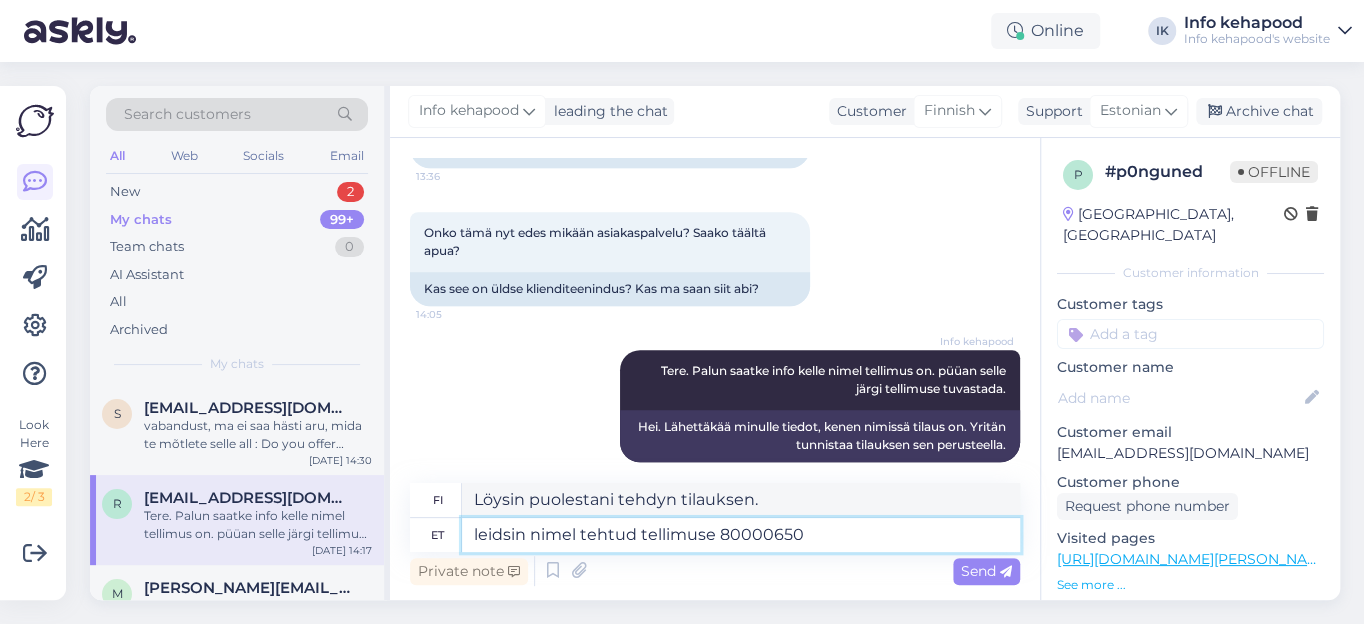 type on "Löysin tilauksen, joka oli tehty 80000650:n puolesta." 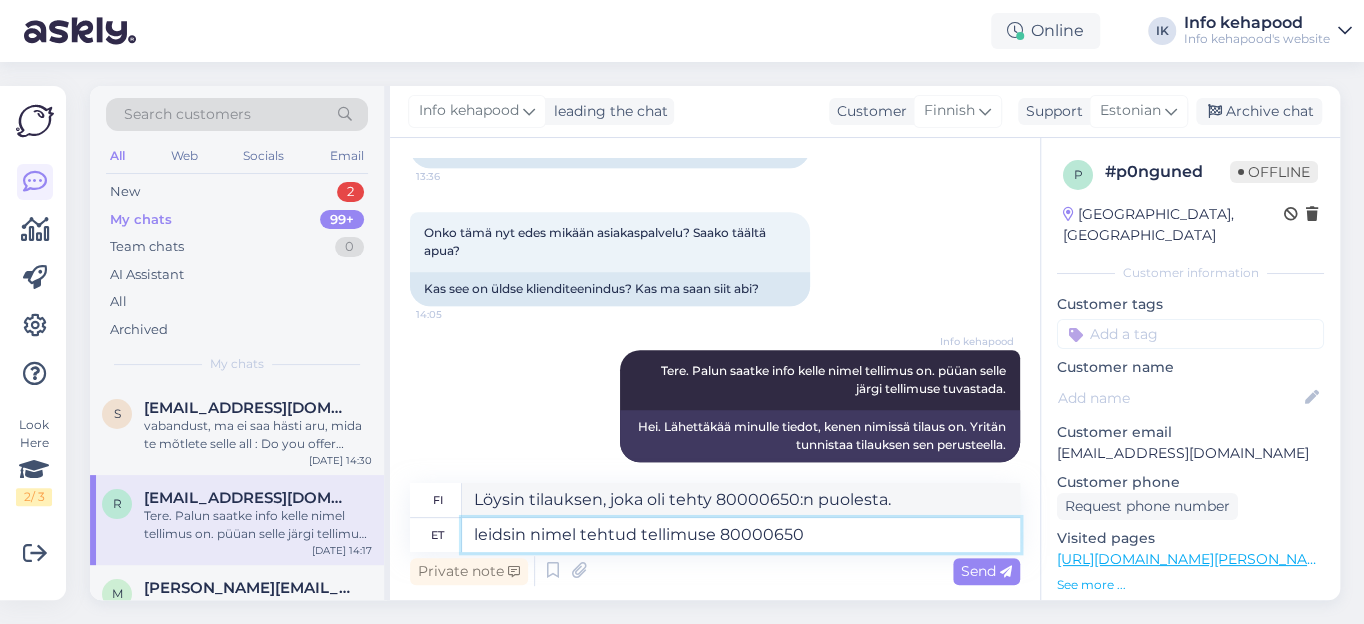 click on "leidsin nimel tehtud tellimuse 80000650" at bounding box center (741, 535) 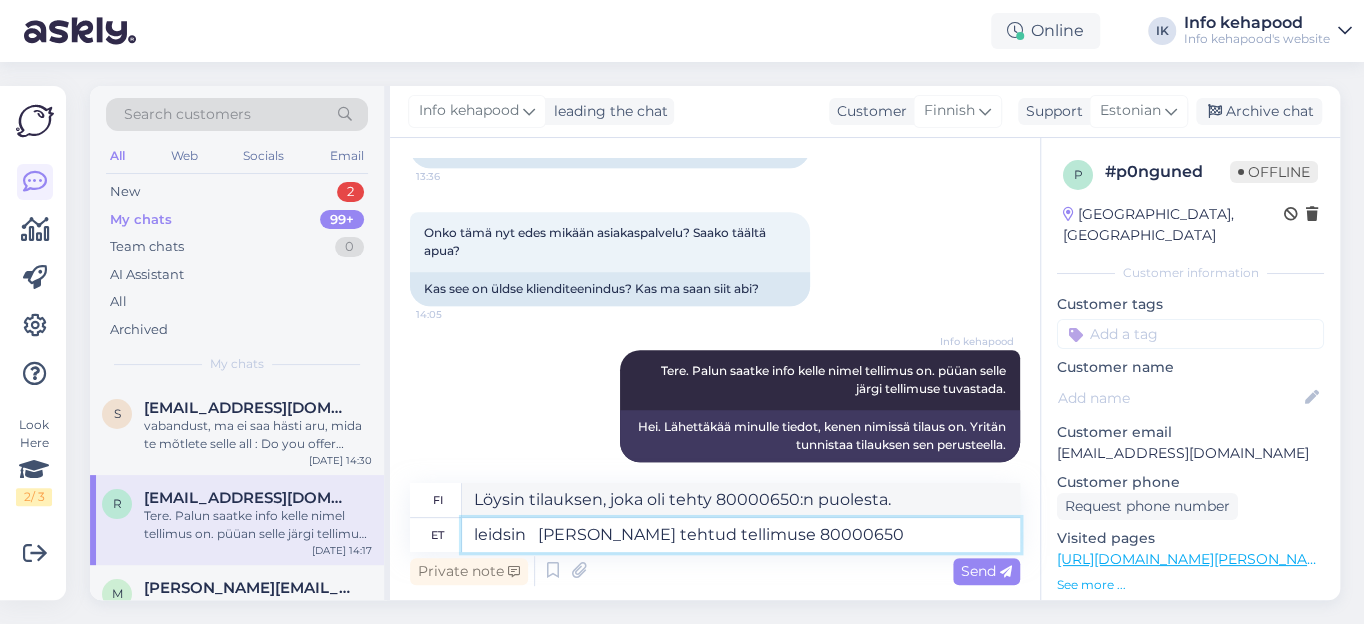 type on "leidsin 	Riikka Lehto nimel tehtud tellimuse 80000650" 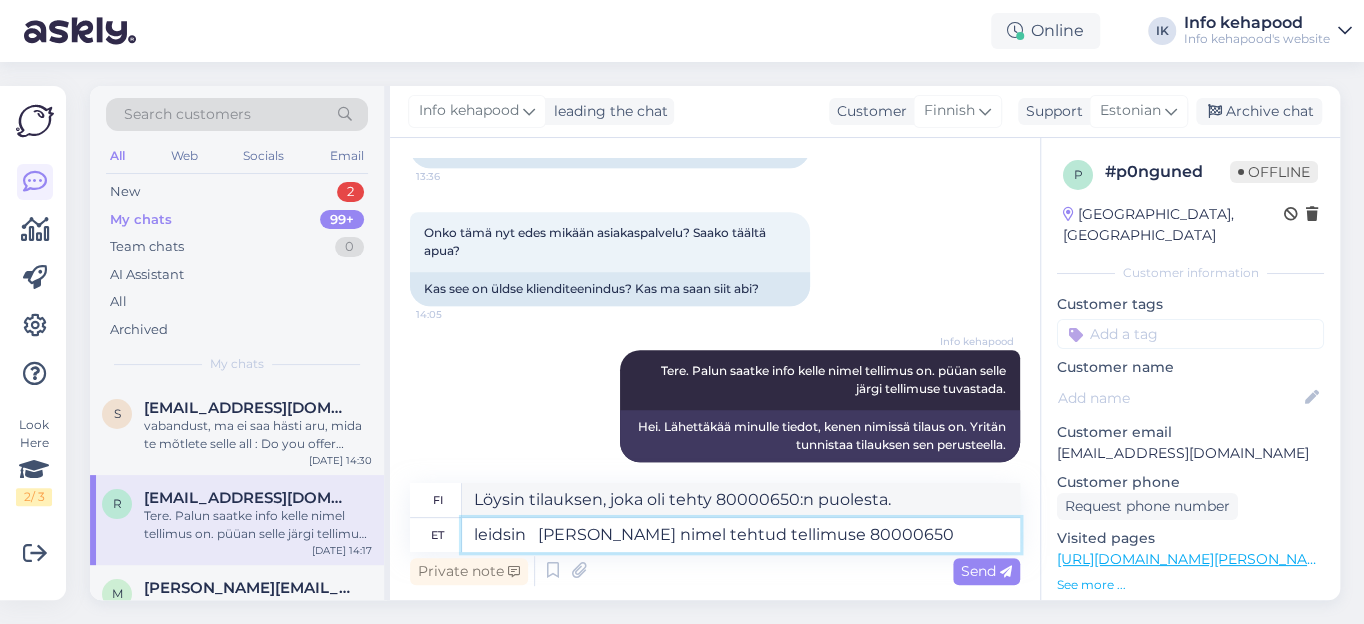 type on "Löysin Riikka Lehdon puolesta tehdyn tilauksen 80000650" 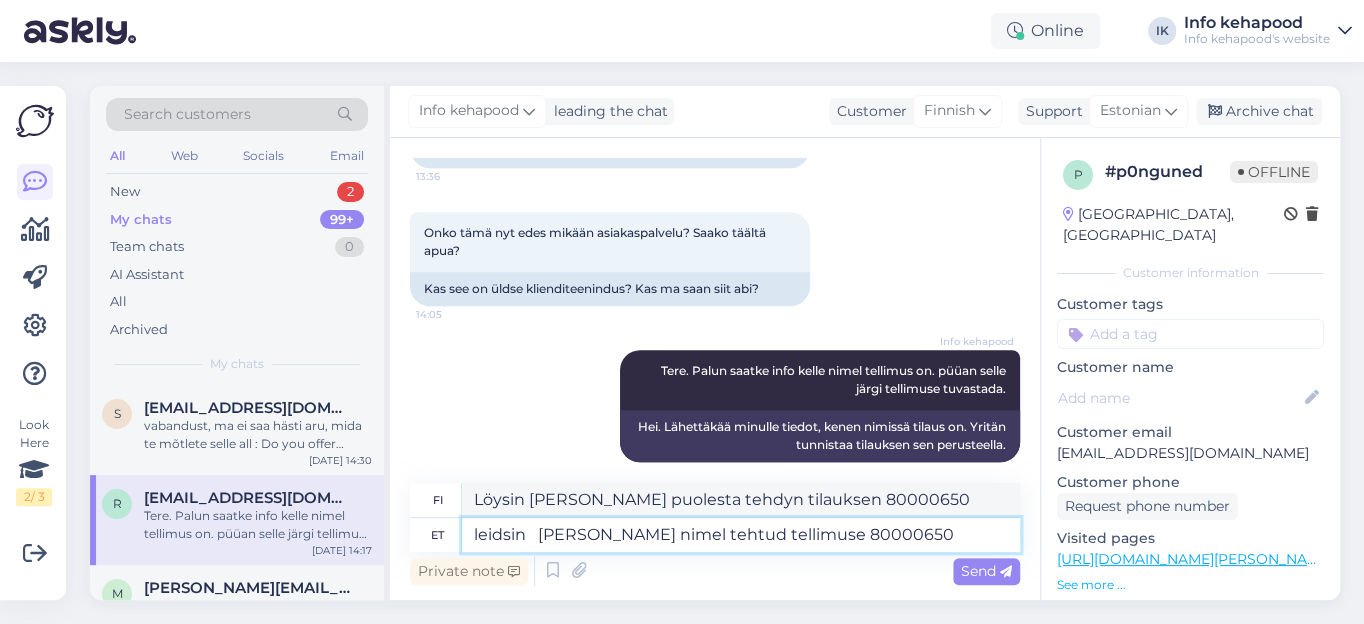 click on "leidsin 	Riikka Lehto nimel tehtud tellimuse 80000650" at bounding box center (741, 535) 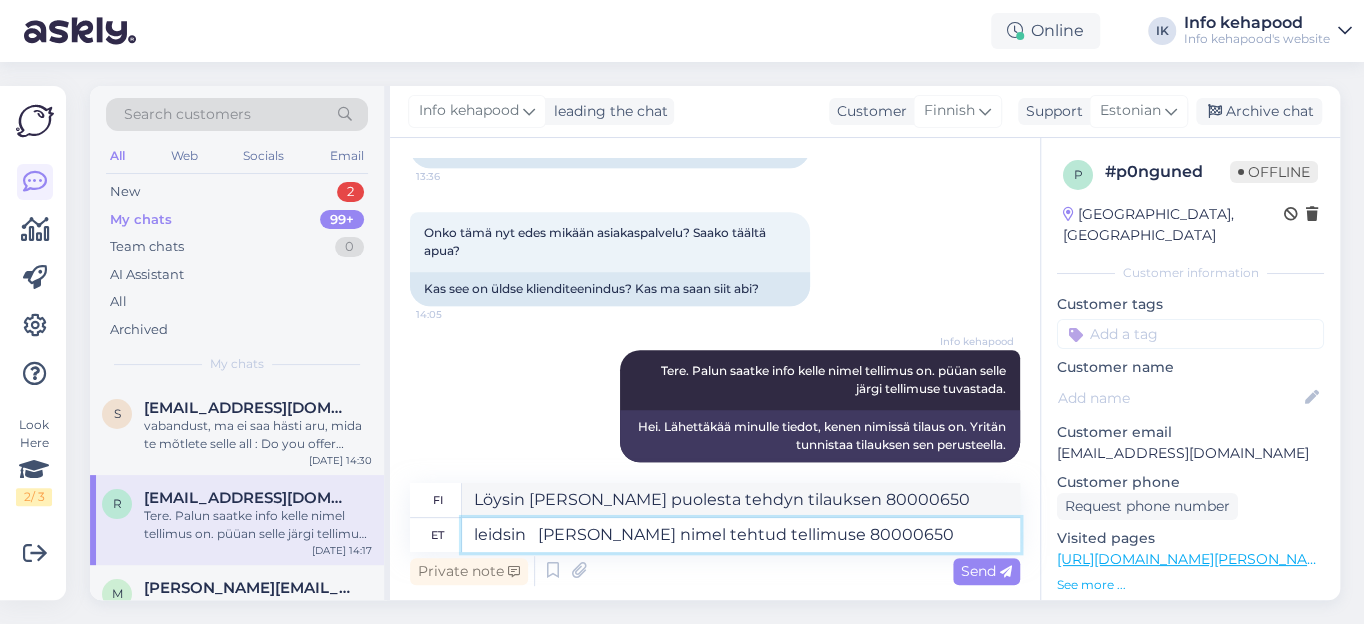type on "leidsin 	Riikka Lehto nimel tehtud tellimuse 80000650." 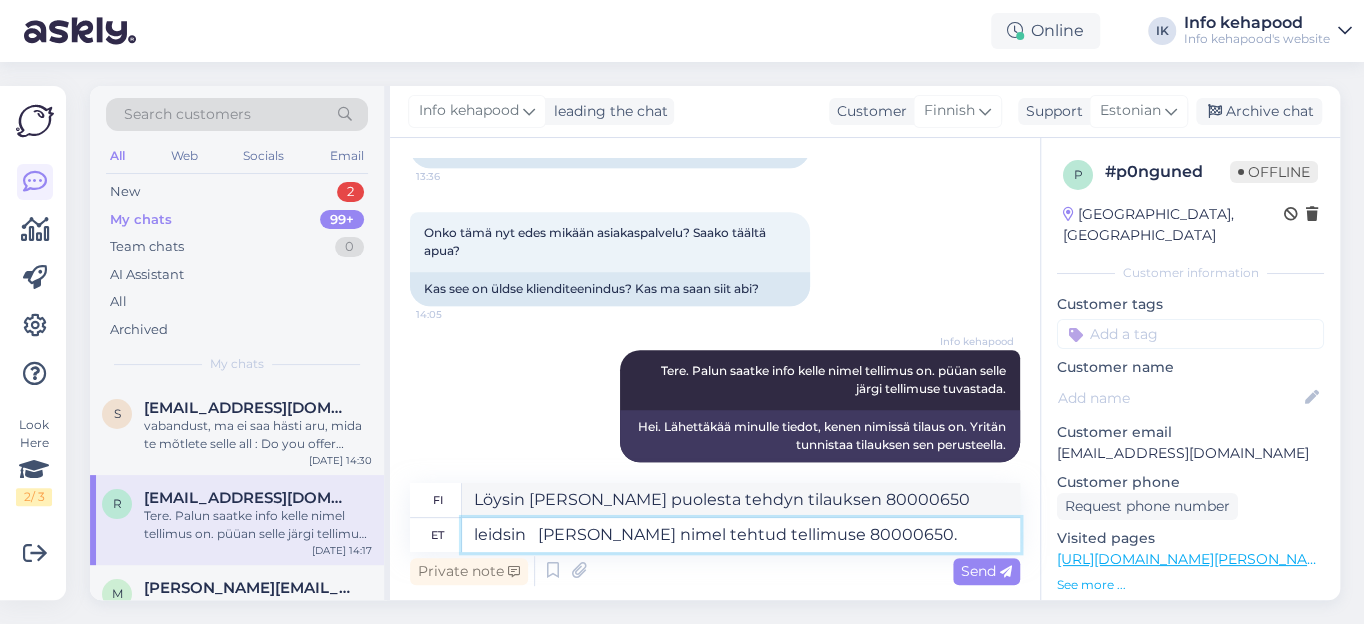 type on "Löysin Riikka Lehdon puolesta tehdyn tilauksen 80000650." 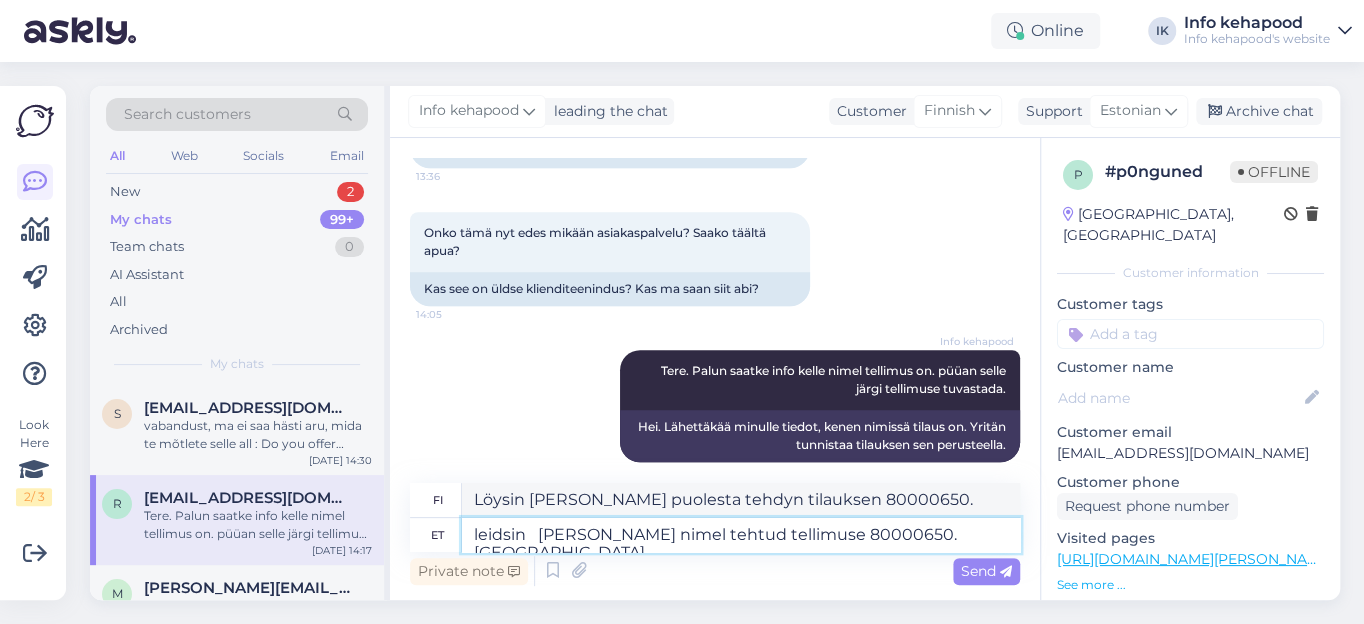 type on "leidsin 	Riikka Lehto nimel tehtud tellimuse 80000650. Olete t" 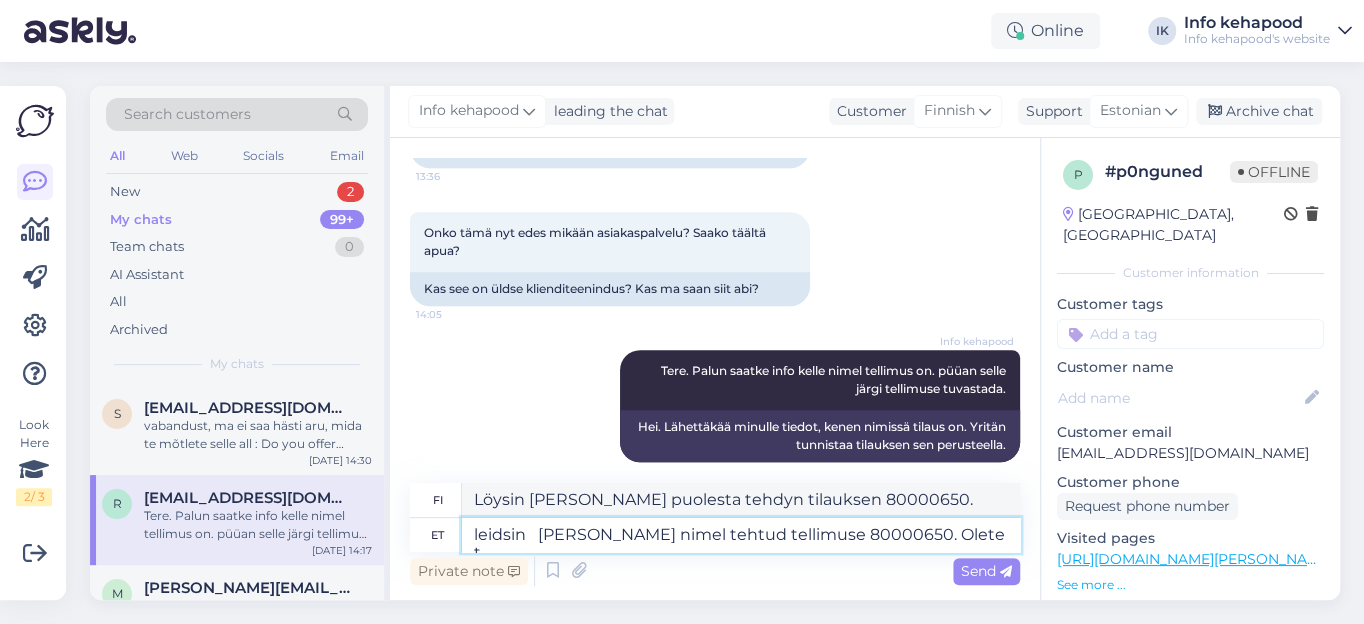 type on "Löysin tilauksen 80000650, joka on tehty Riikka Lehdon nimissä. Olet" 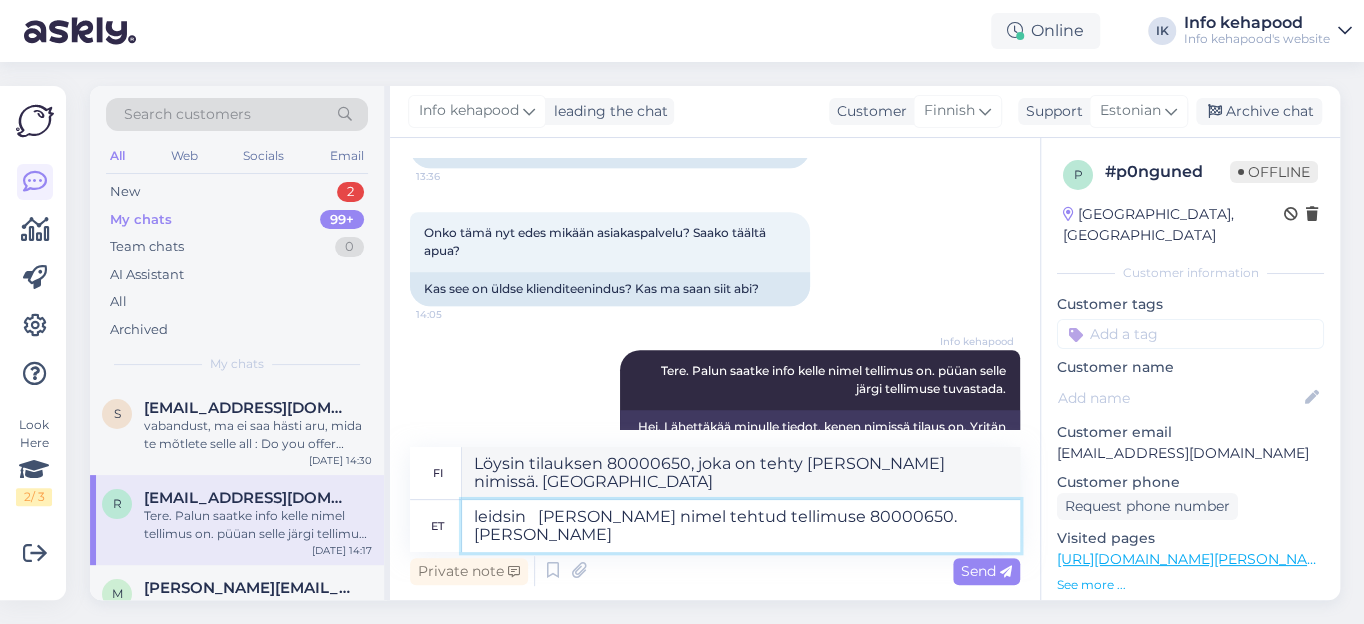 type on "leidsin 	Riikka Lehto nimel tehtud tellimuse 80000650. Olete tellinud" 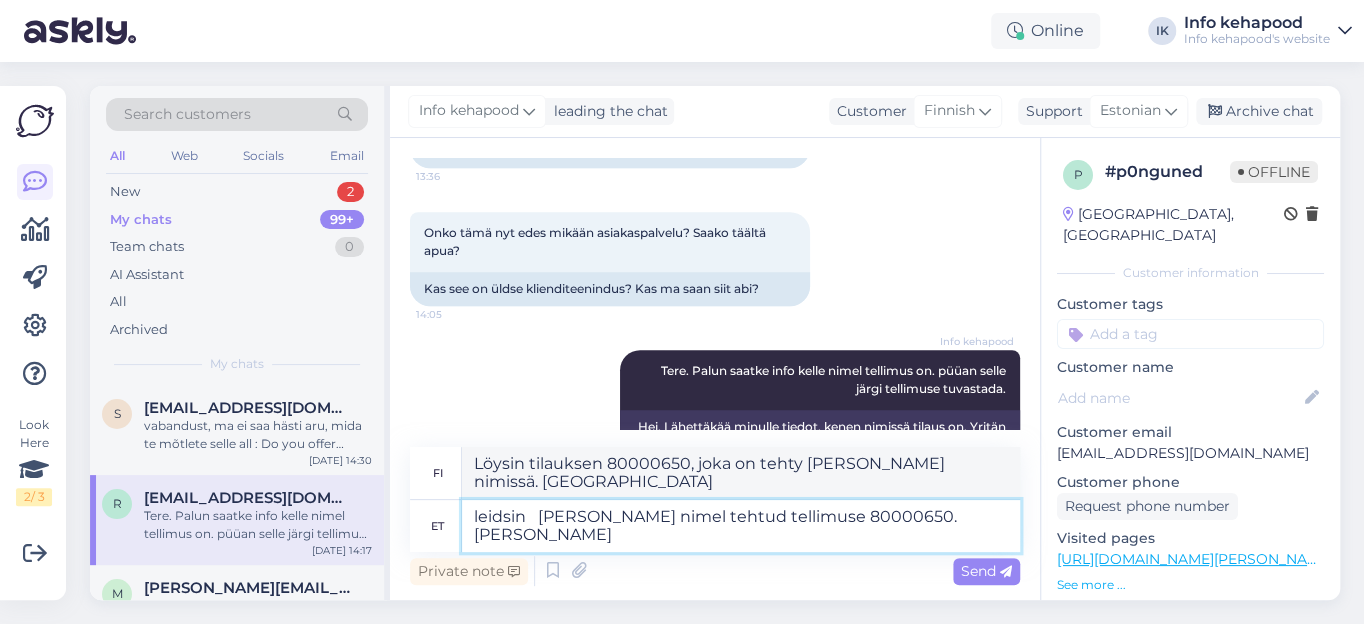 type on "Löysin tilauksen 80000650, joka on tehty Riikka Lehdon nimissä. Olet tilannut." 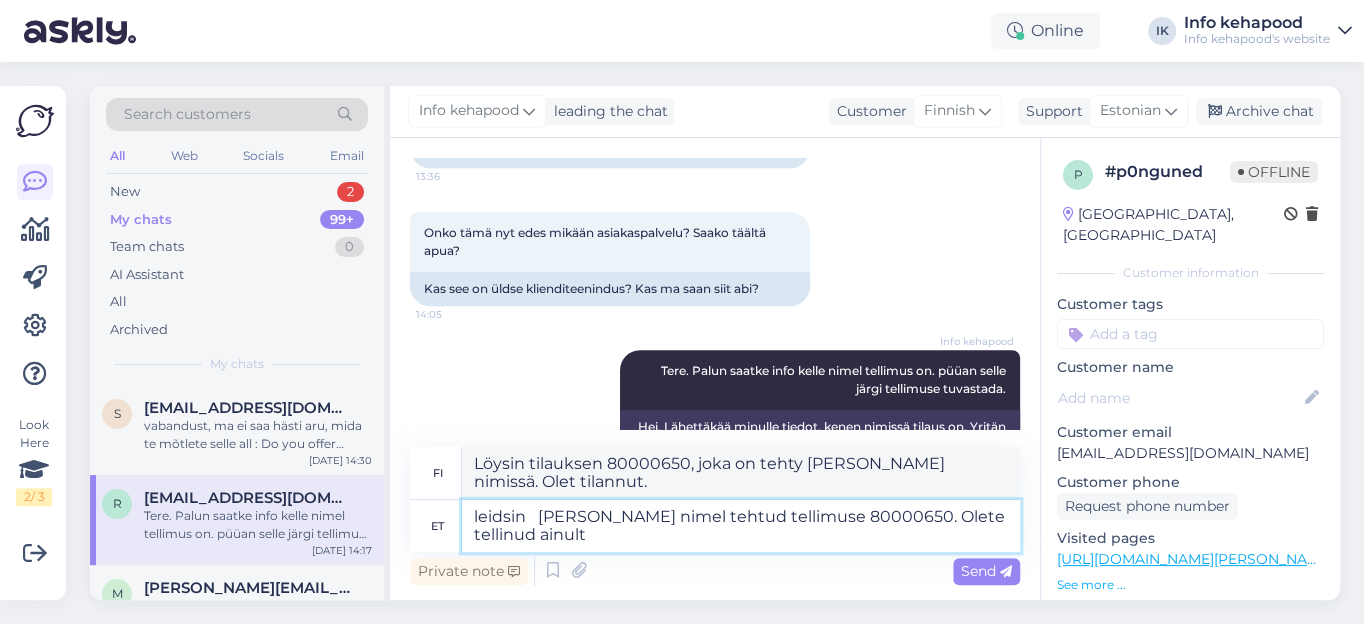 type on "leidsin 	Riikka Lehto nimel tehtud tellimuse 80000650. Olete tellinud ainult" 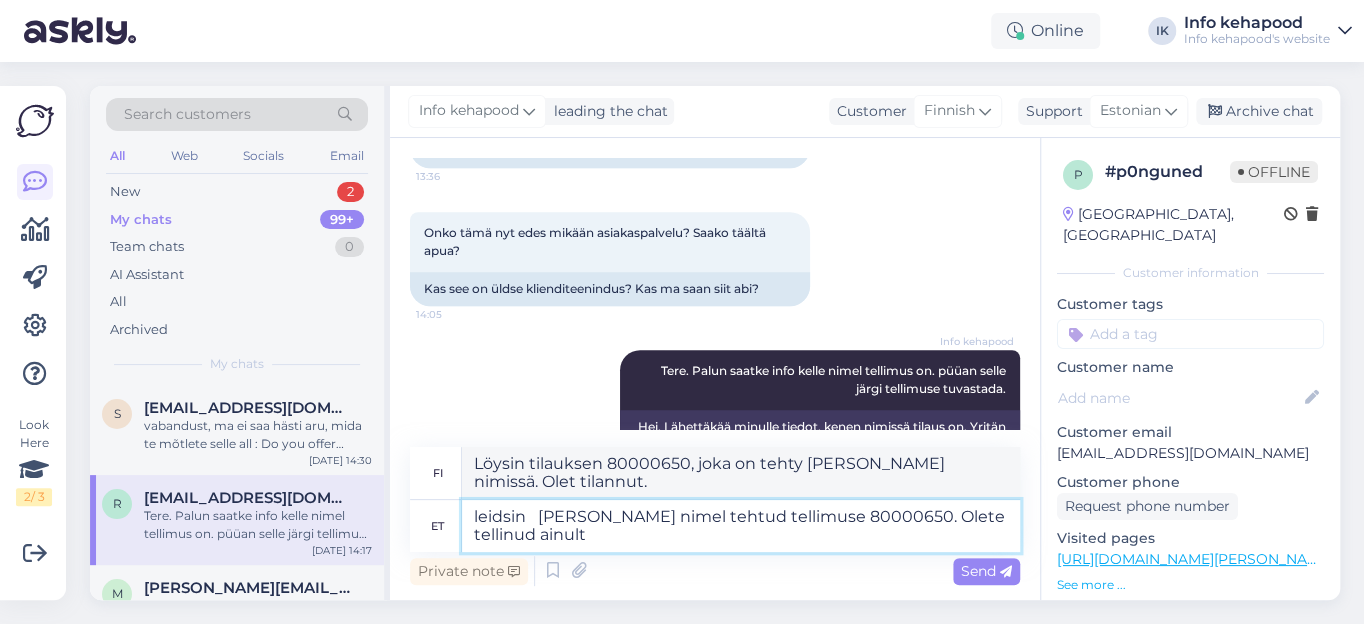 type on "Löysin tilauksen 80000650, joka on tehty Riikka Lehdon nimissä. Olet tilannut vain" 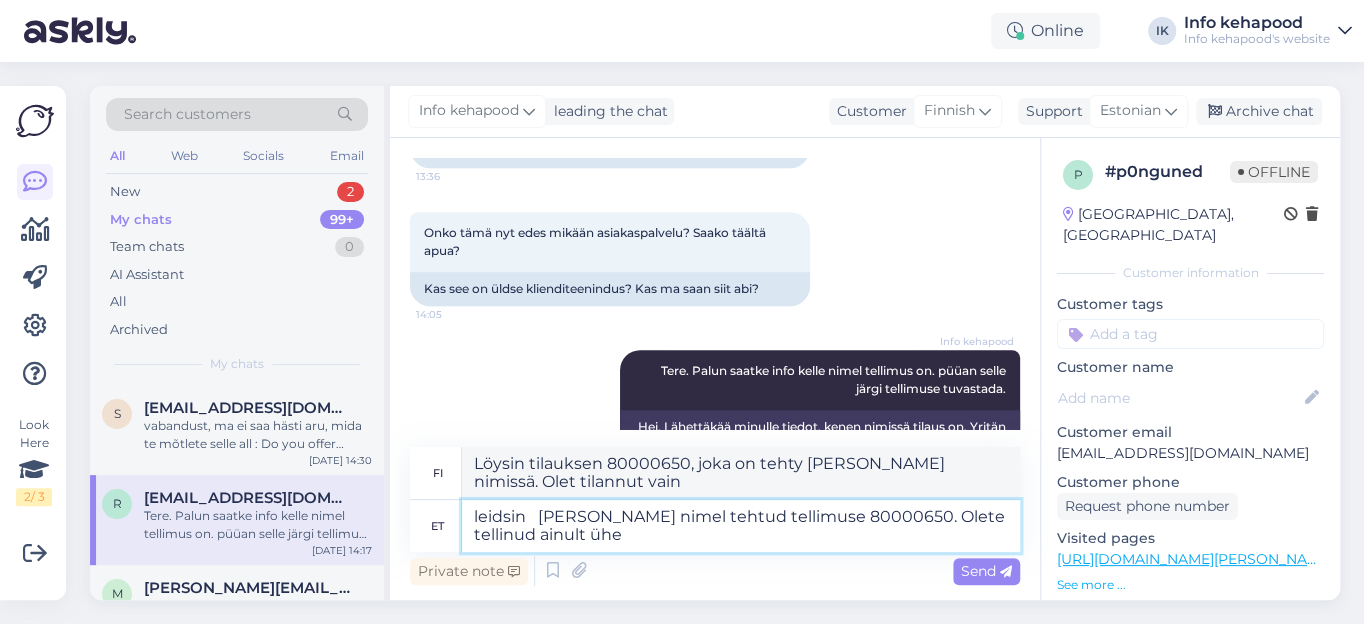 type on "leidsin 	Riikka Lehto nimel tehtud tellimuse 80000650. Olete tellinud ainult ühe" 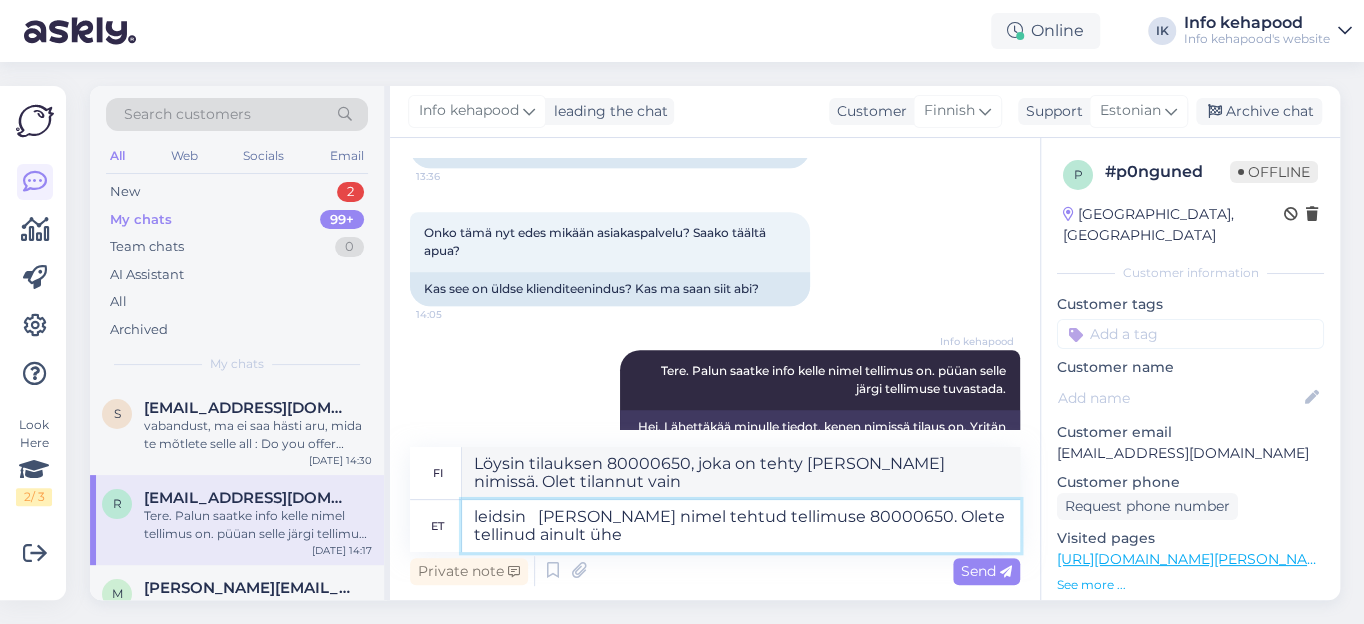 type on "Löysin Riikka Lehdon nimissä tehdyn tilauksen 80000650. Olet tilannut vain yhden." 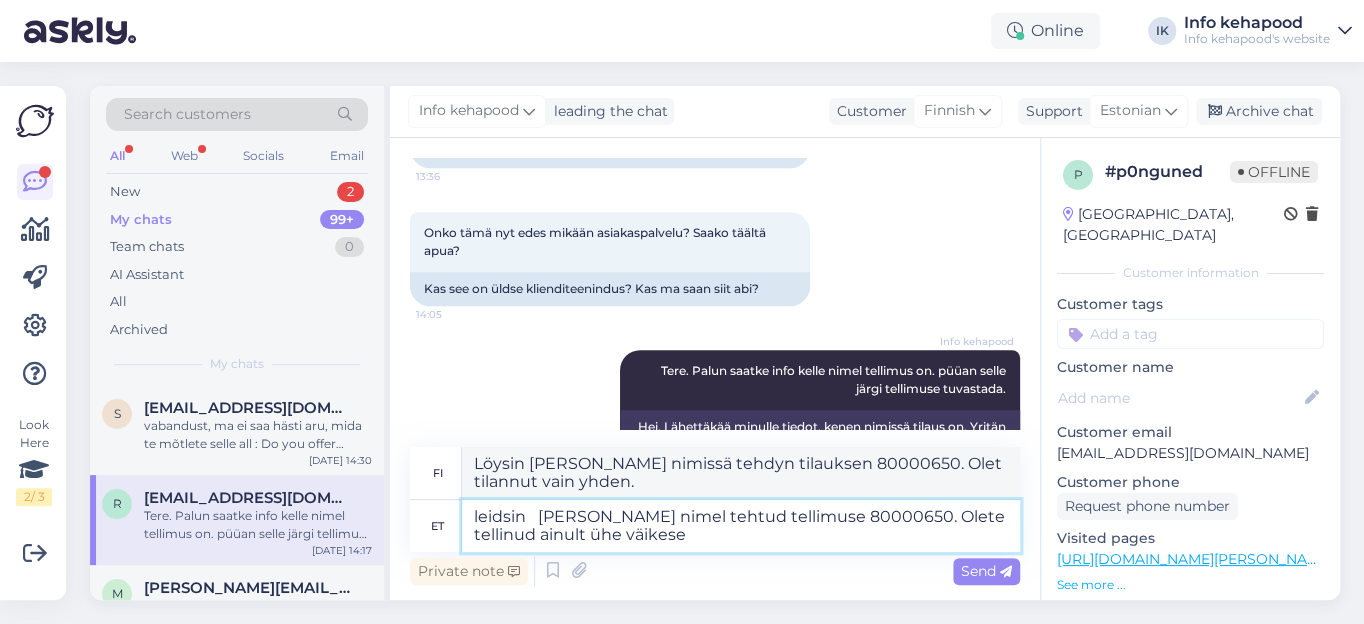 type on "leidsin 	Riikka Lehto nimel tehtud tellimuse 80000650. Olete tellinud ainult ühe väikese" 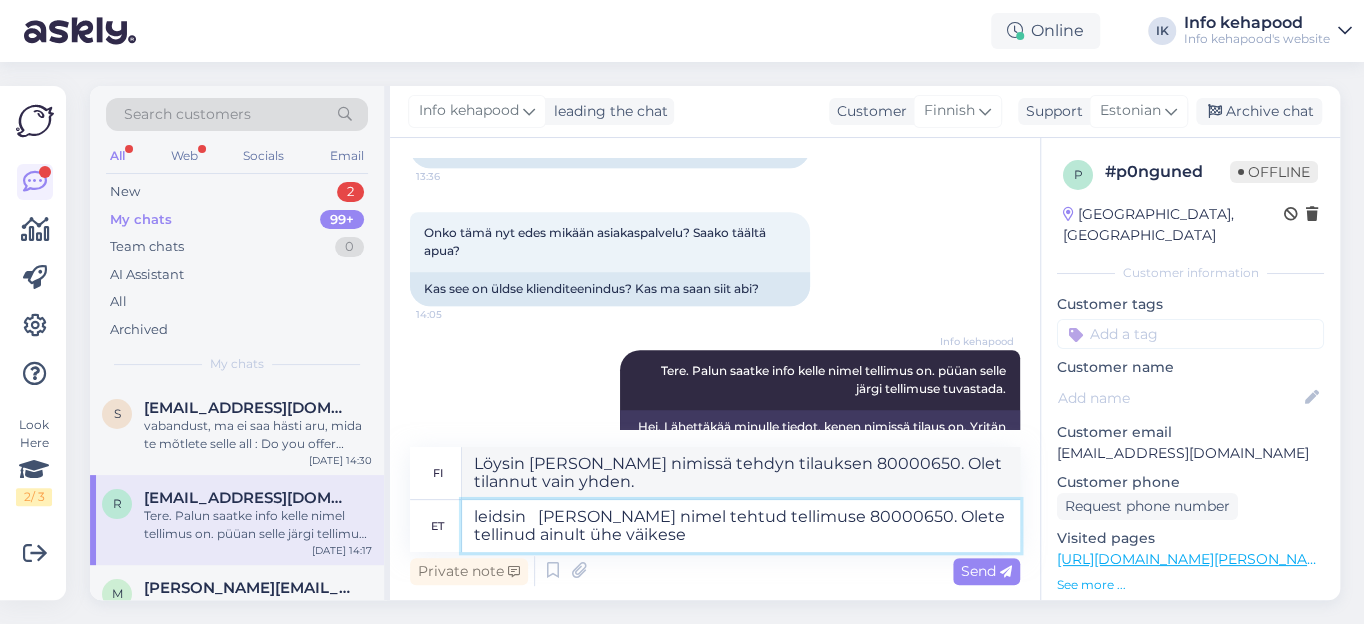 type on "Löysin Riikka Lehdon nimissä tehdyn tilauksen 80000650. Olet tilannut vain yhden pienen" 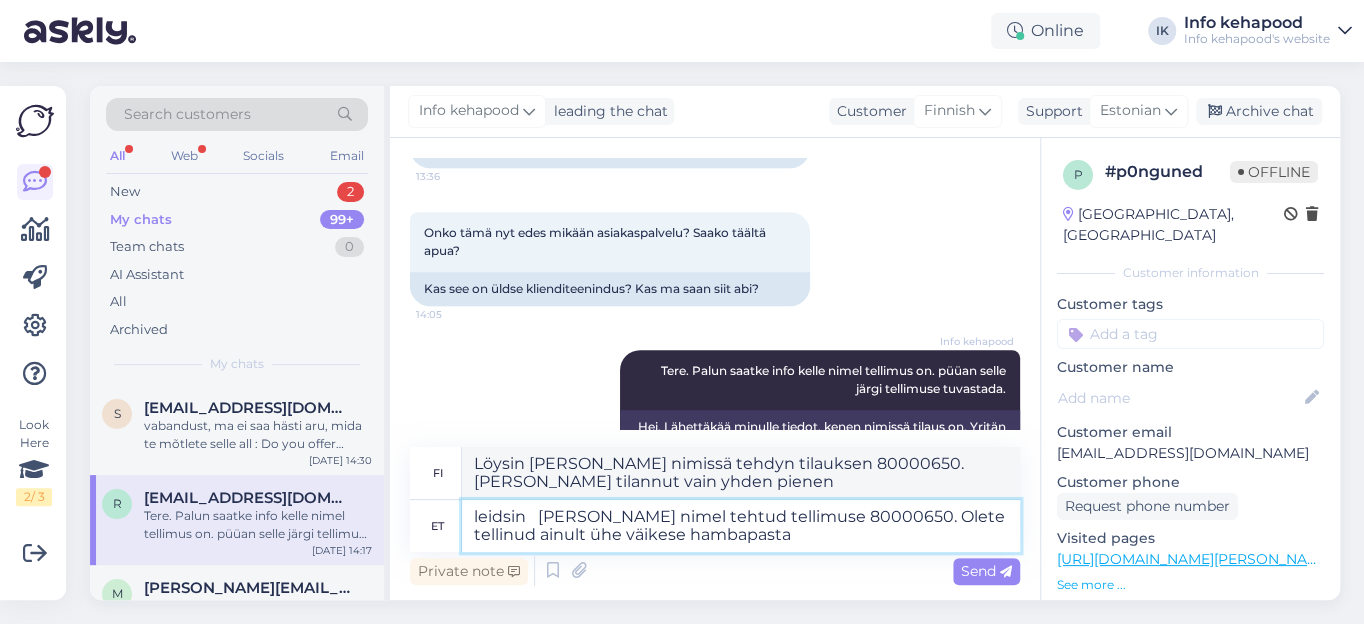 type on "leidsin 	Riikka Lehto nimel tehtud tellimuse 80000650. Olete tellinud ainult ühe väikese hambapasta" 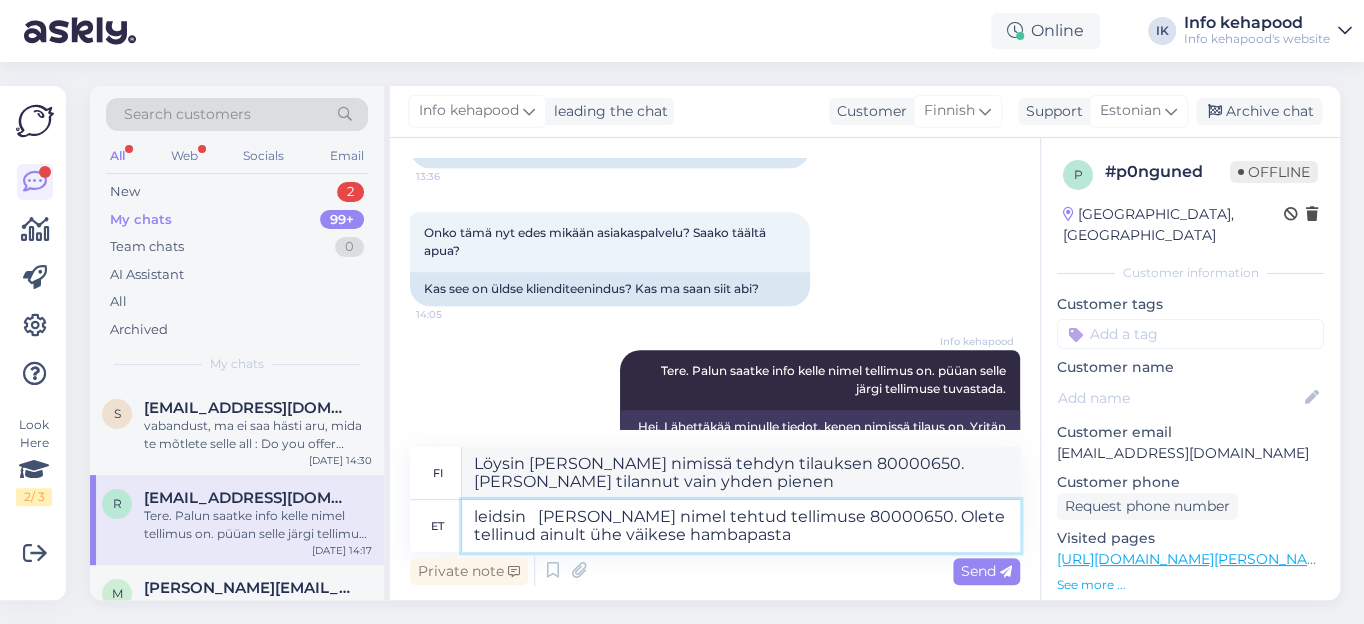 type on "Löysin Riikka Lehdon nimissä tehdyn tilauksen numerolla 80000650. Olet tilannut vain yhden pienen hammastahnan." 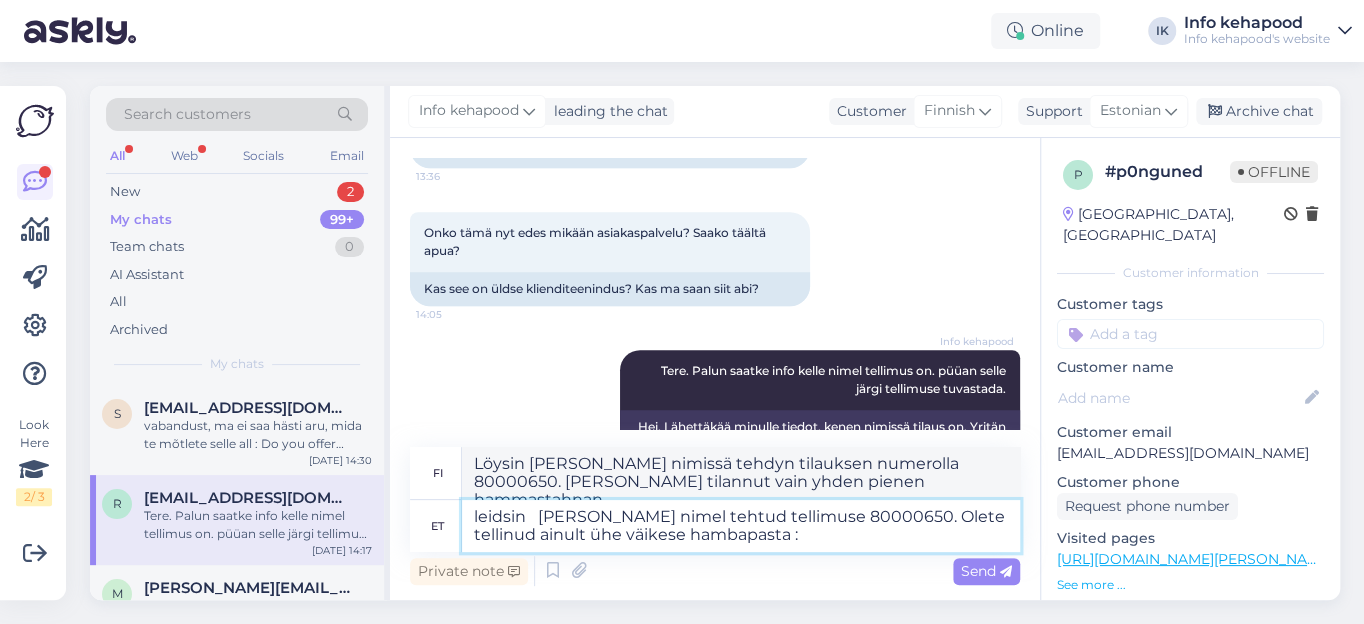 type on "leidsin 	Riikka Lehto nimel tehtud tellimuse 80000650. Olete tellinud ainult ühe väikese hambapasta :" 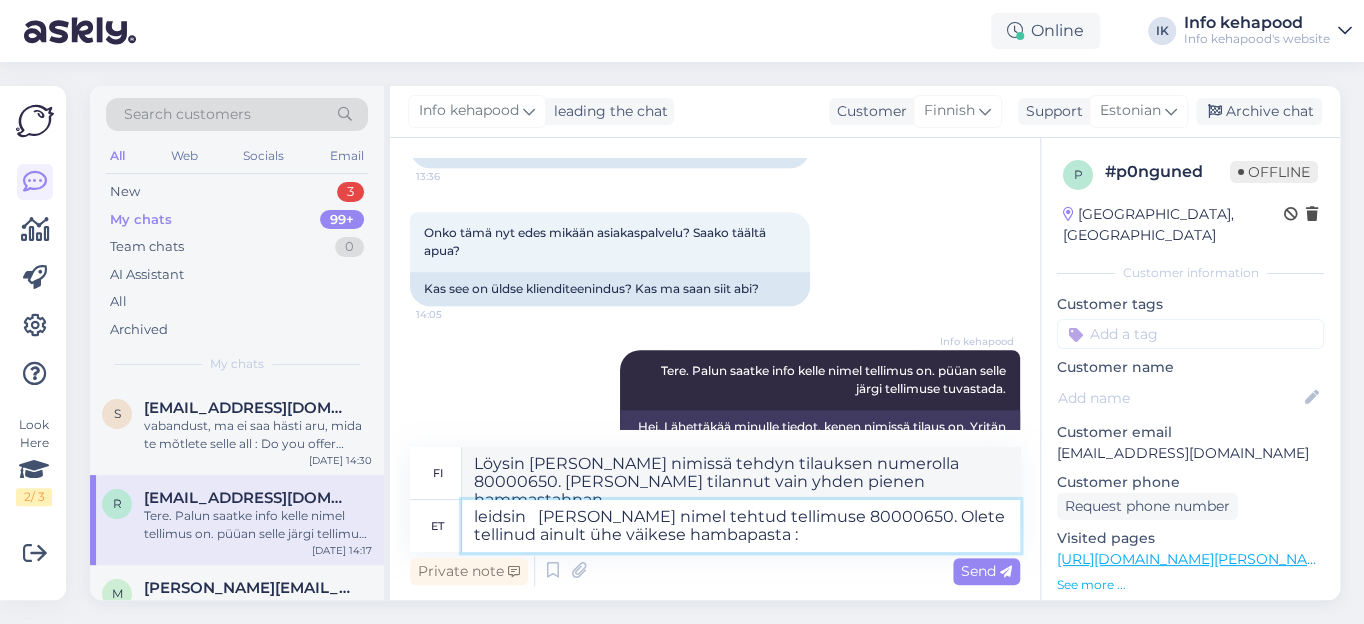 type on "Löysin Riikka Lehdon nimissä tehdyn tilauksen 80000650. Olet tilannut vain yhden pienen hammastahnan:" 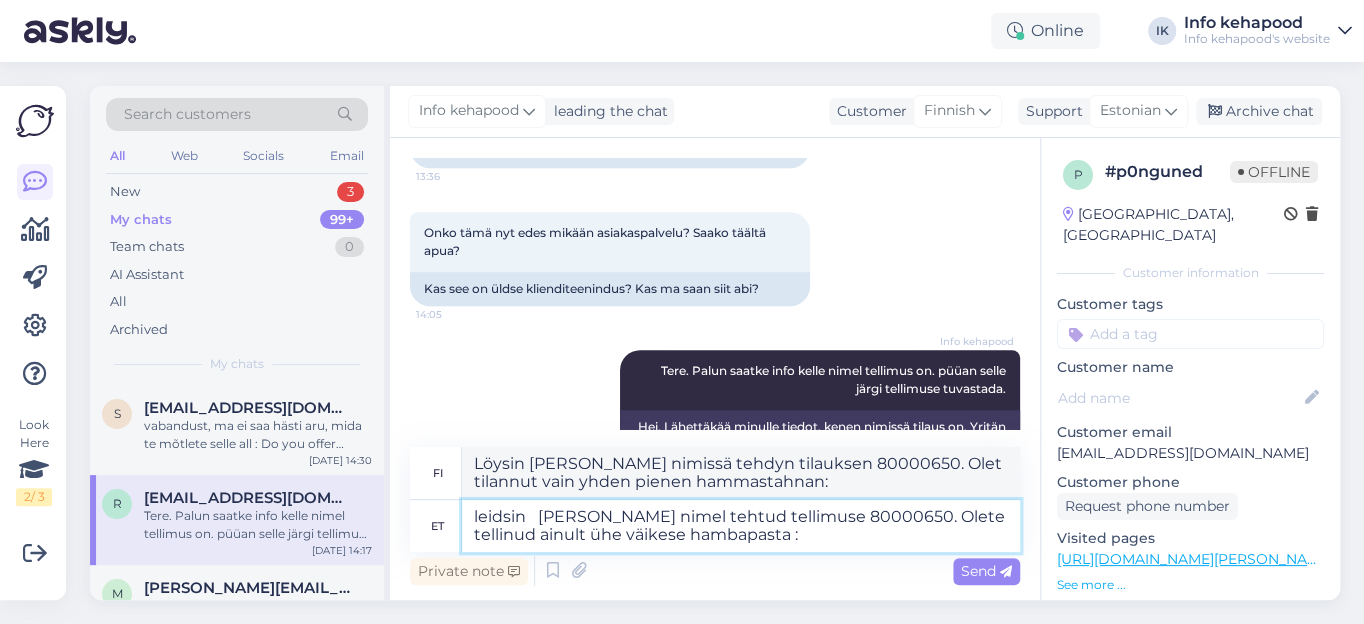 paste on "Marvis Toothpaste Whitening Mint 25ml" 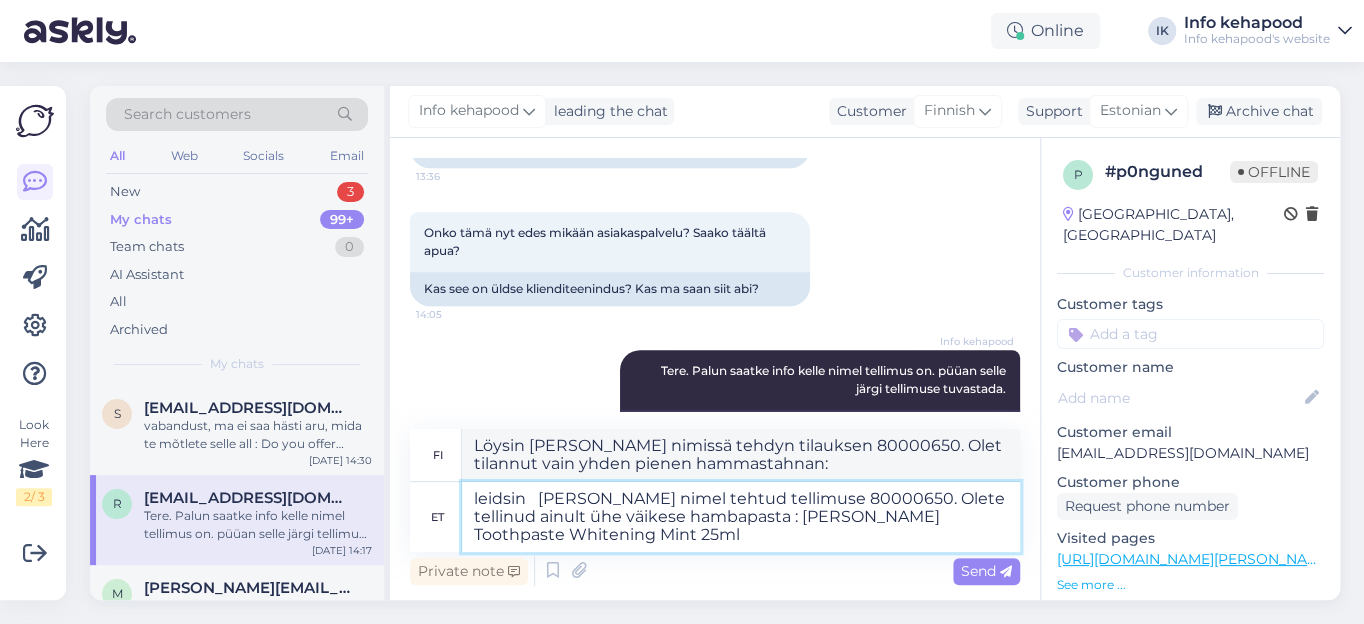 type on "Löysin tilauksen, joka on tehty Riikka Lehdon 80000650 nimellä. Olet tilannut vain yhden pienen hammastahnan: Marvis Whitening Mint -hammastahna 25ml" 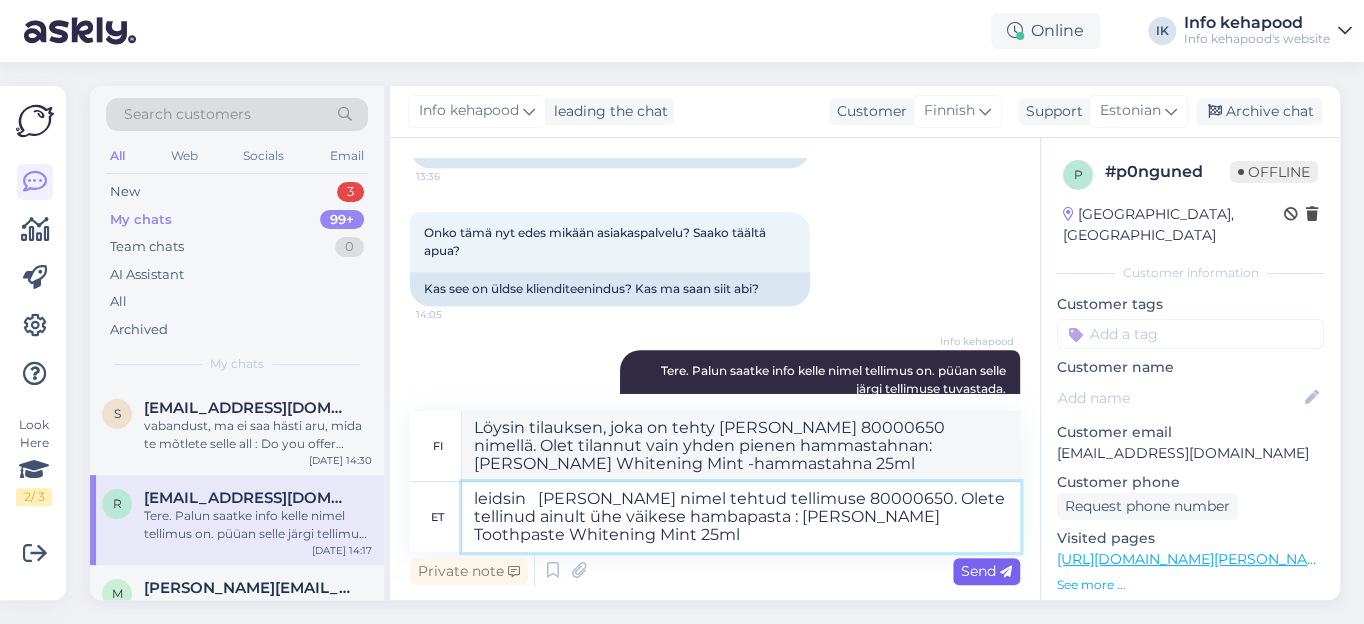 type on "leidsin 	Riikka Lehto nimel tehtud tellimuse 80000650. Olete tellinud ainult ühe väikese hambapasta : Marvis Toothpaste Whitening Mint 25ml" 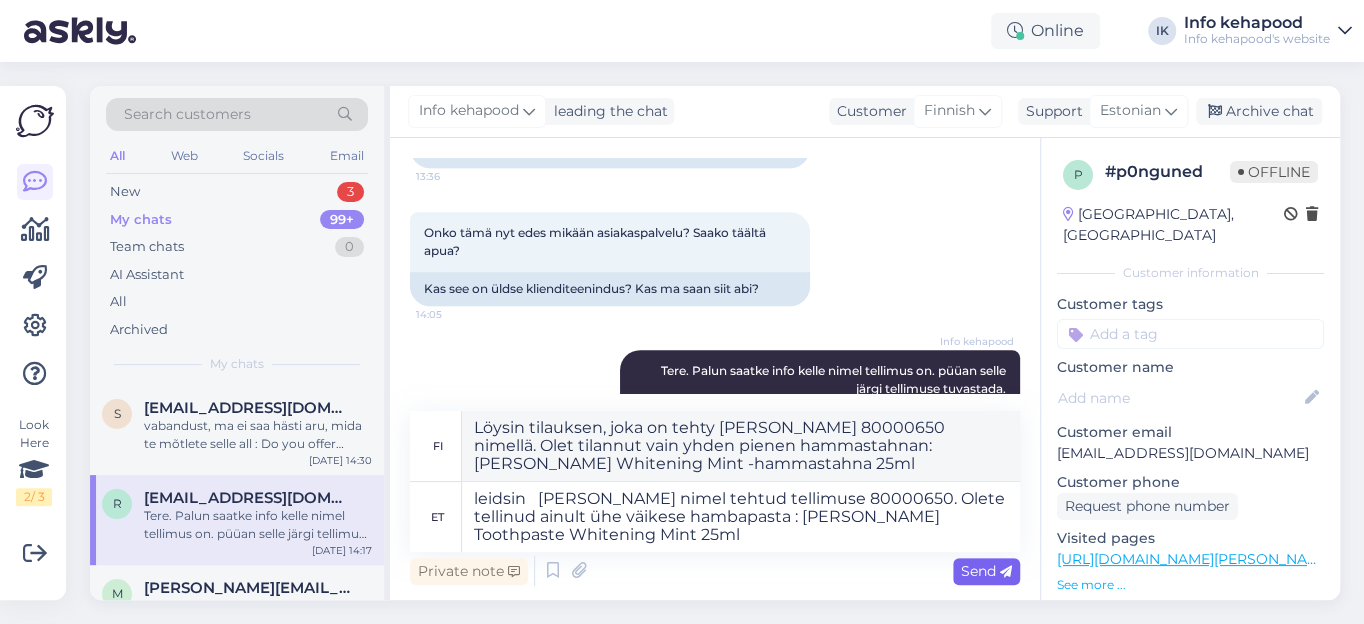 click on "Send" at bounding box center [986, 571] 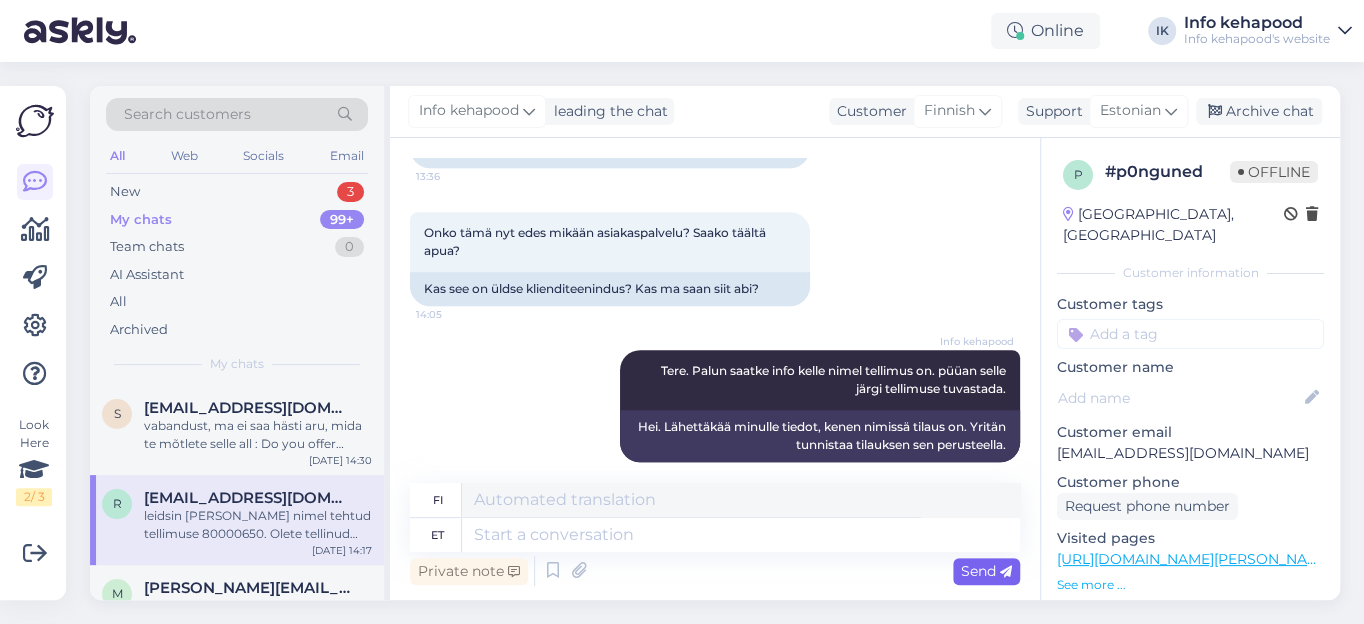 scroll, scrollTop: 784, scrollLeft: 0, axis: vertical 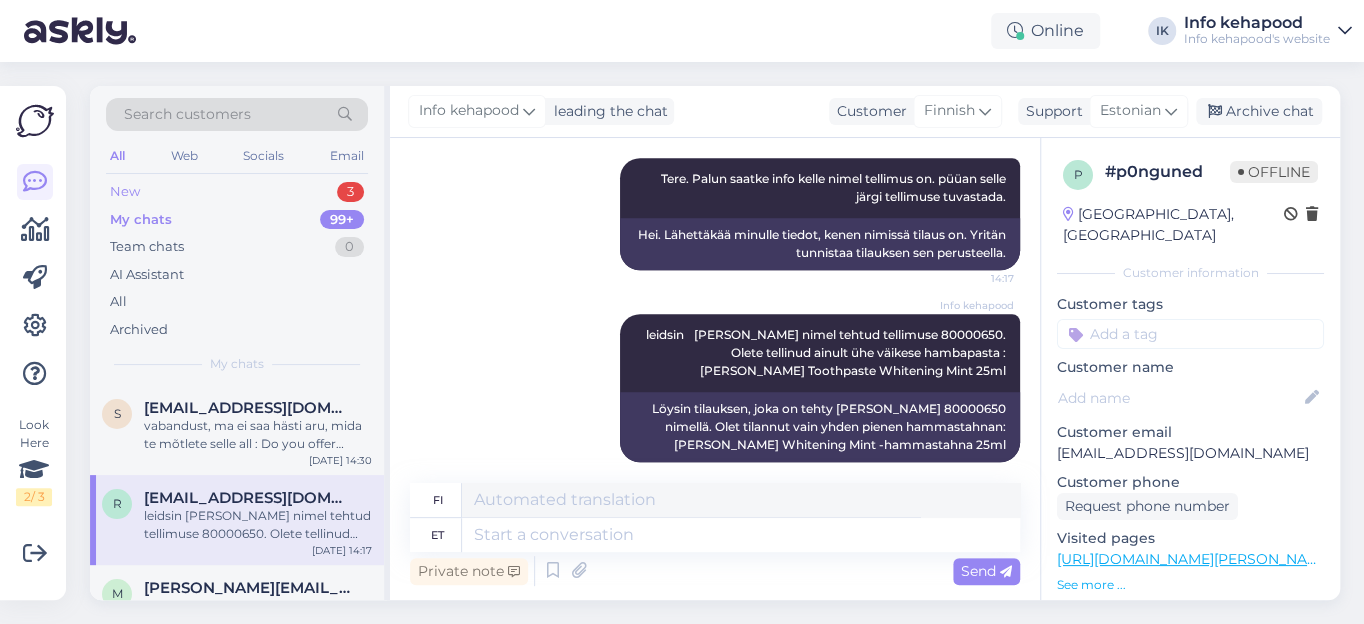 click on "New" at bounding box center (125, 192) 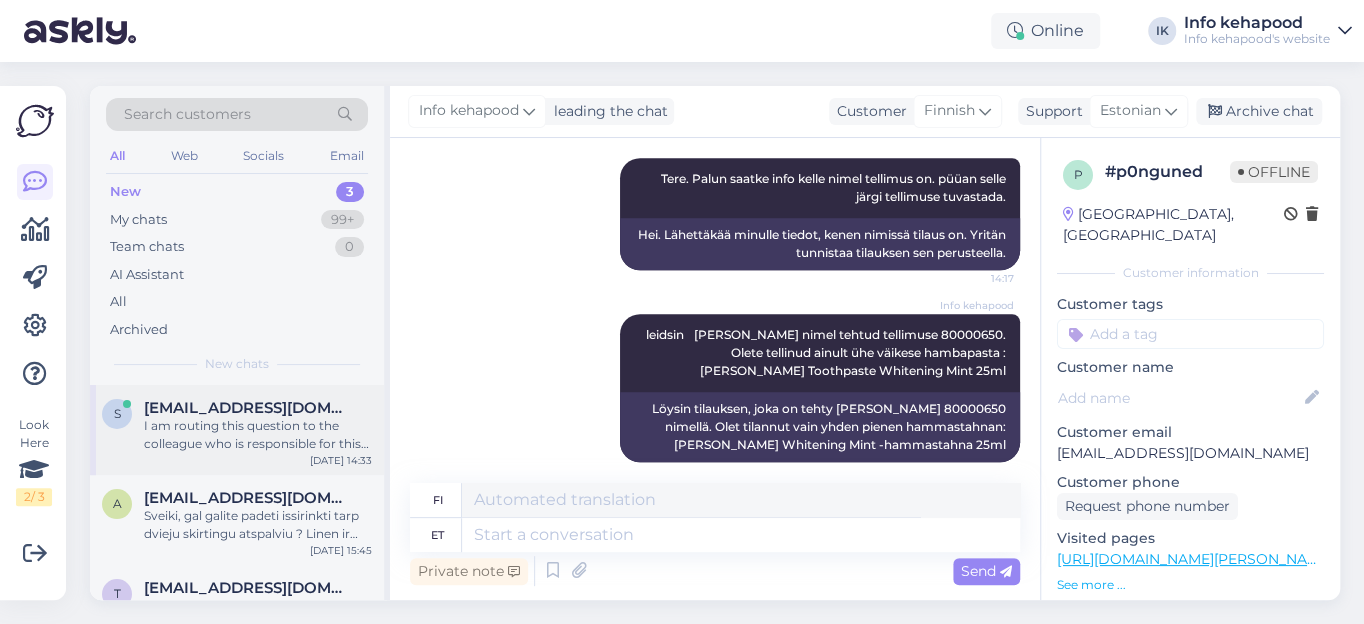 click on "I am routing this question to the colleague who is responsible for this topic. The reply might take a bit. But it’ll be saved here for you to read later." at bounding box center (258, 435) 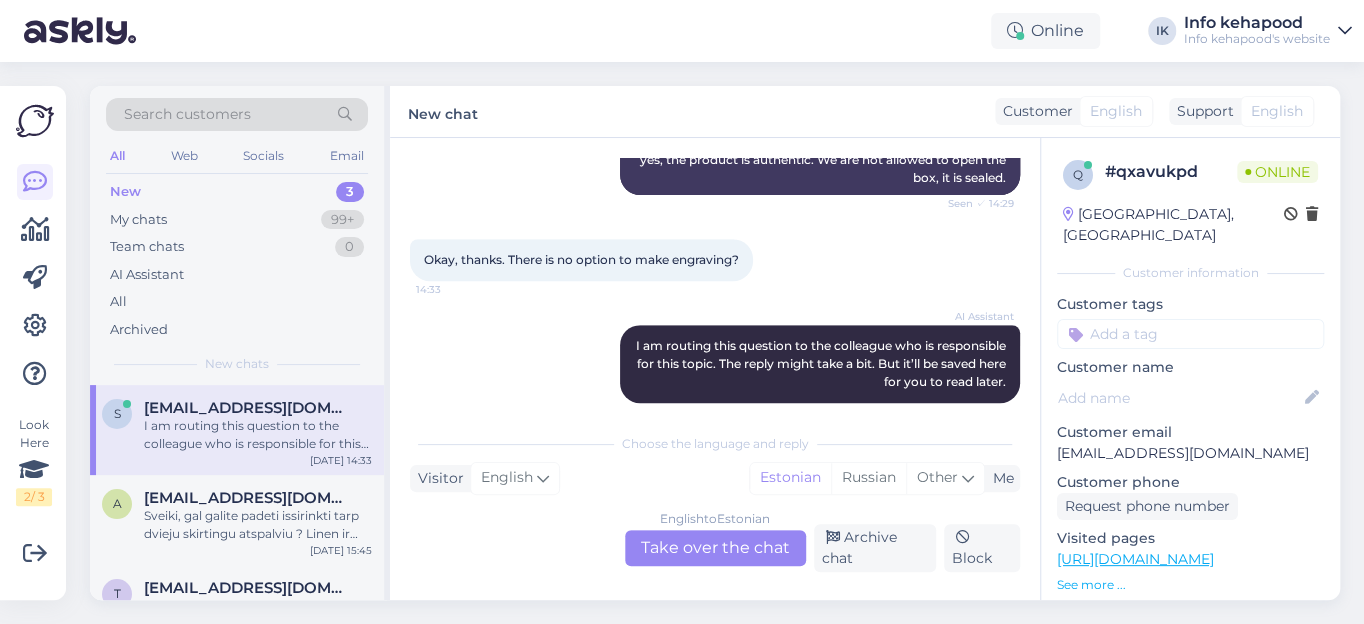 scroll, scrollTop: 598, scrollLeft: 0, axis: vertical 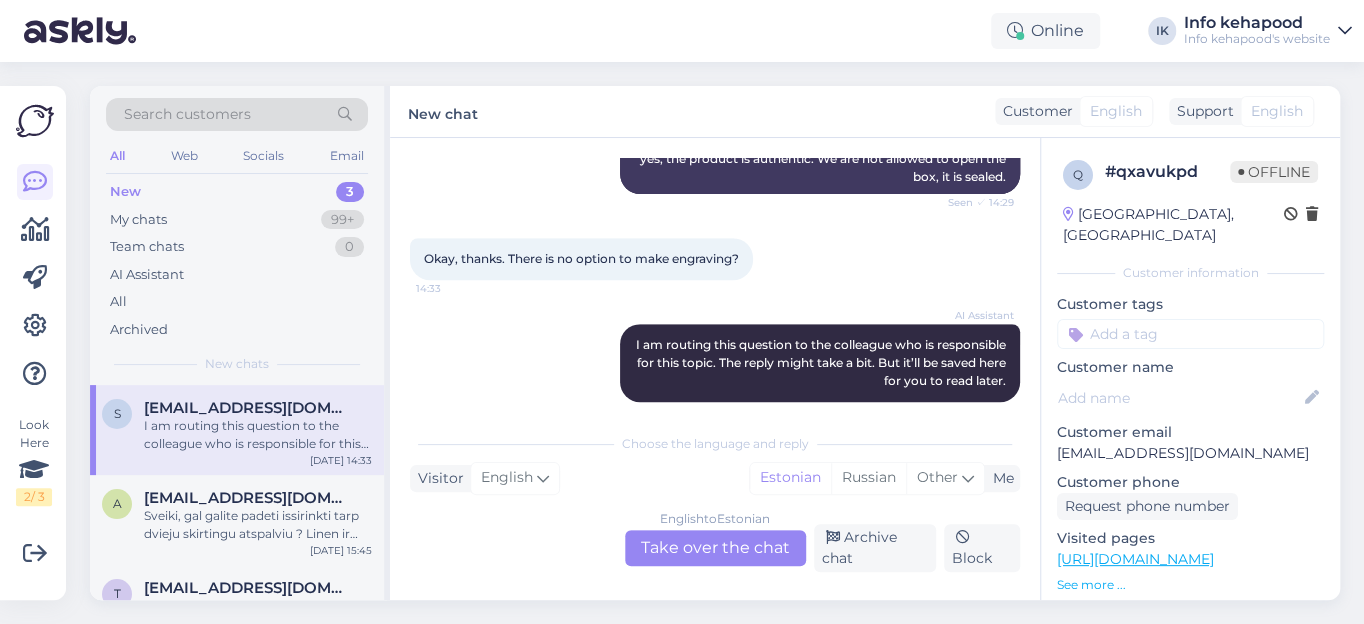 drag, startPoint x: 669, startPoint y: 544, endPoint x: 603, endPoint y: 532, distance: 67.08204 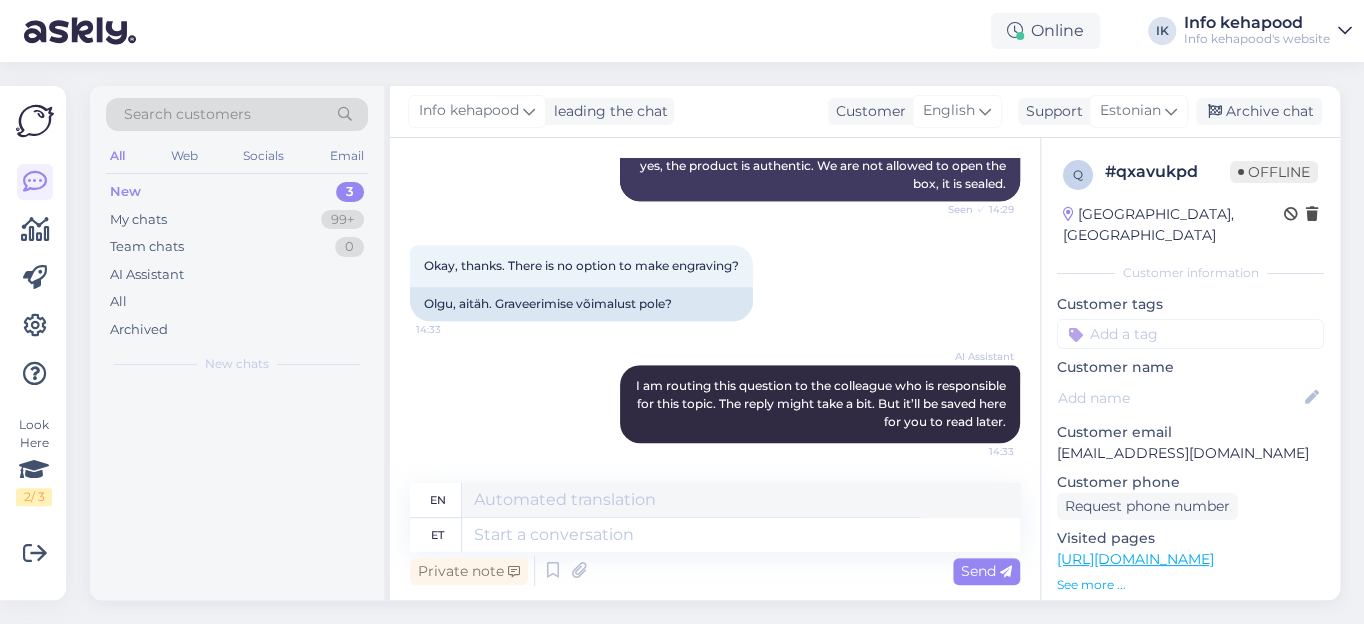 scroll, scrollTop: 571, scrollLeft: 0, axis: vertical 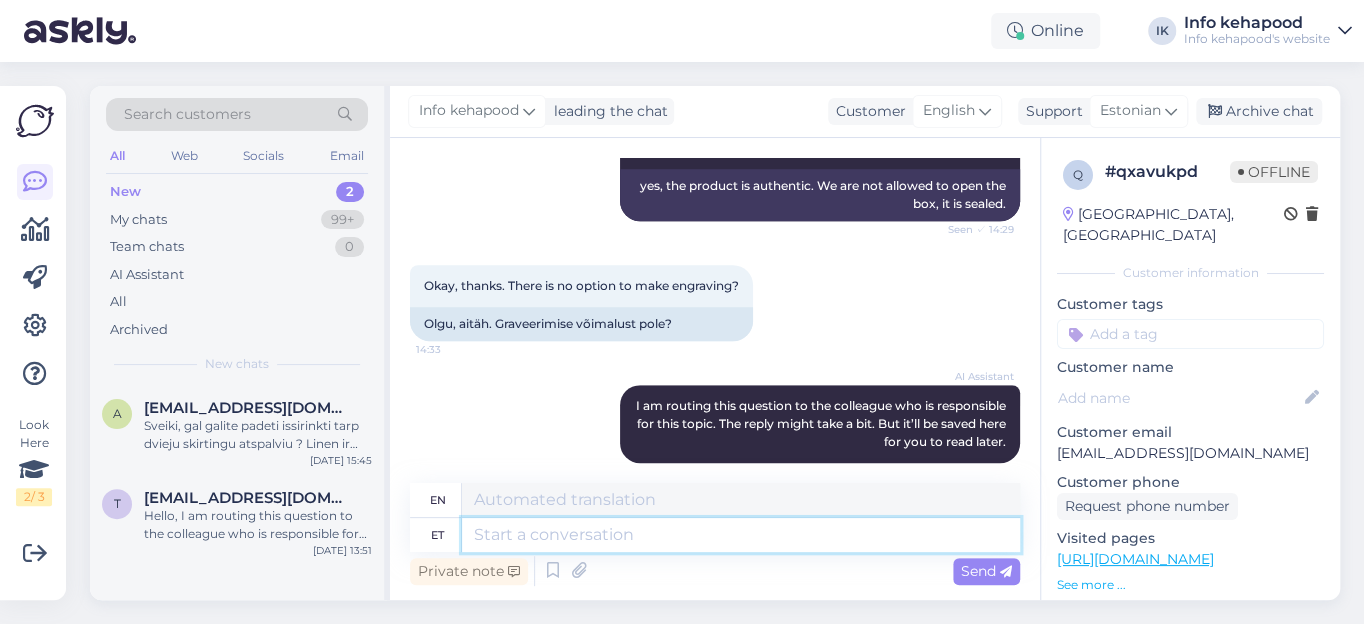 click at bounding box center (741, 535) 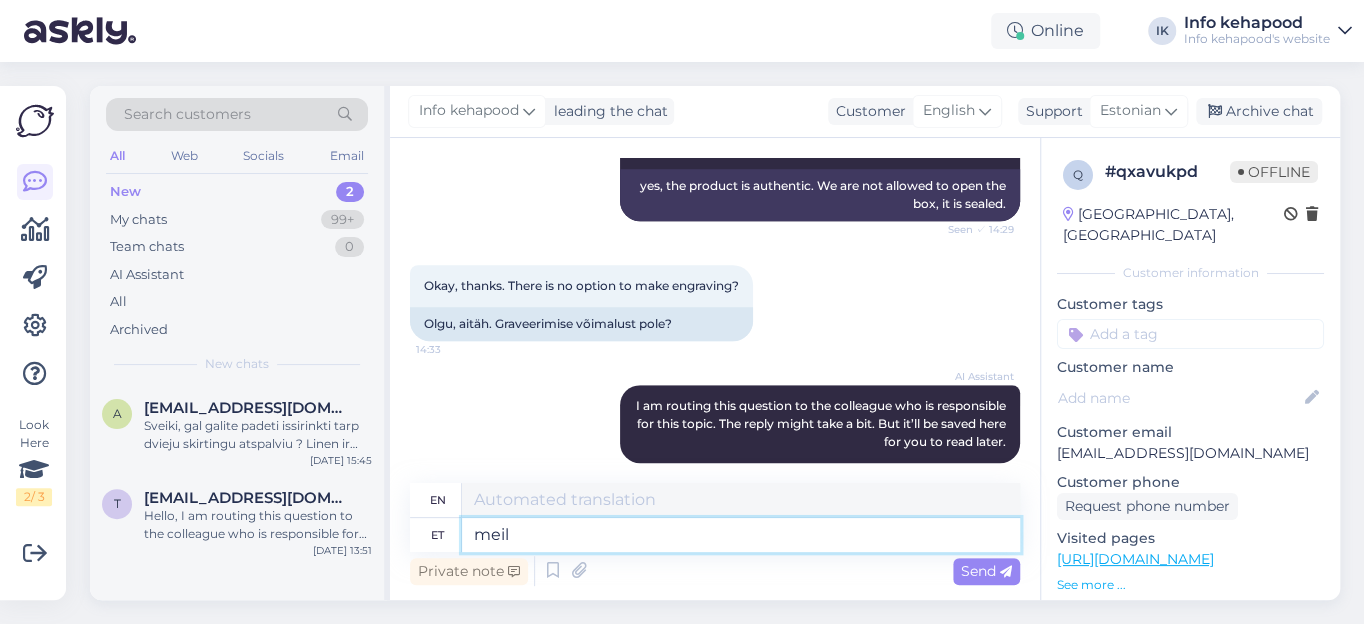 type on "meil" 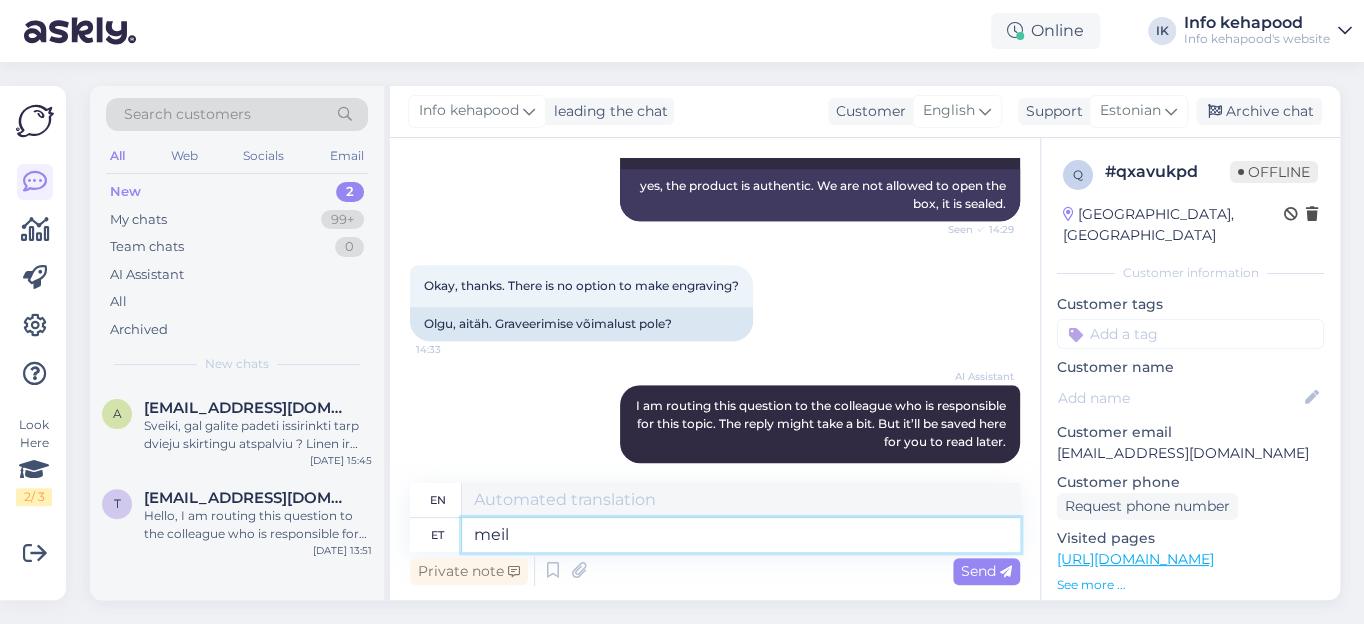type on "we have" 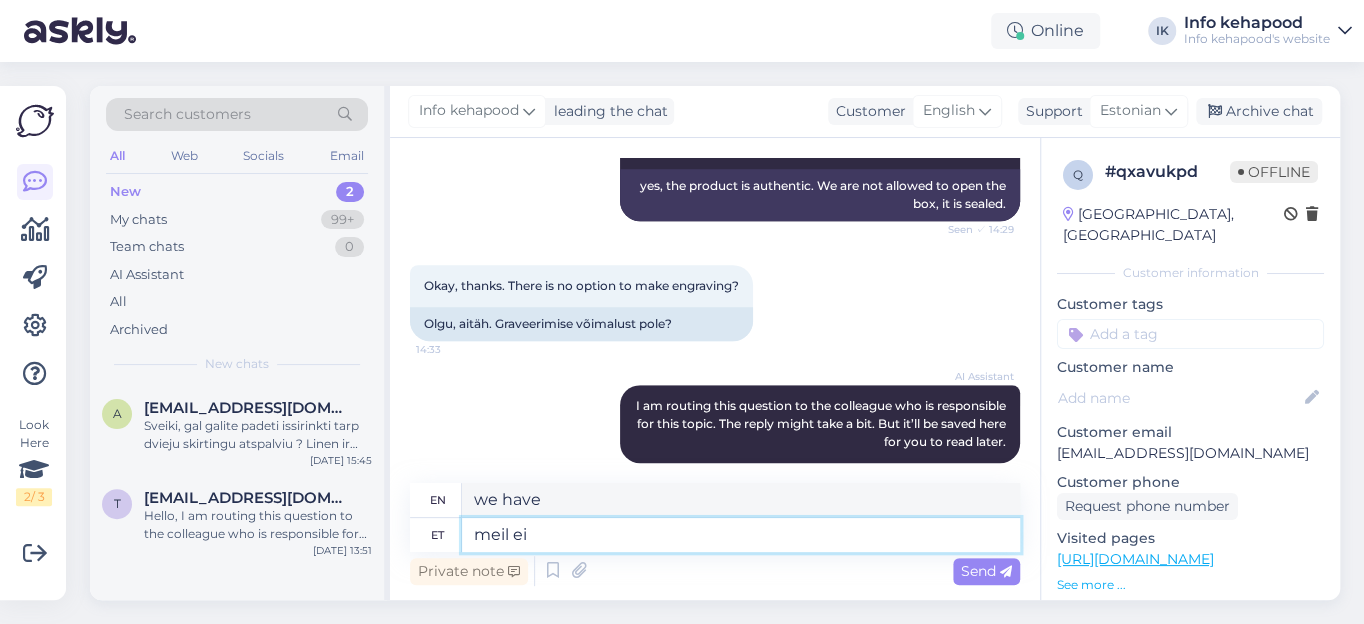 type on "meil ei" 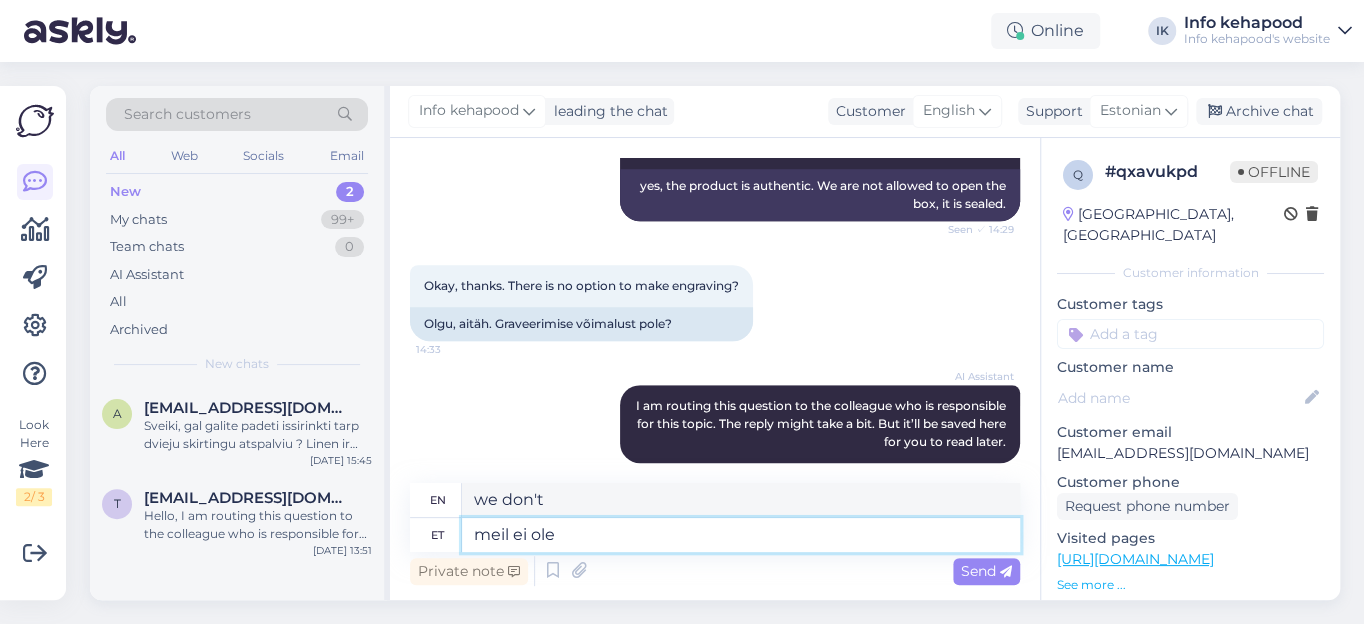 type on "meil ei ole" 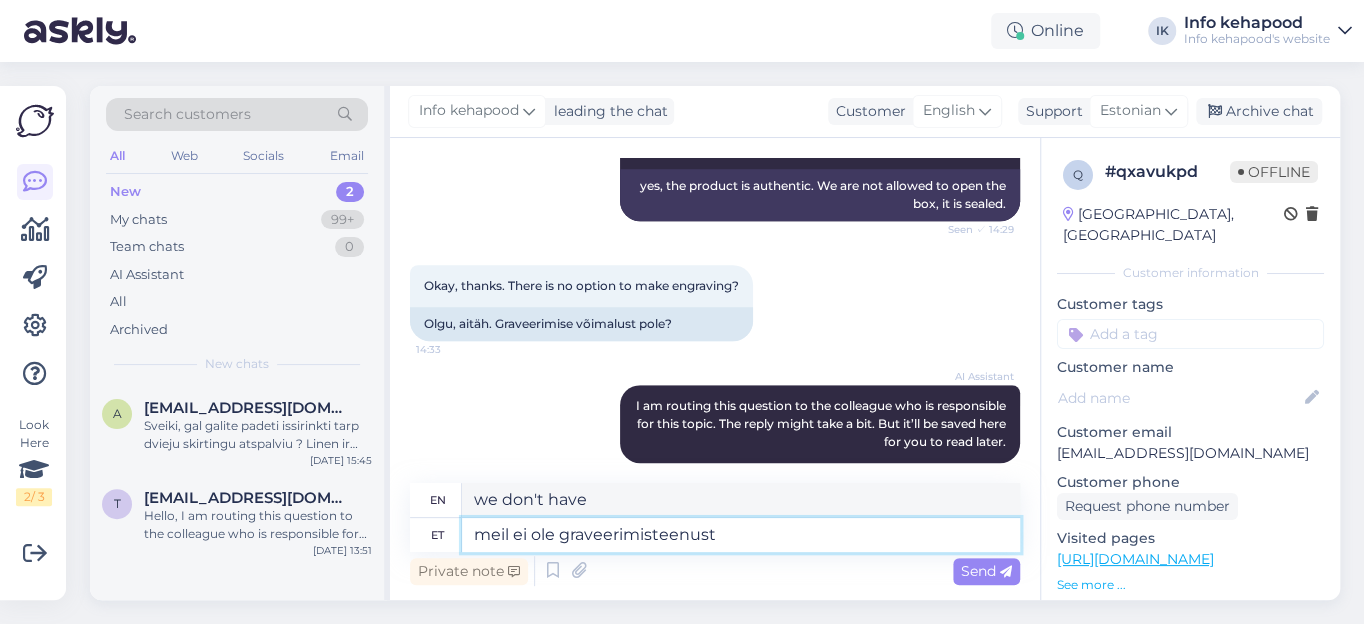type on "[PERSON_NAME] ole graveerimisteenust." 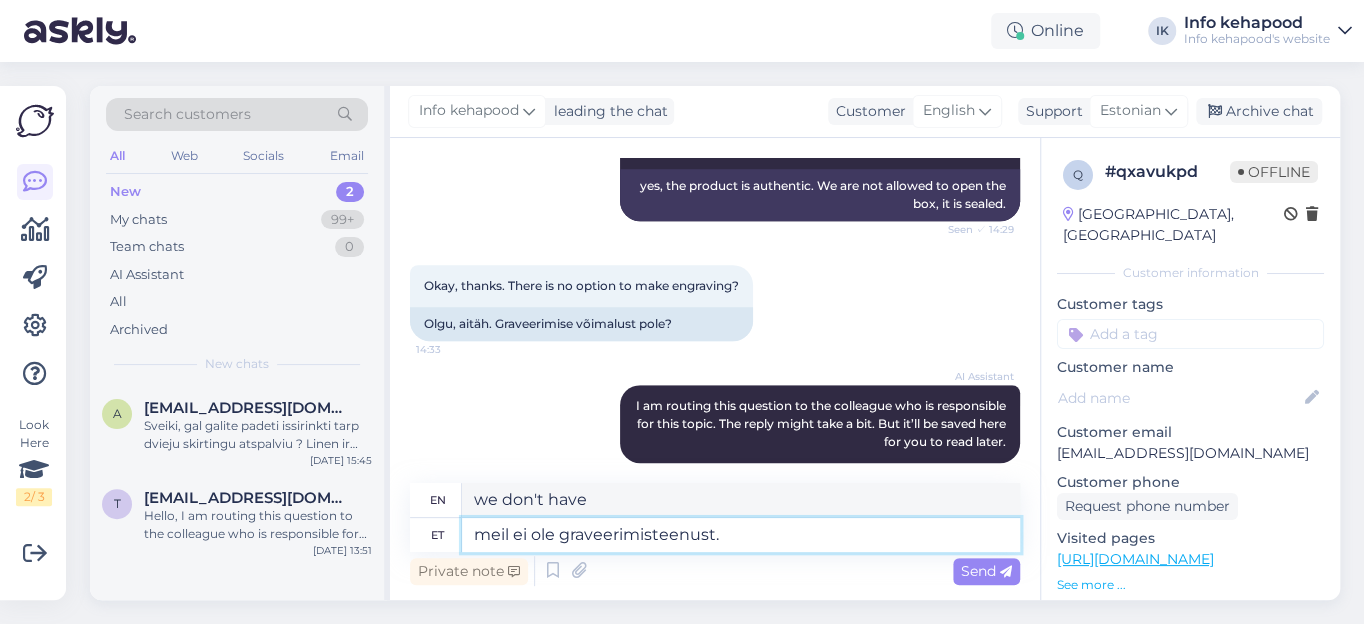 type on "we do not have an engraving service." 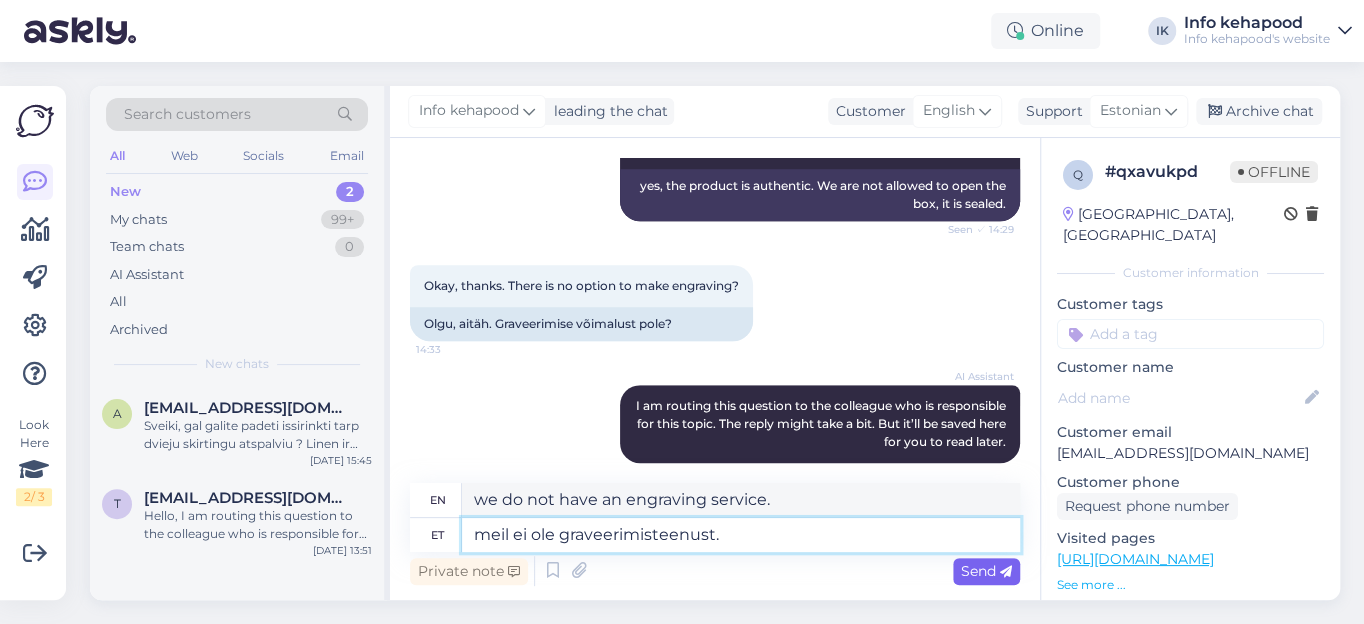 type on "[PERSON_NAME] ole graveerimisteenust." 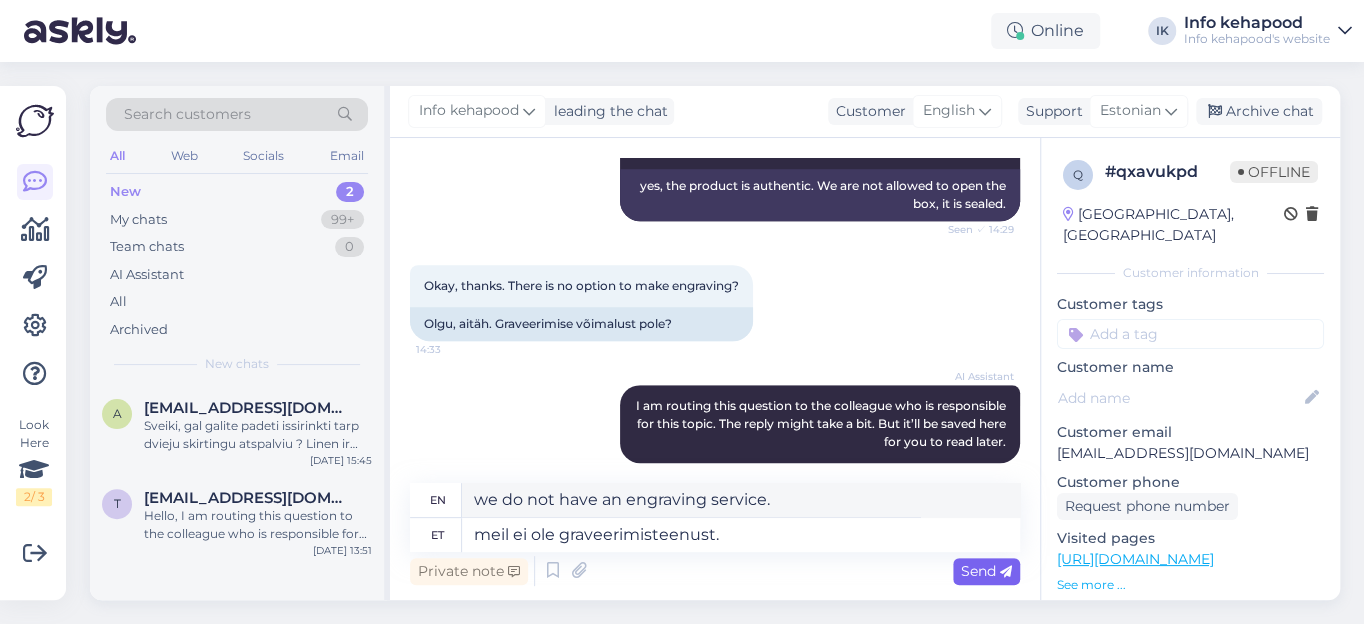 click on "Send" at bounding box center [986, 571] 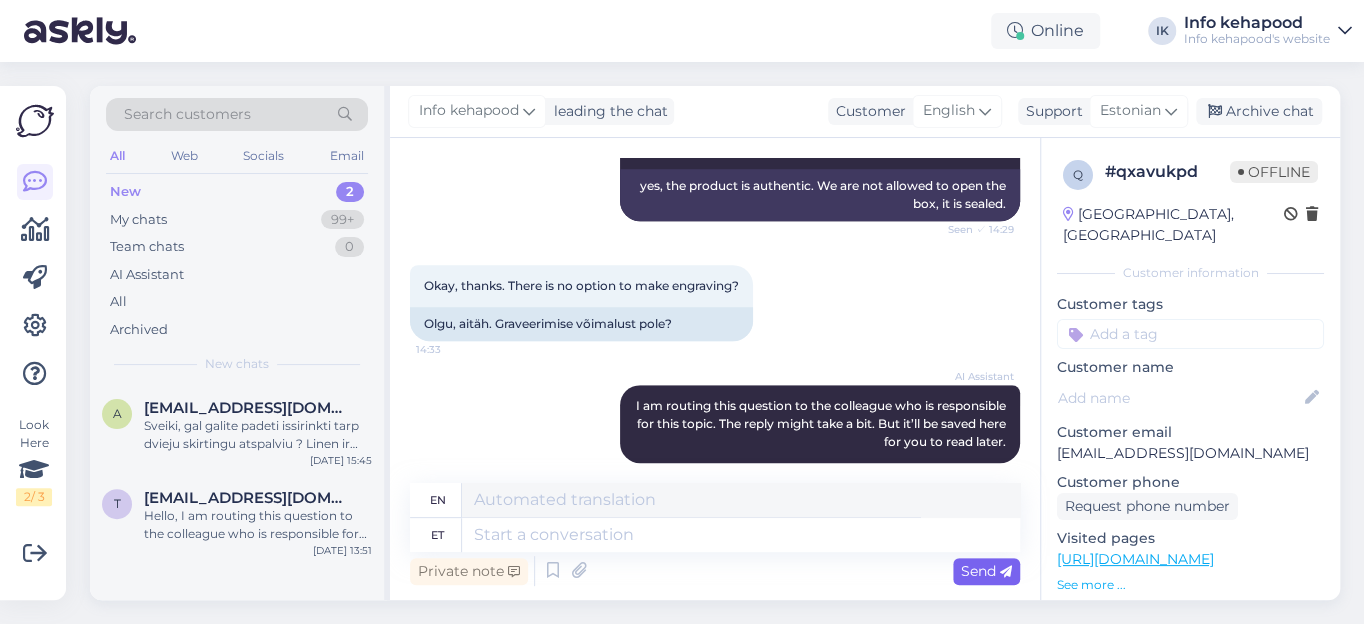 scroll, scrollTop: 691, scrollLeft: 0, axis: vertical 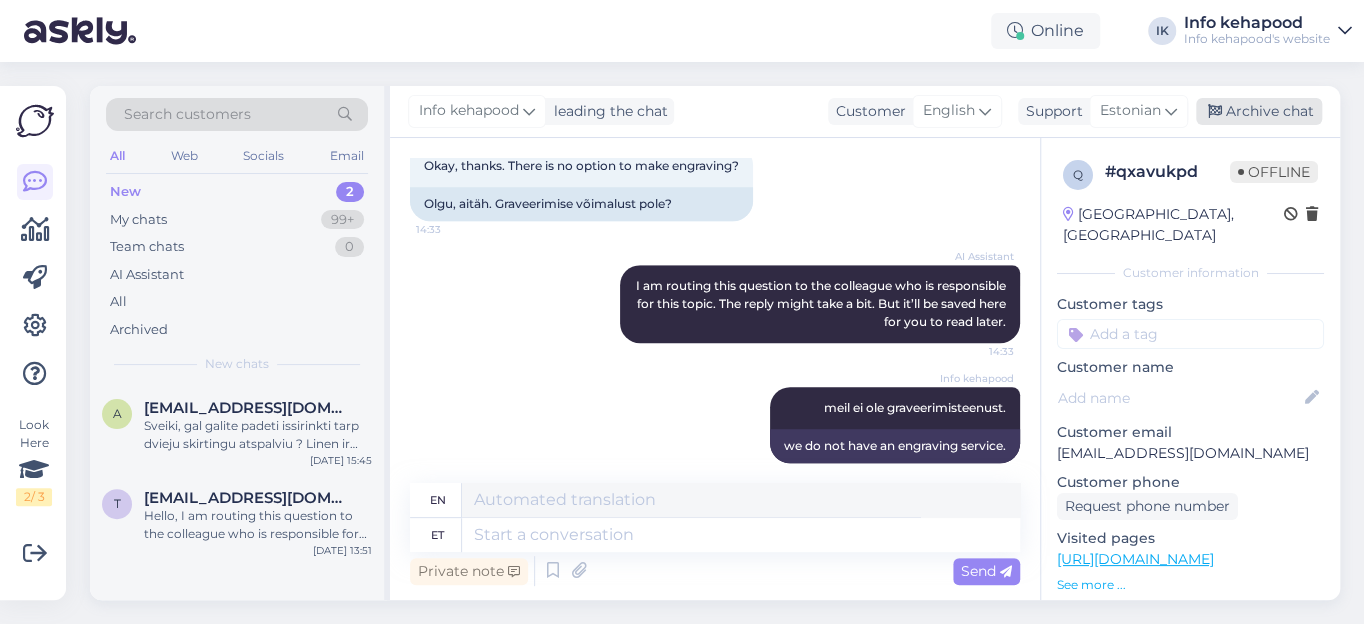 click on "Archive chat" at bounding box center [1259, 111] 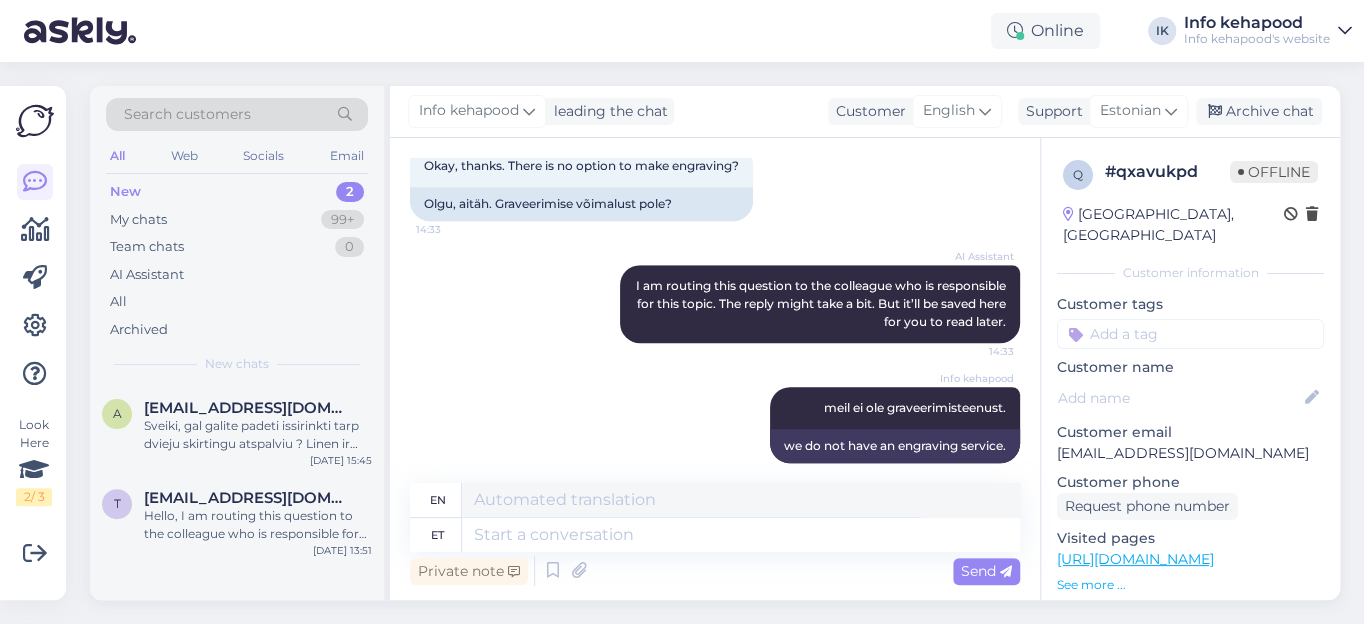 scroll, scrollTop: 671, scrollLeft: 0, axis: vertical 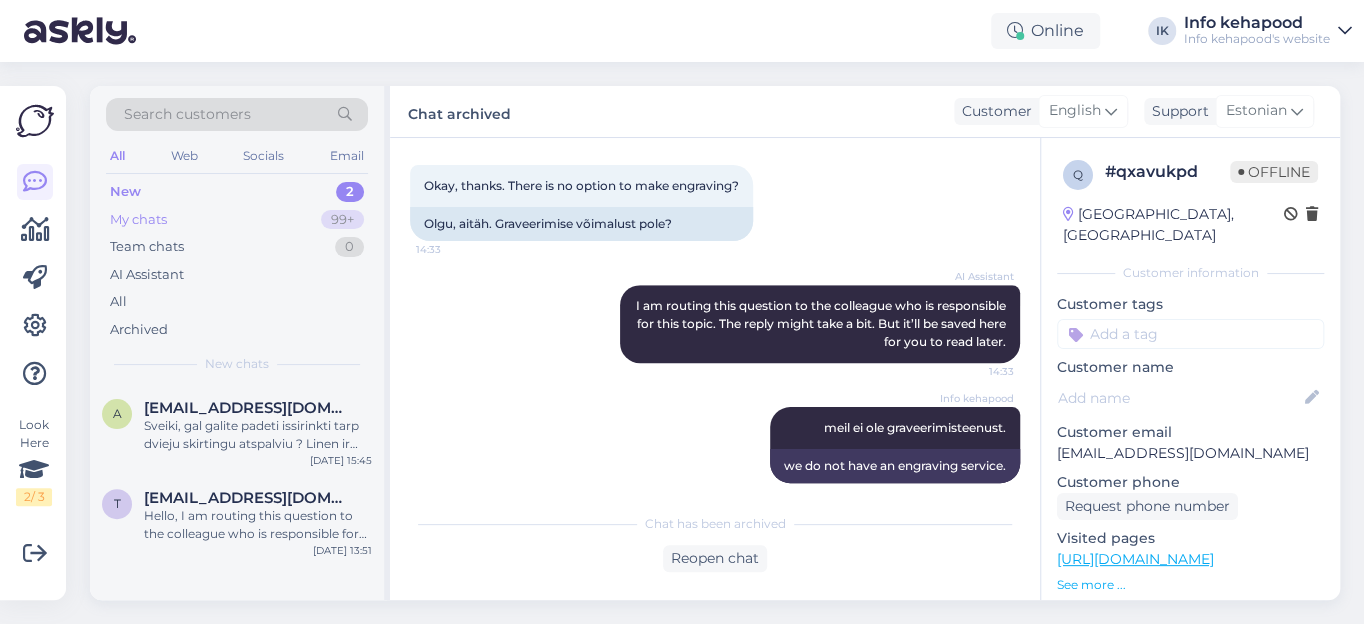 click on "My chats" at bounding box center [138, 220] 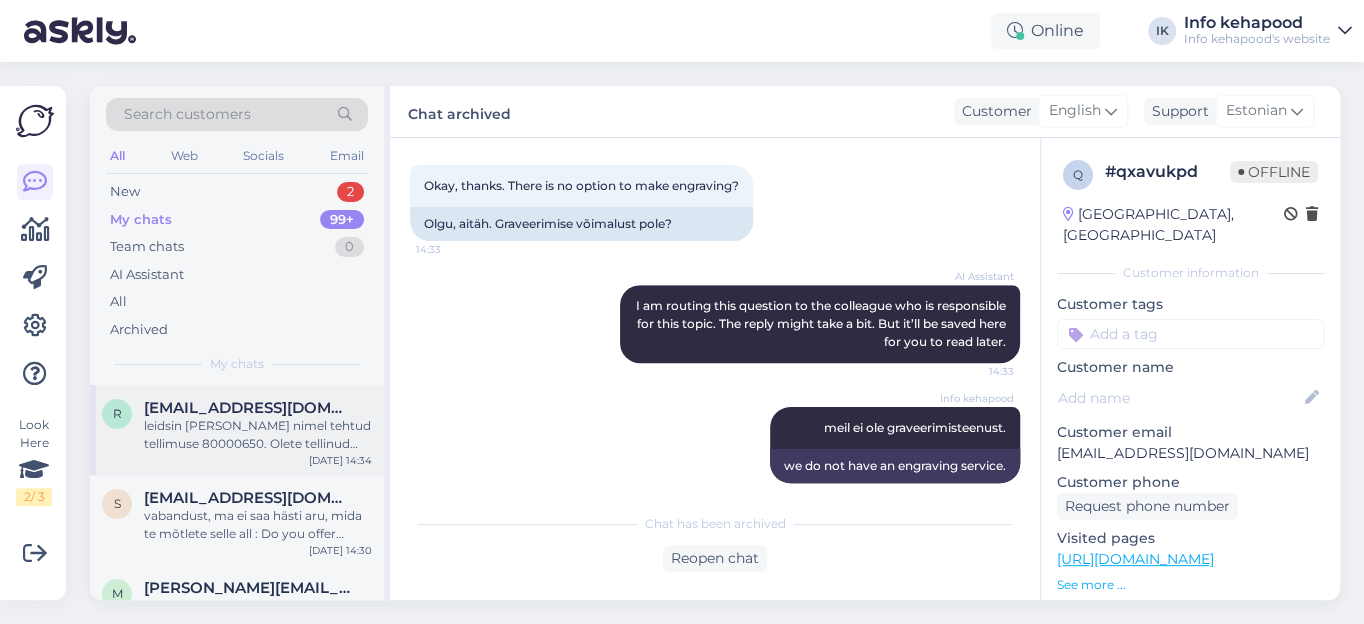 drag, startPoint x: 230, startPoint y: 430, endPoint x: 348, endPoint y: 404, distance: 120.83046 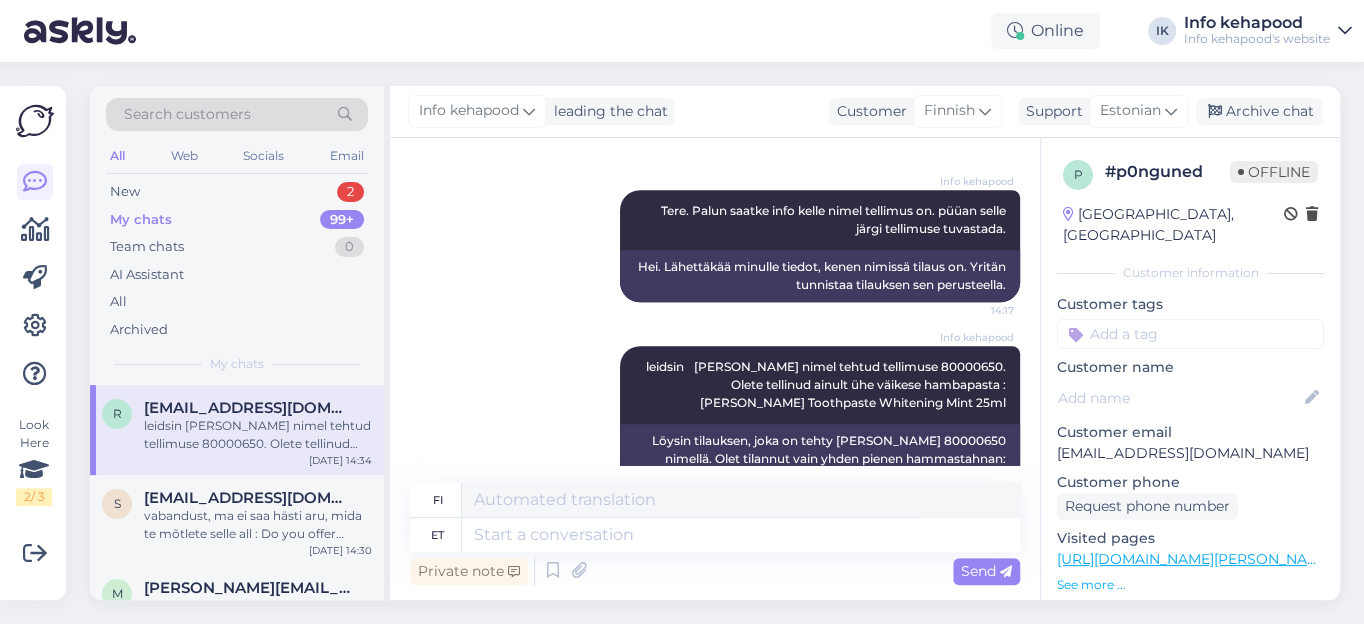 scroll, scrollTop: 783, scrollLeft: 0, axis: vertical 